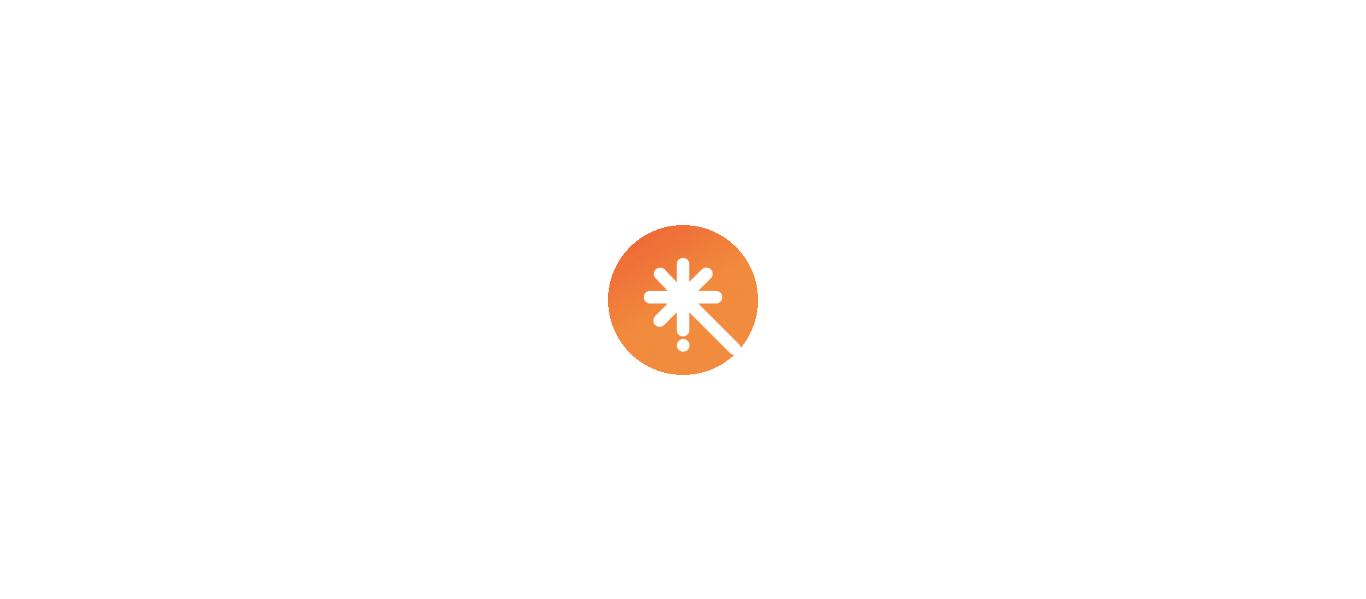 scroll, scrollTop: 0, scrollLeft: 0, axis: both 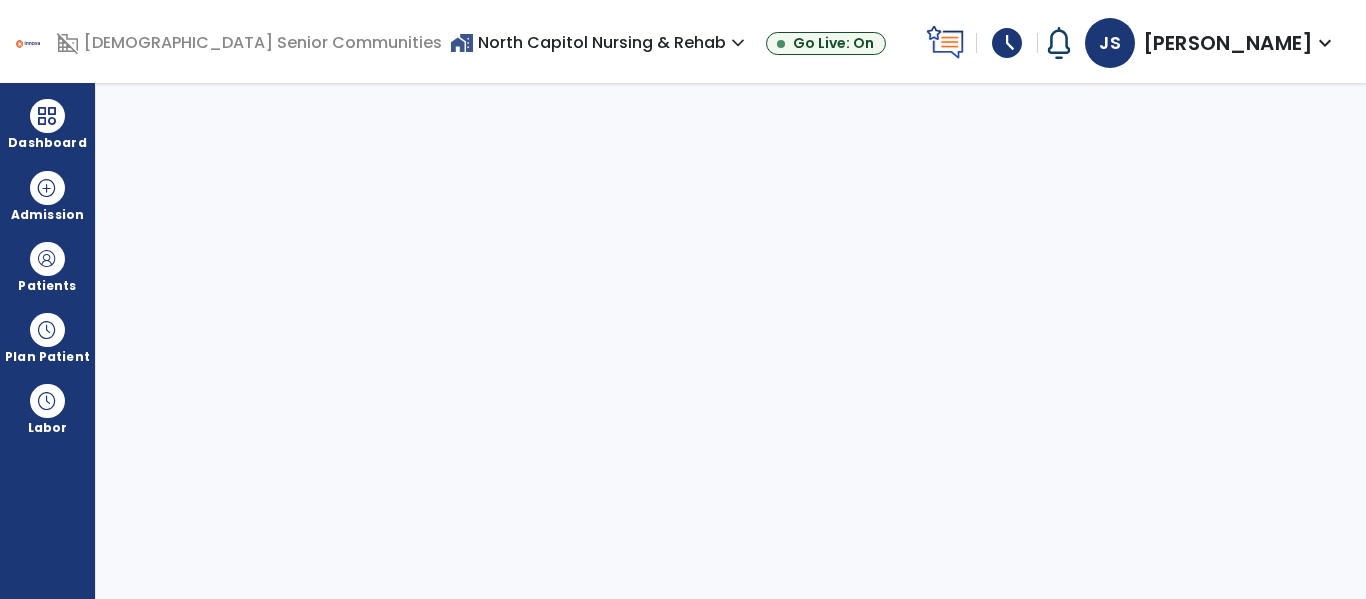 select on "****" 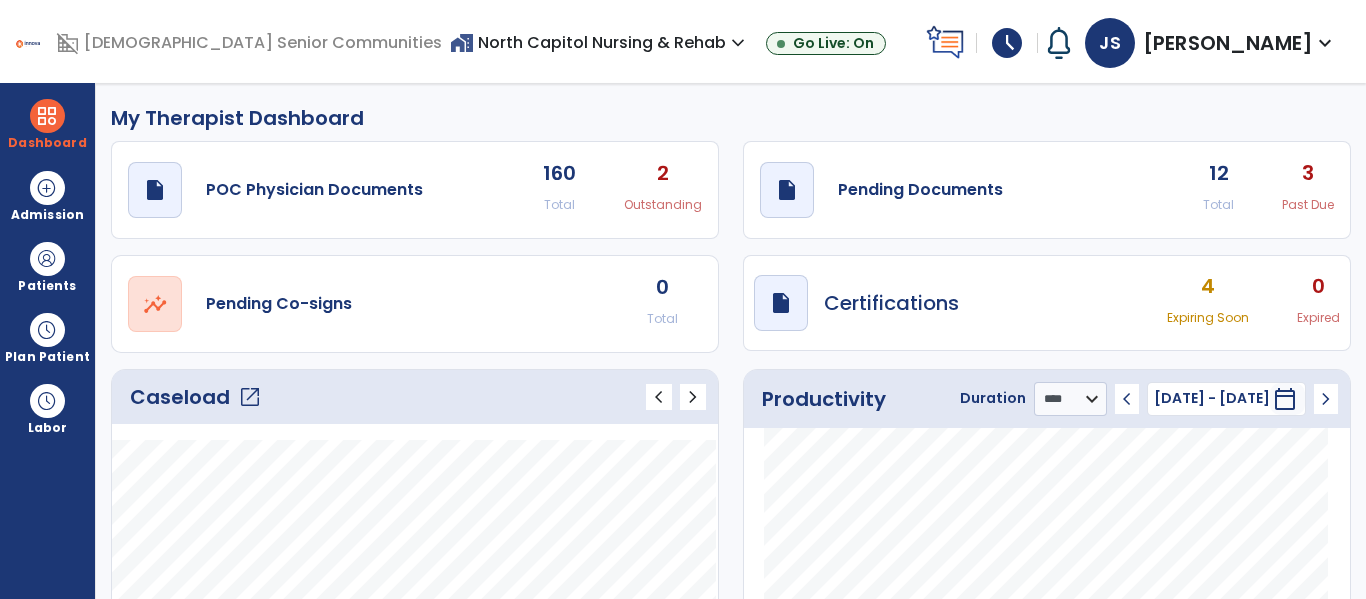click on "open_in_new" 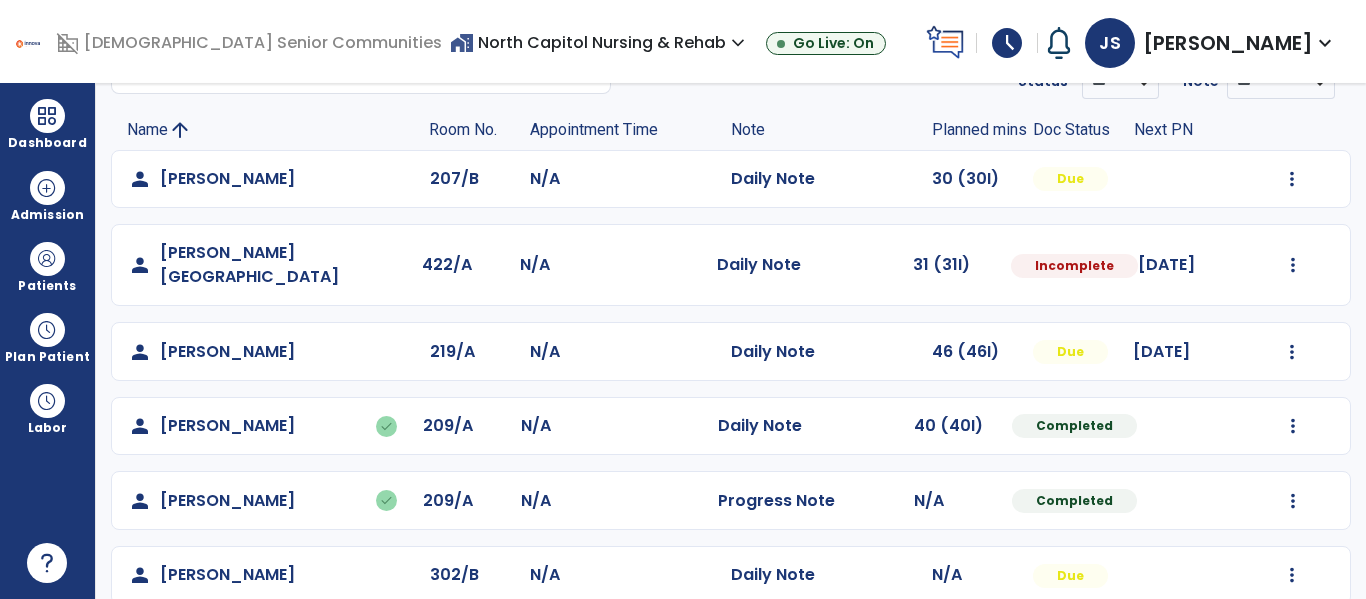 scroll, scrollTop: 111, scrollLeft: 0, axis: vertical 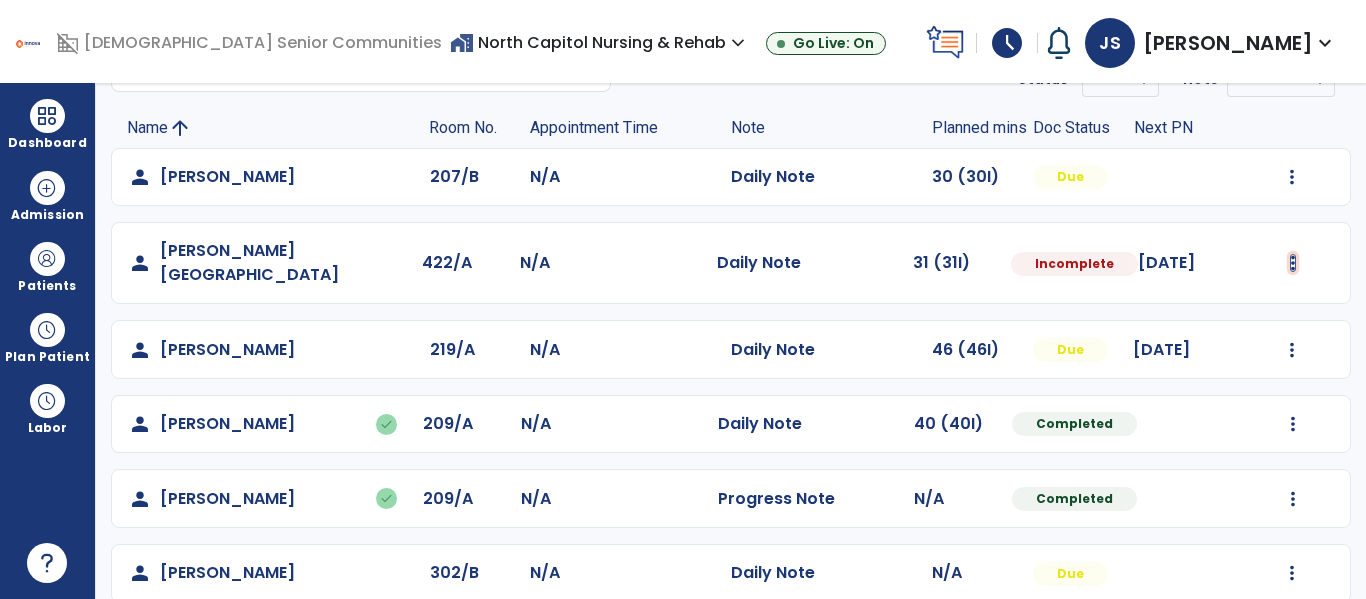 click at bounding box center [1292, 177] 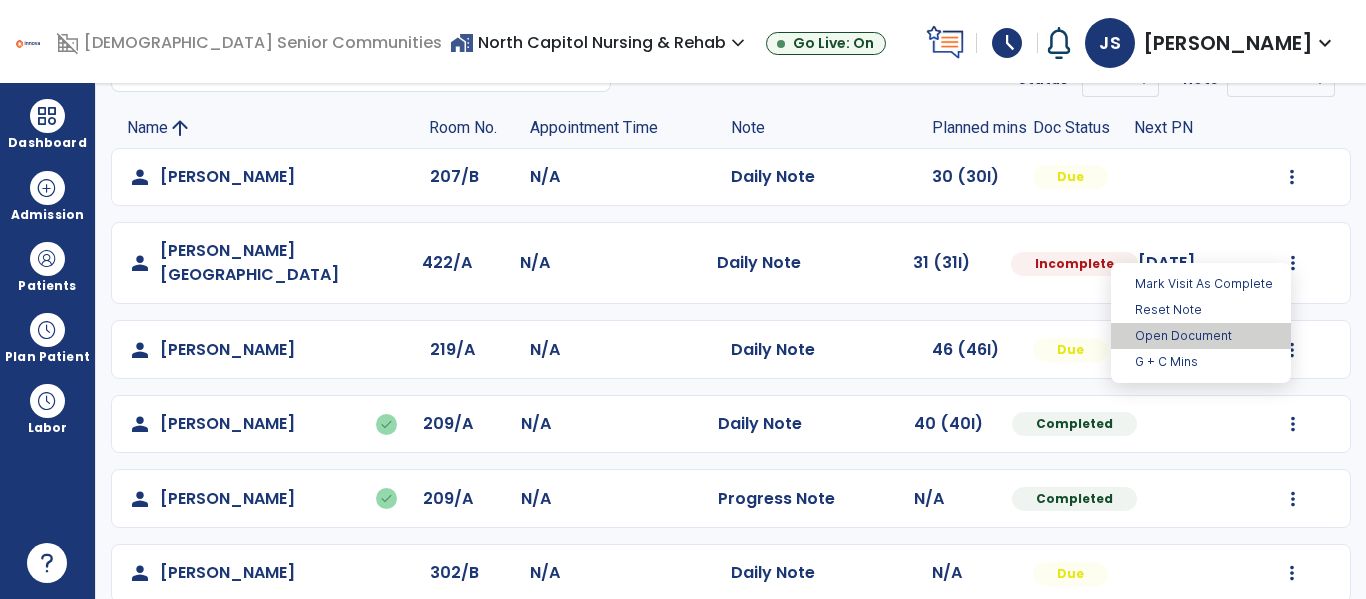 click on "Open Document" at bounding box center (1201, 336) 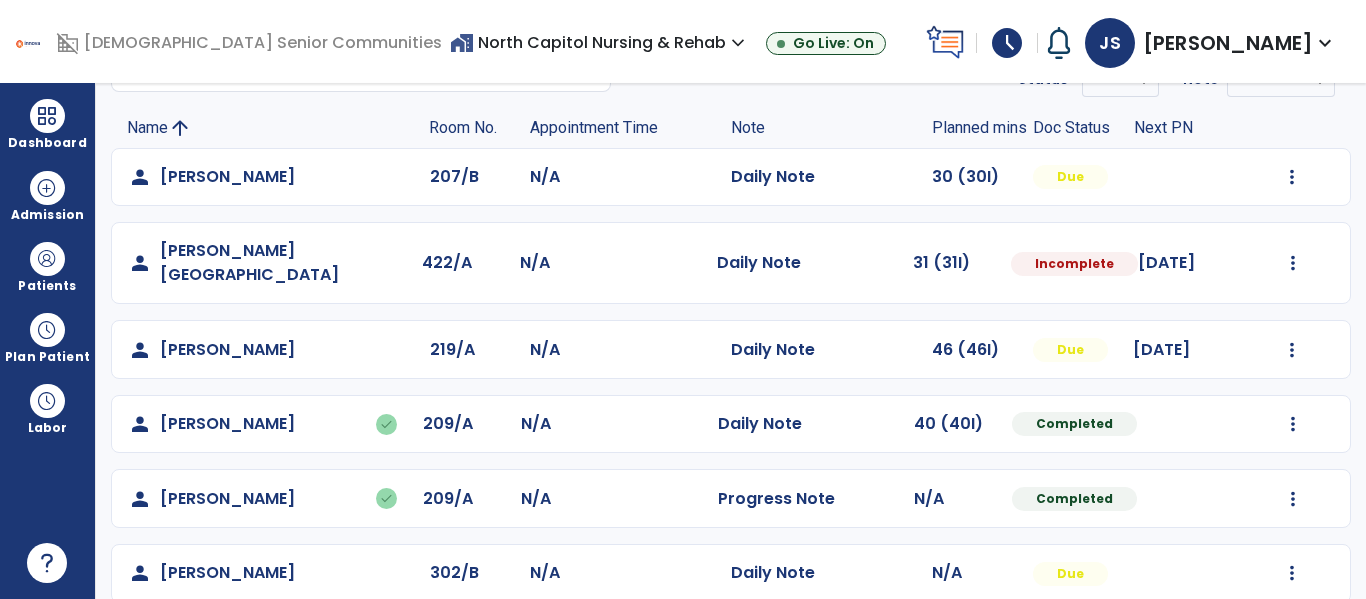 select on "*" 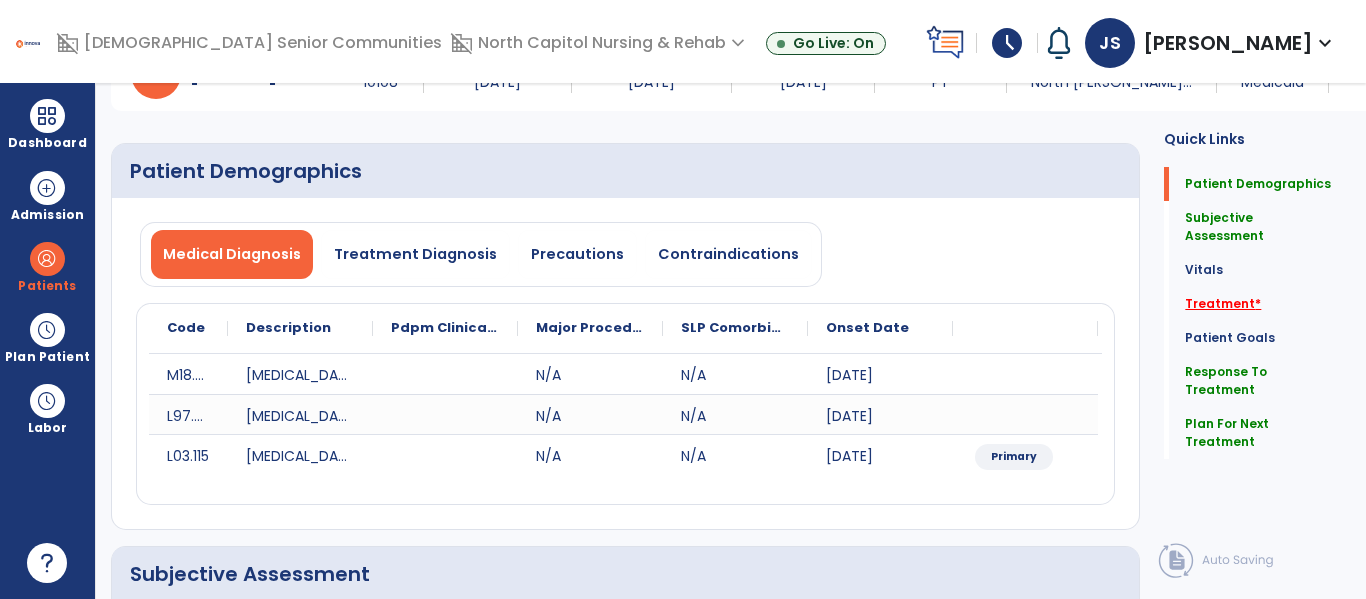 click on "Treatment   *" 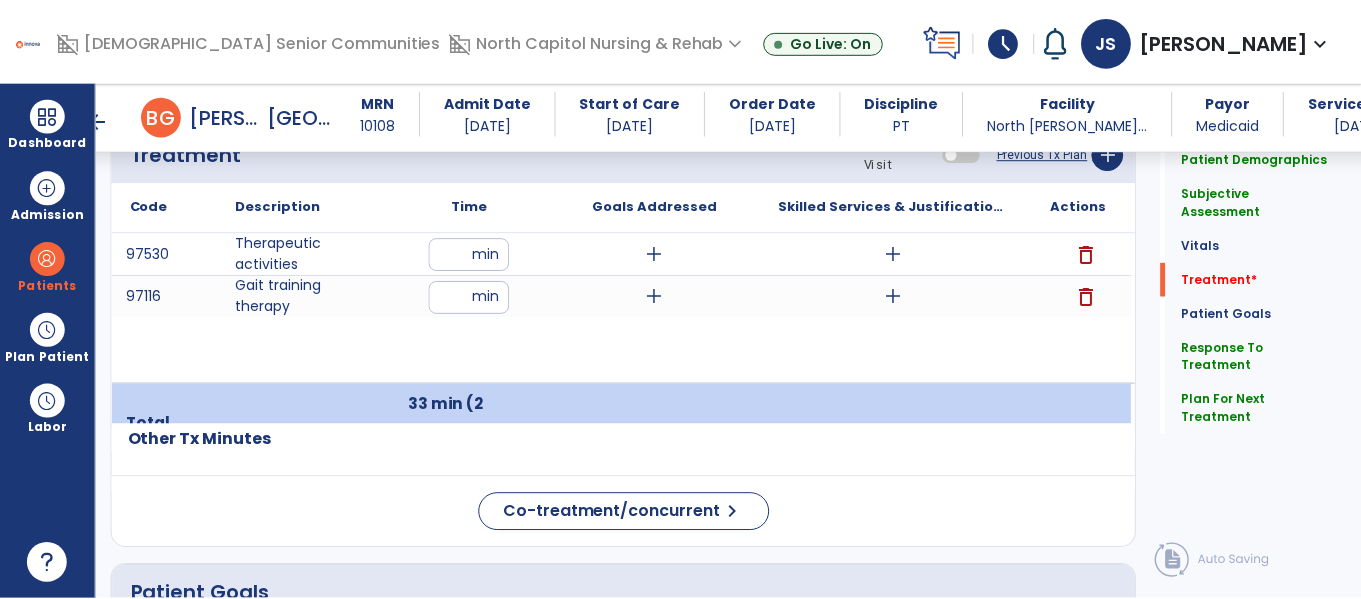 scroll, scrollTop: 1248, scrollLeft: 0, axis: vertical 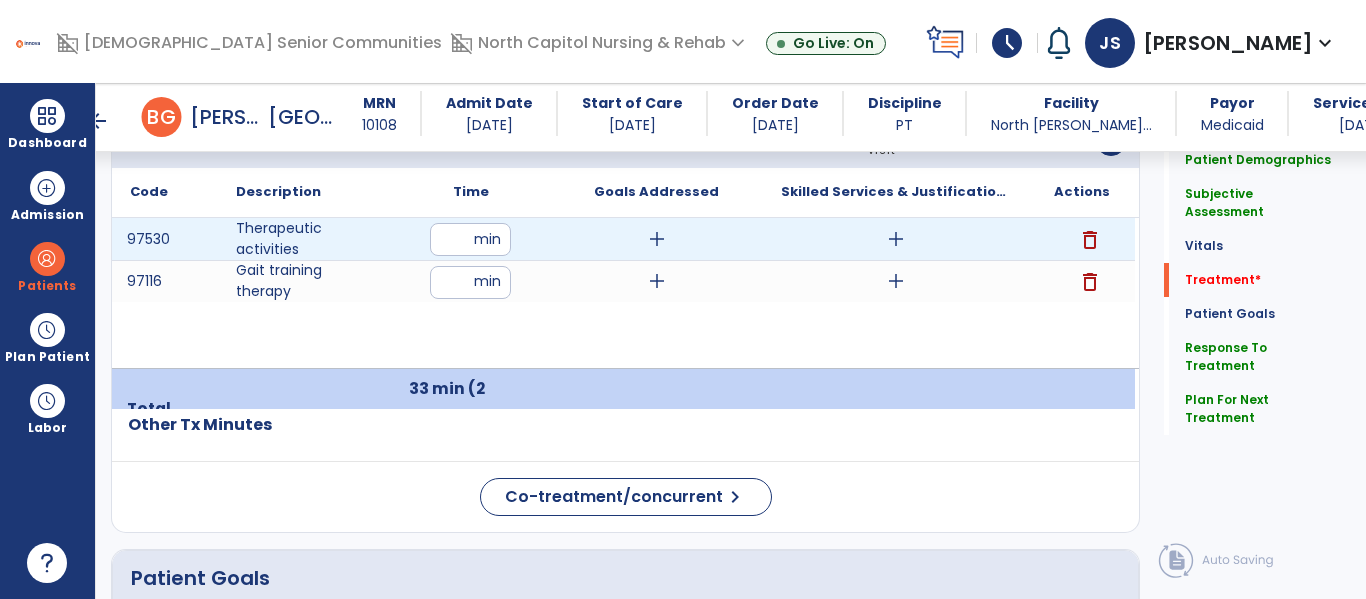 click on "**" at bounding box center (470, 239) 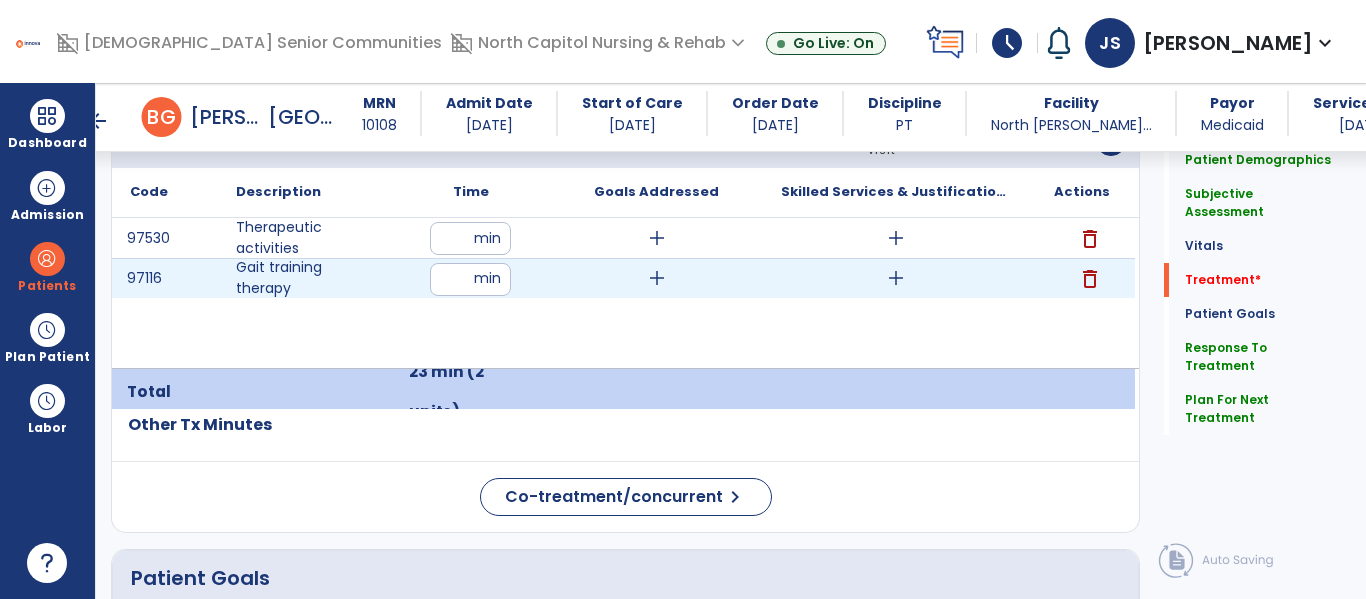 click on "**" at bounding box center [470, 279] 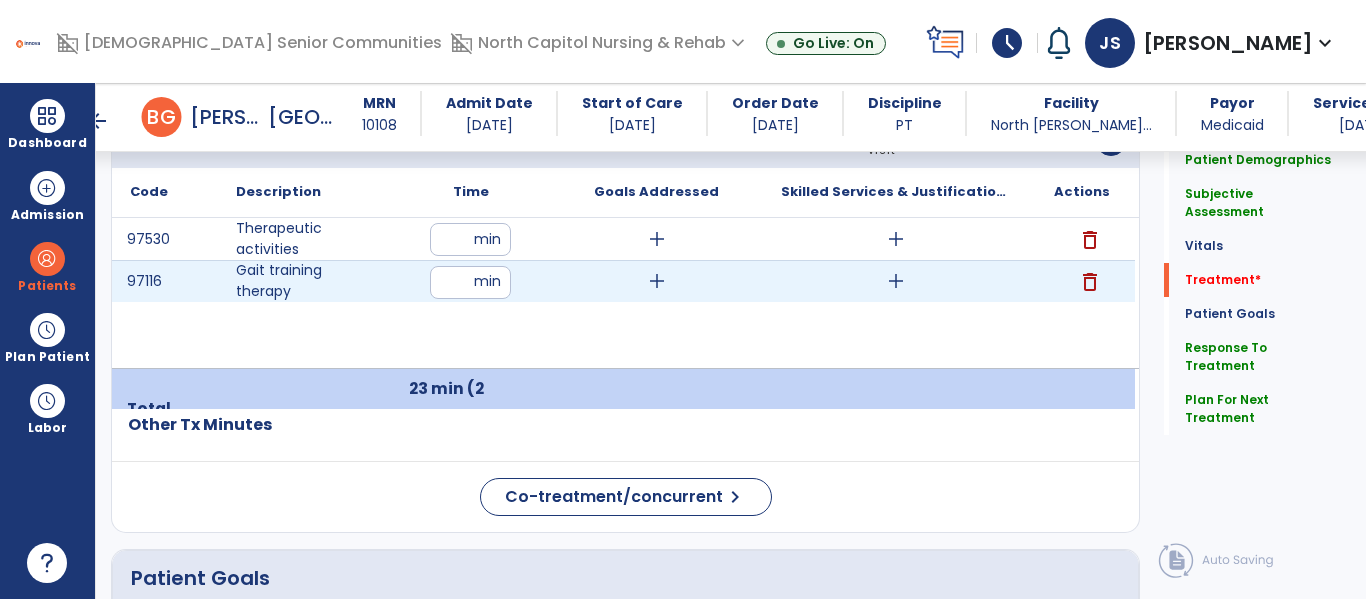 type on "**" 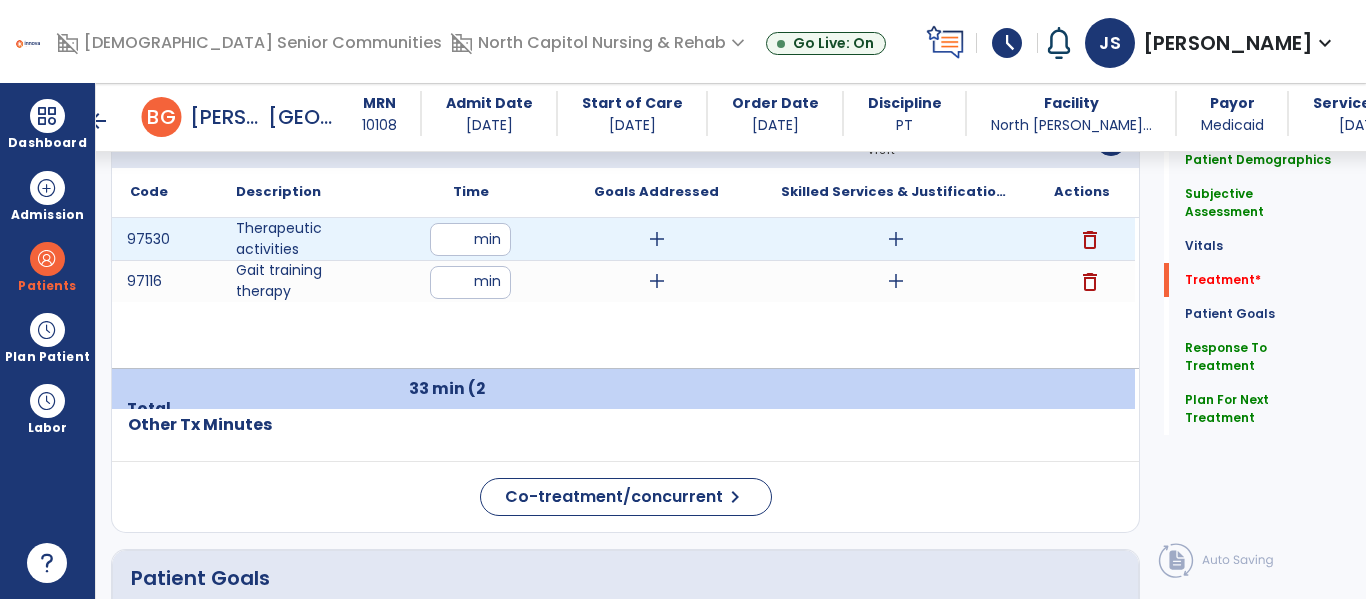 click on "add" at bounding box center [896, 239] 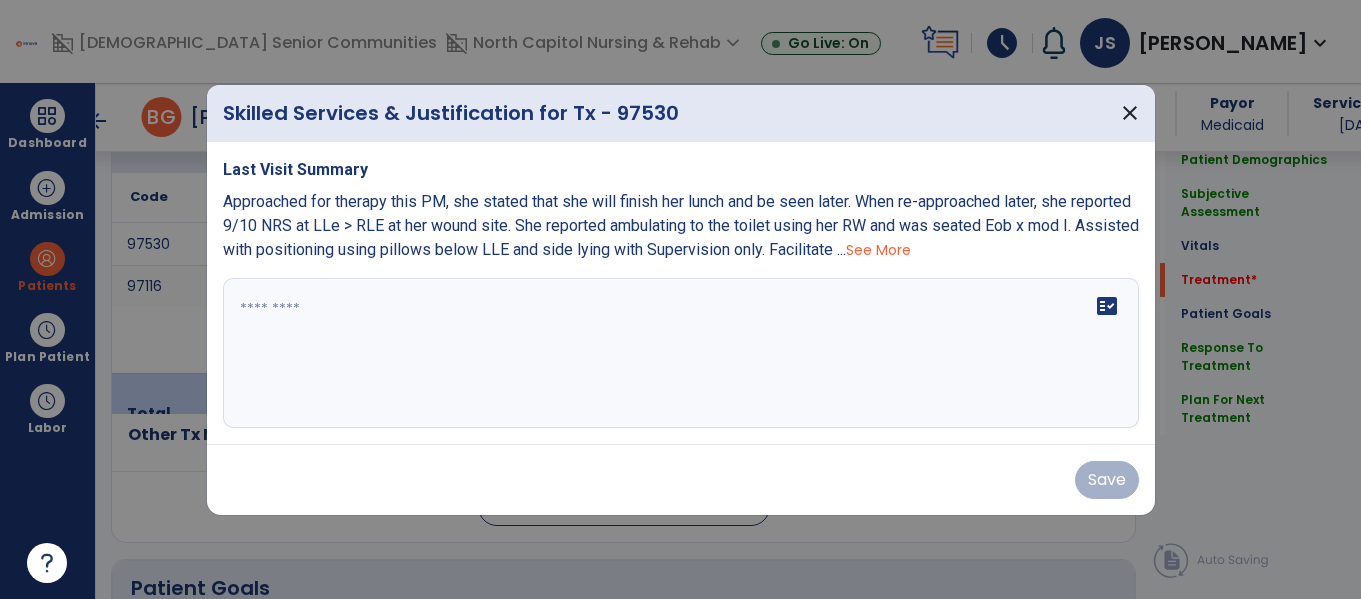 scroll, scrollTop: 1248, scrollLeft: 0, axis: vertical 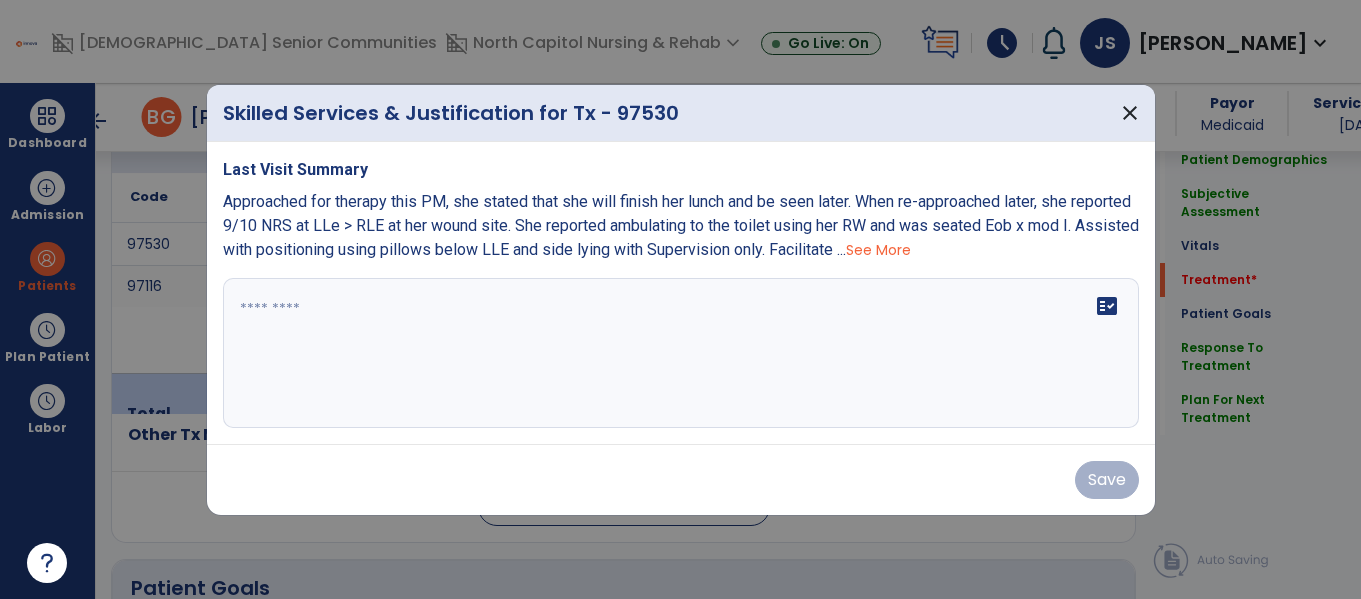 click on "Approached for therapy this PM, she stated that she will finish her lunch and be seen later. When re-approached later, she reported 9/10 NRS at LLe > RLE at her wound site. She reported ambulating to the toilet using her RW and was seated Eob x mod I. Assisted with positioning using pillows below LLE and side lying with Supervision only. Facilitate ..." at bounding box center (681, 225) 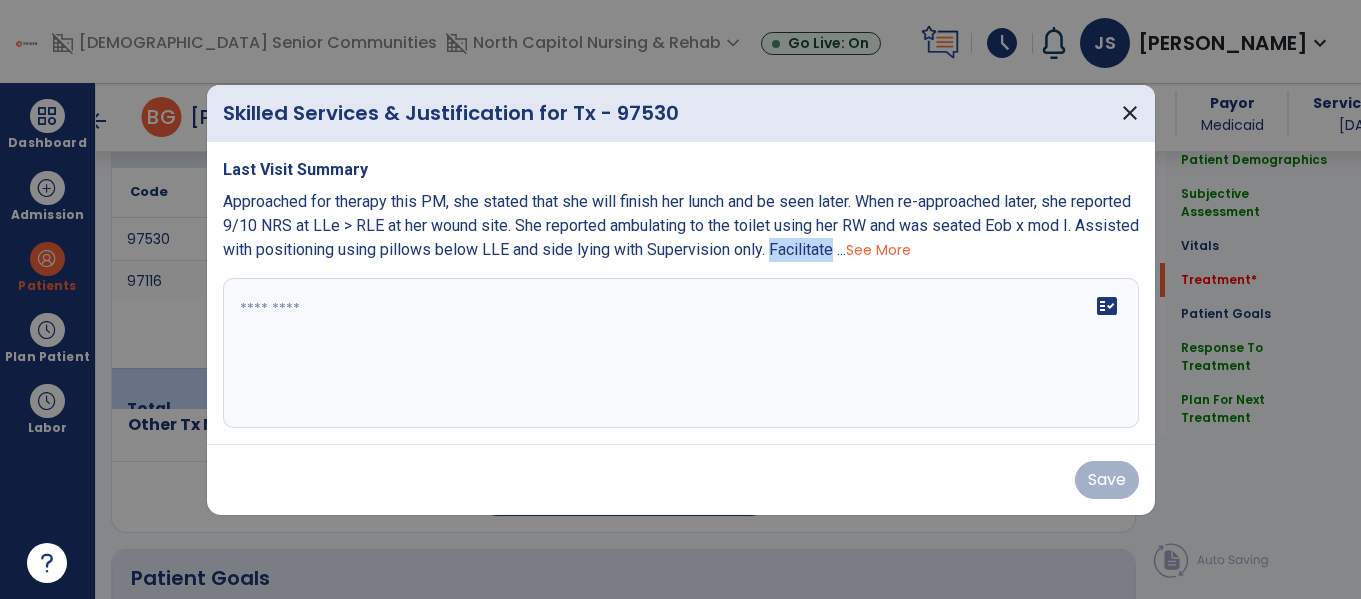 click on "fact_check" at bounding box center (681, 353) 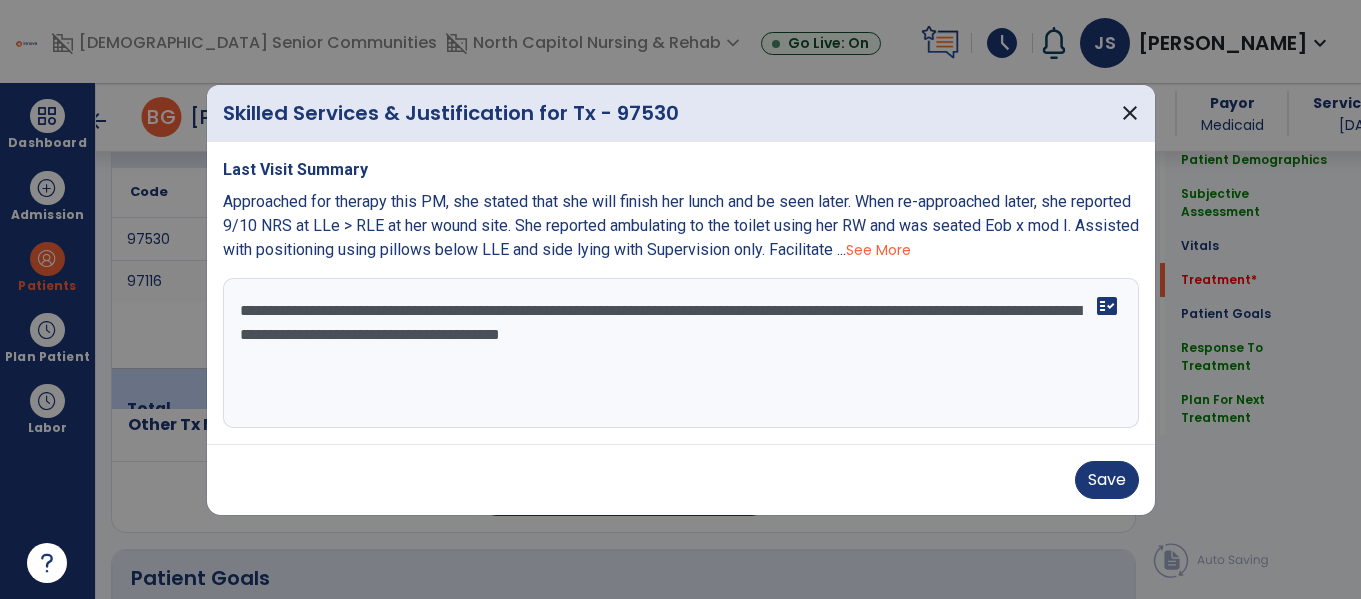 click on "**********" at bounding box center [681, 353] 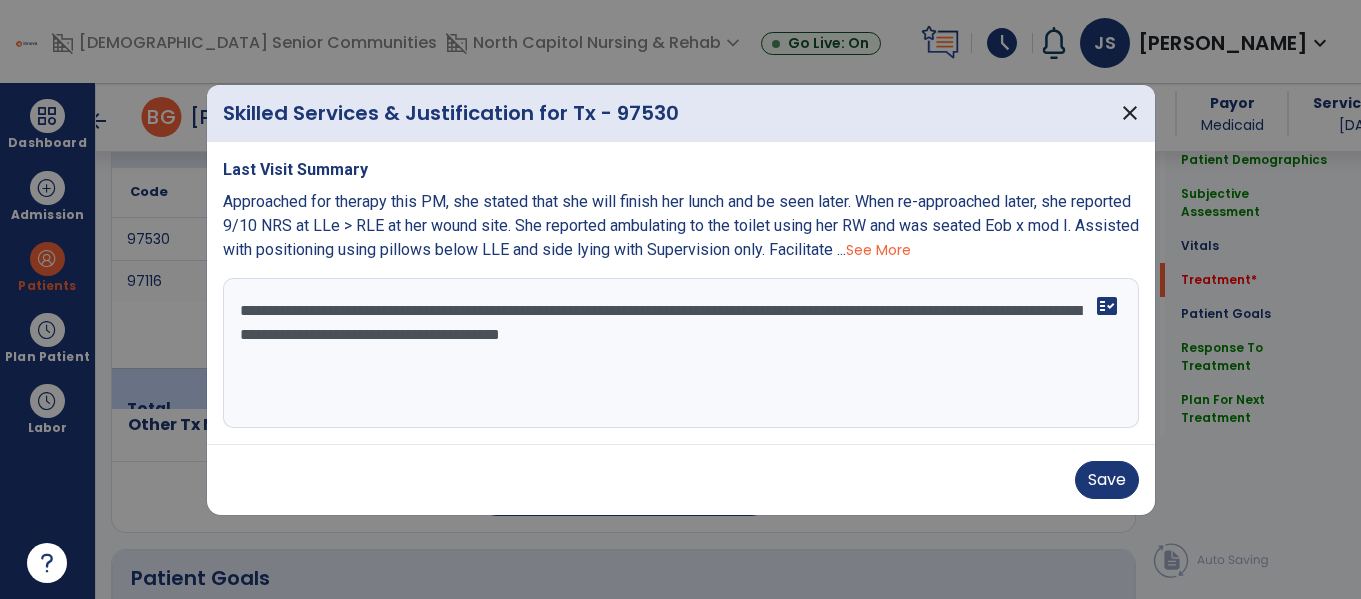 click on "**********" at bounding box center [681, 353] 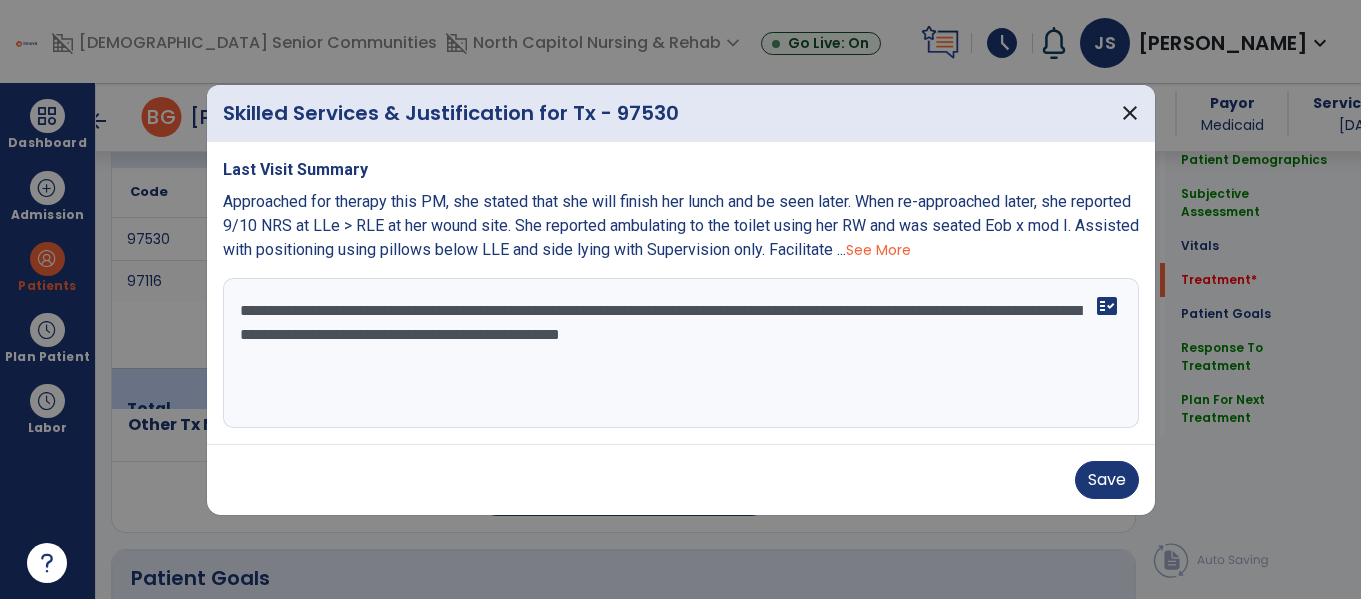click on "**********" at bounding box center (681, 353) 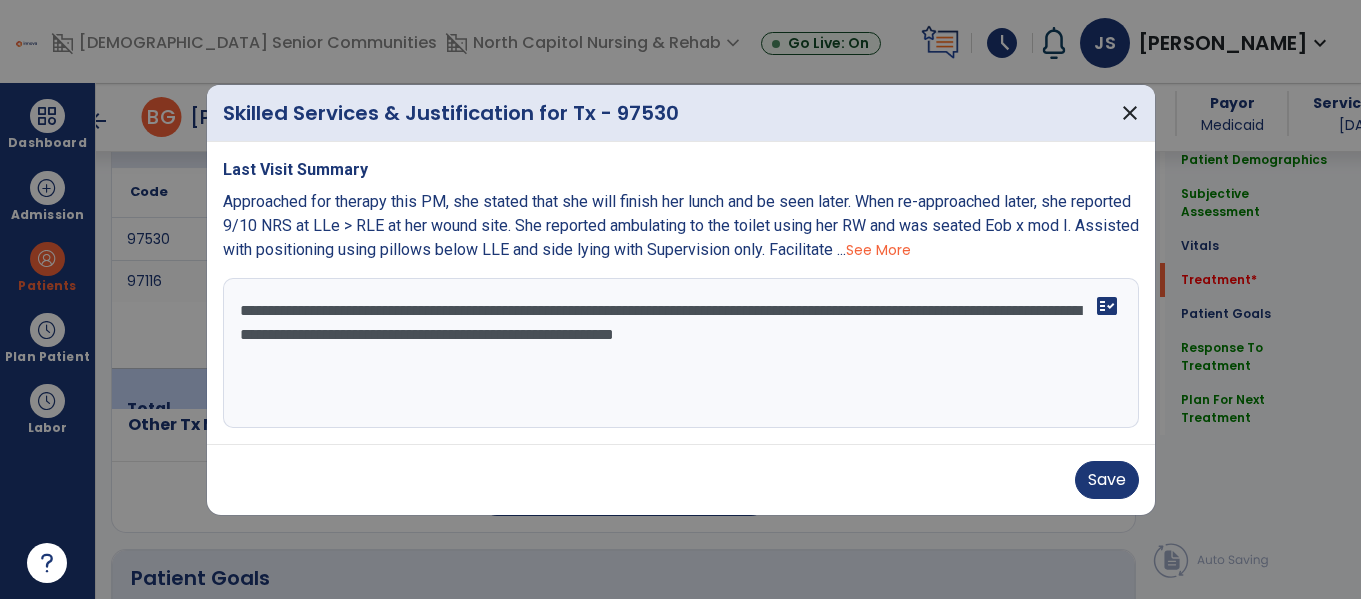 click on "**********" at bounding box center (681, 353) 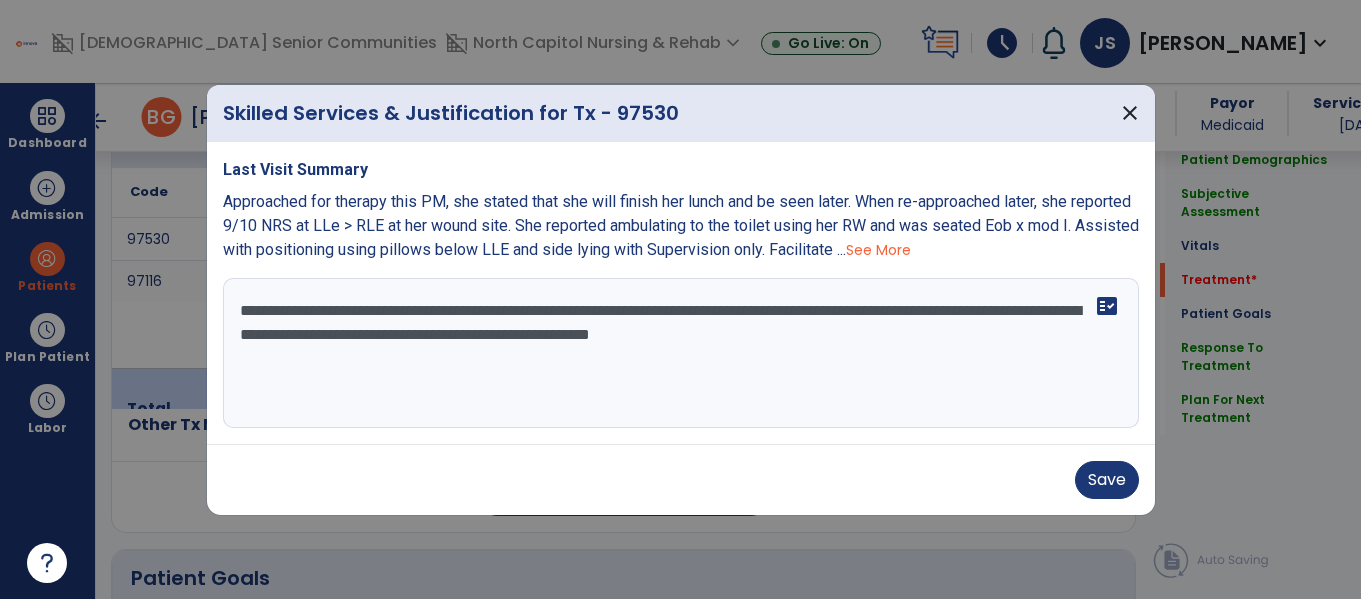 click on "**********" at bounding box center (681, 353) 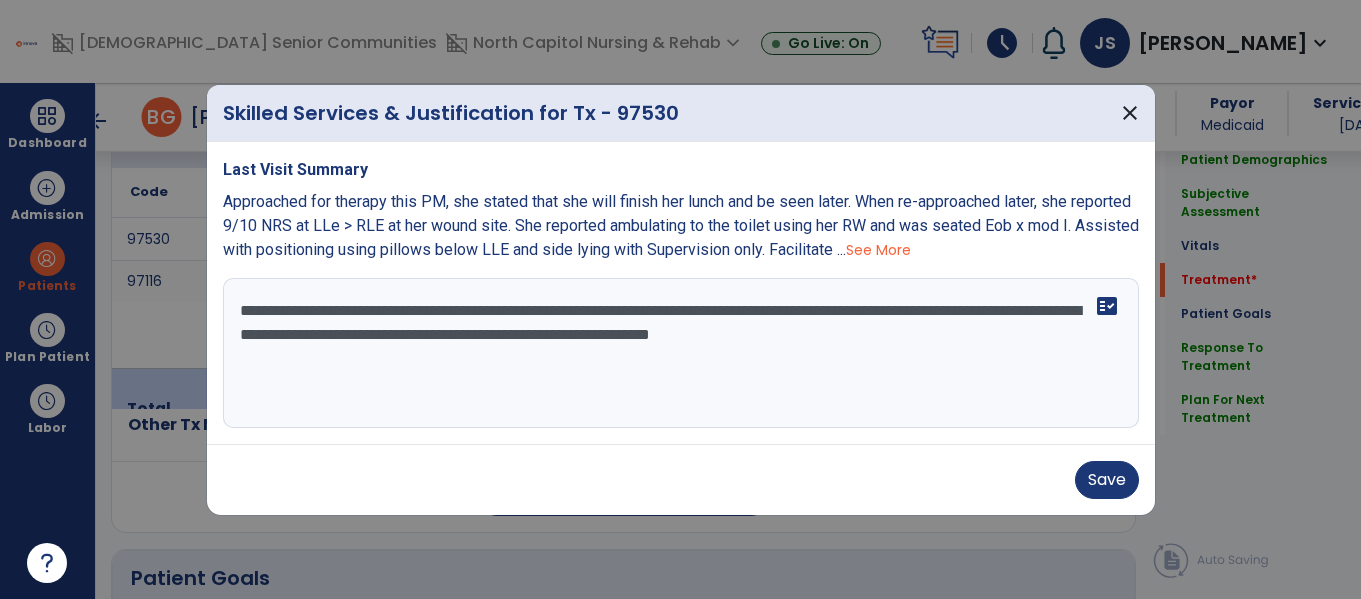 click on "**********" at bounding box center (681, 353) 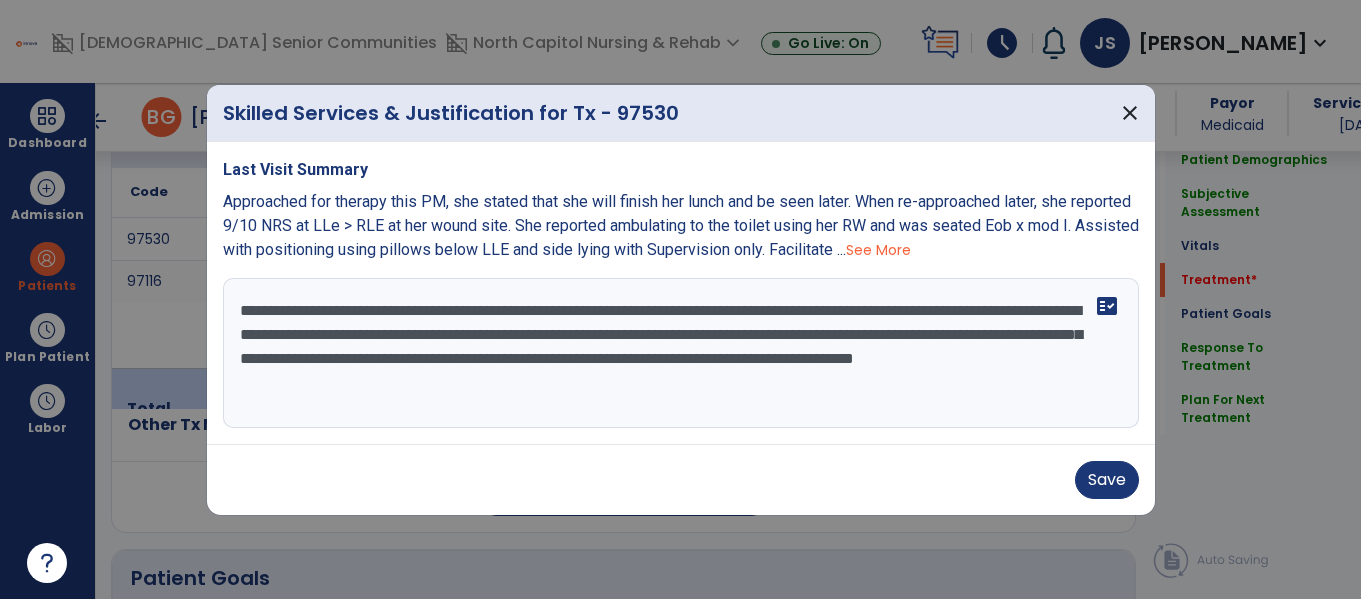click on "**********" at bounding box center [681, 353] 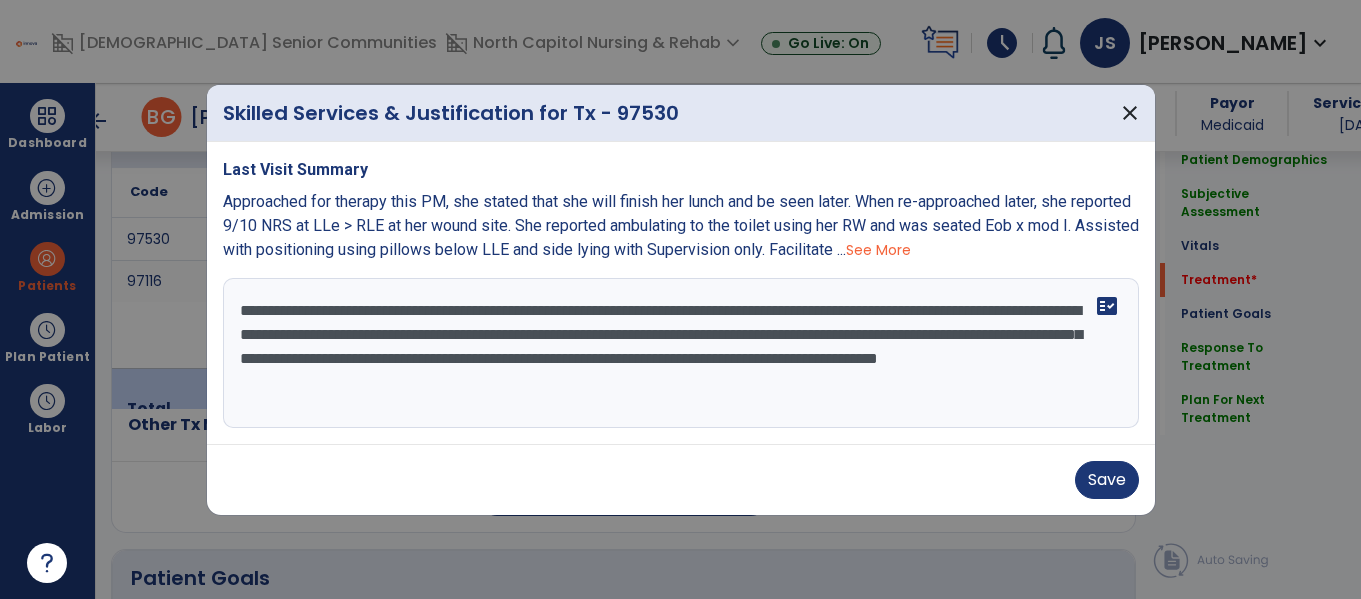 click on "**********" at bounding box center (681, 353) 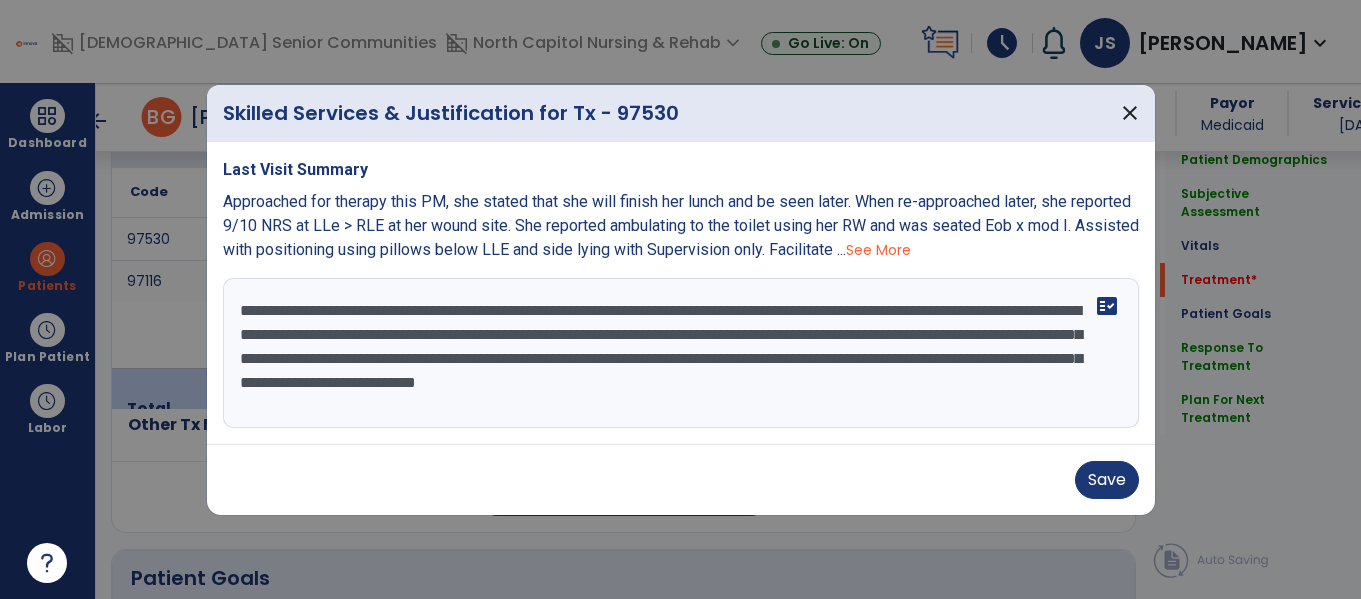 click on "**********" at bounding box center (681, 353) 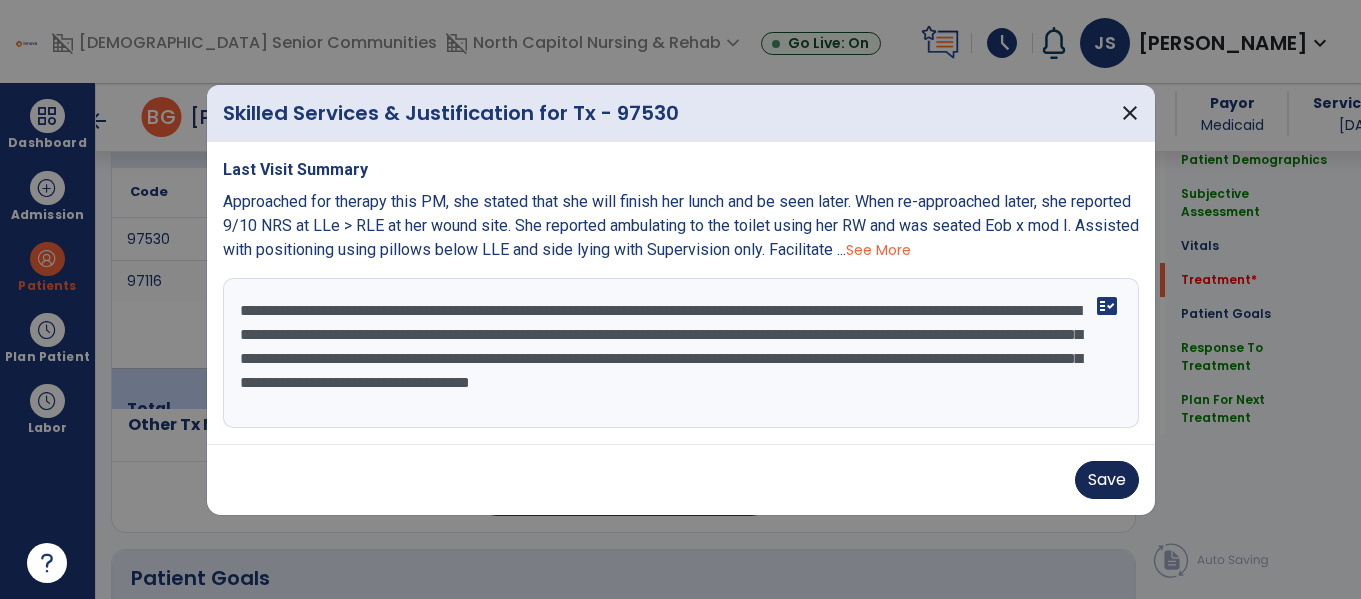 type on "**********" 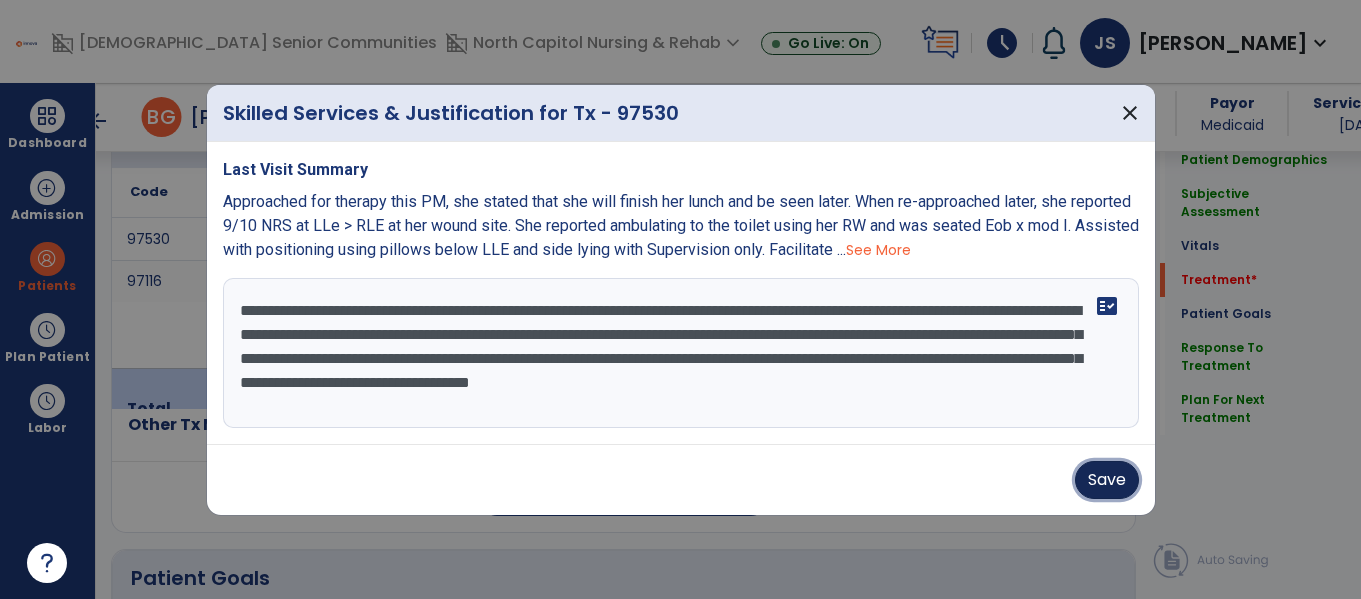 click on "Save" at bounding box center [1107, 480] 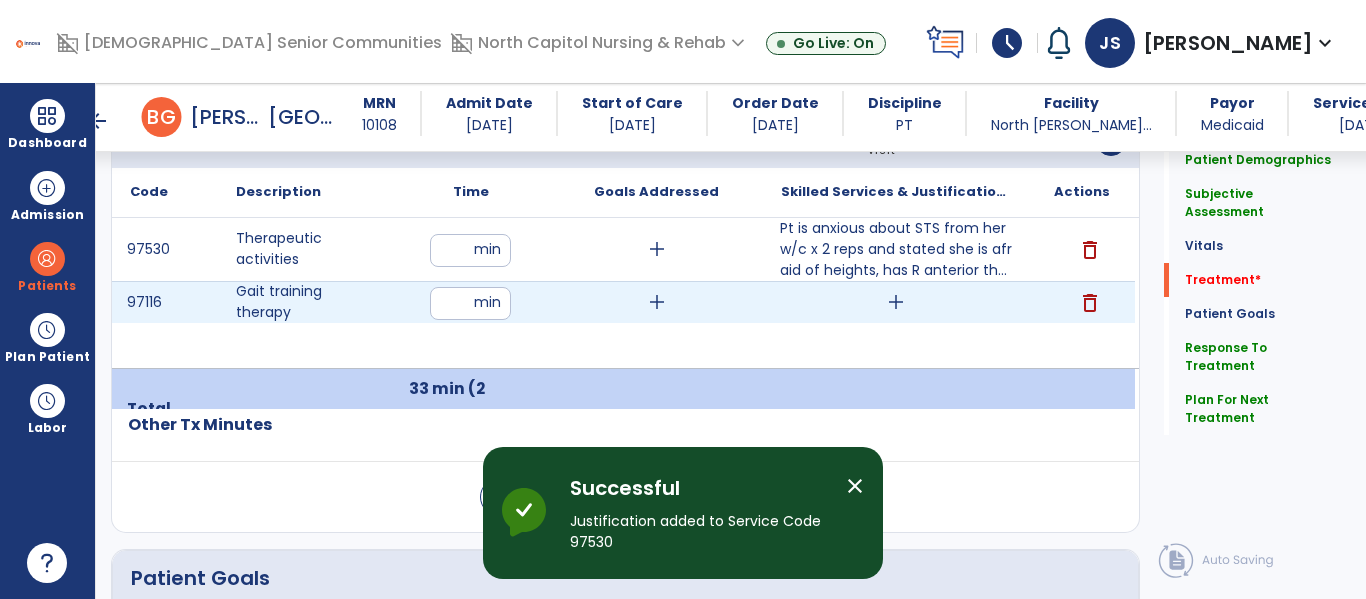 click on "add" at bounding box center (896, 302) 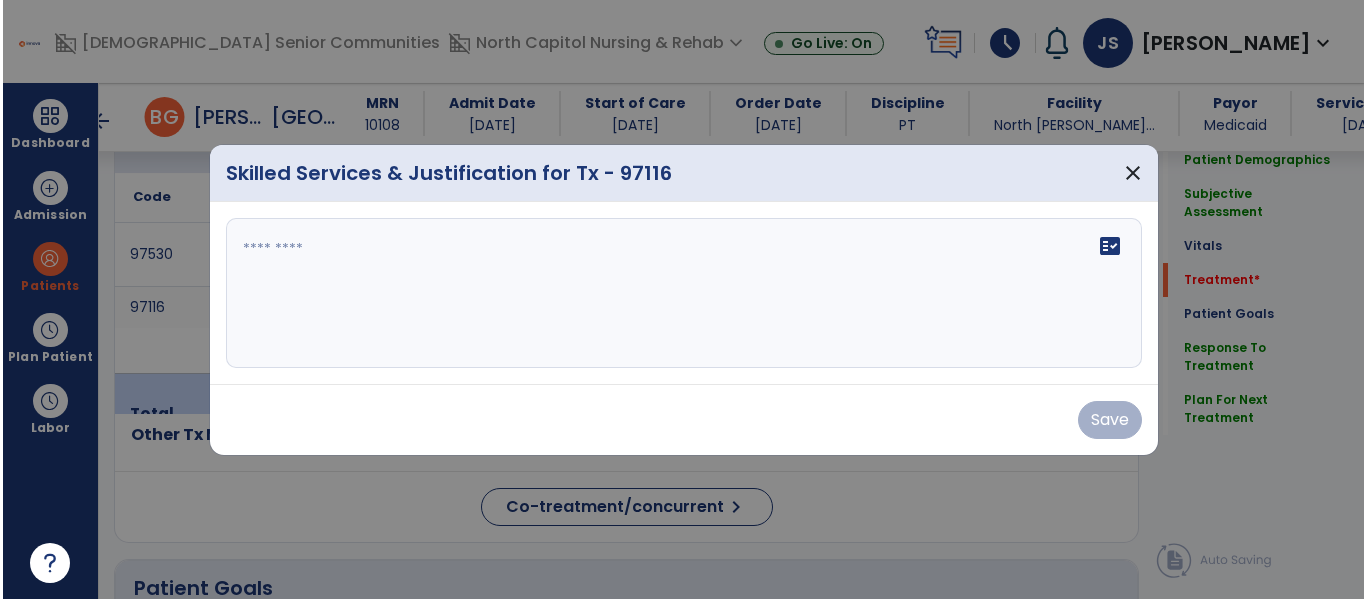 scroll, scrollTop: 1248, scrollLeft: 0, axis: vertical 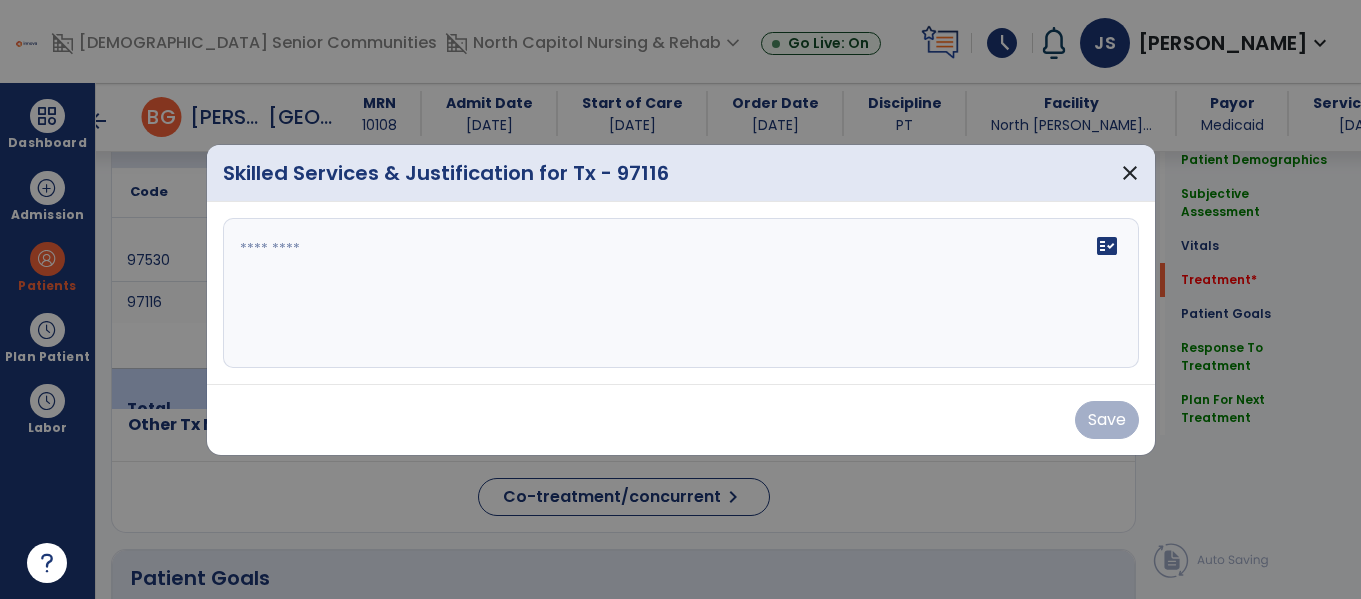 click on "fact_check" at bounding box center (681, 293) 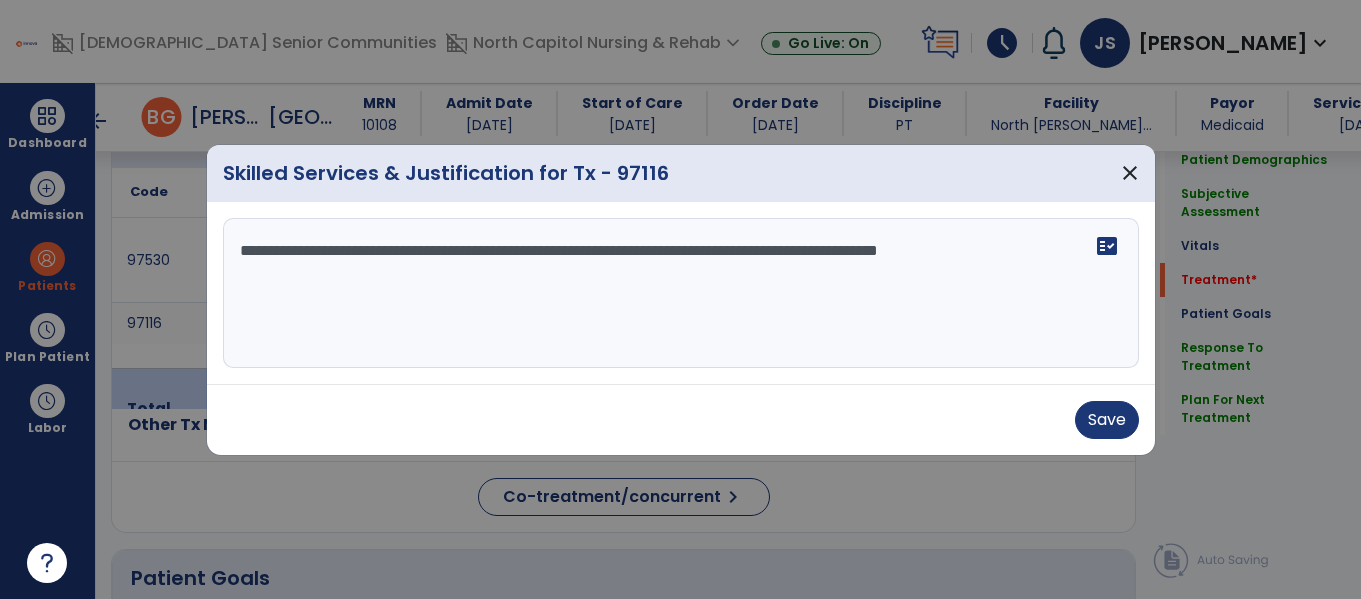 type on "**********" 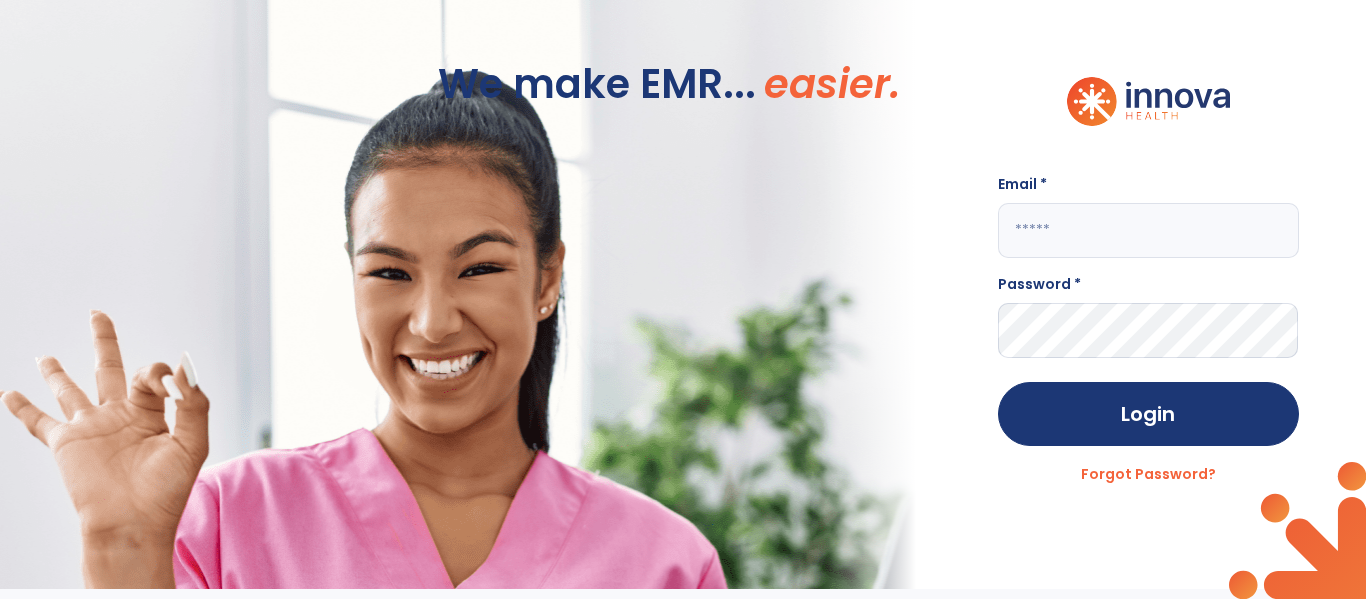 scroll, scrollTop: 0, scrollLeft: 0, axis: both 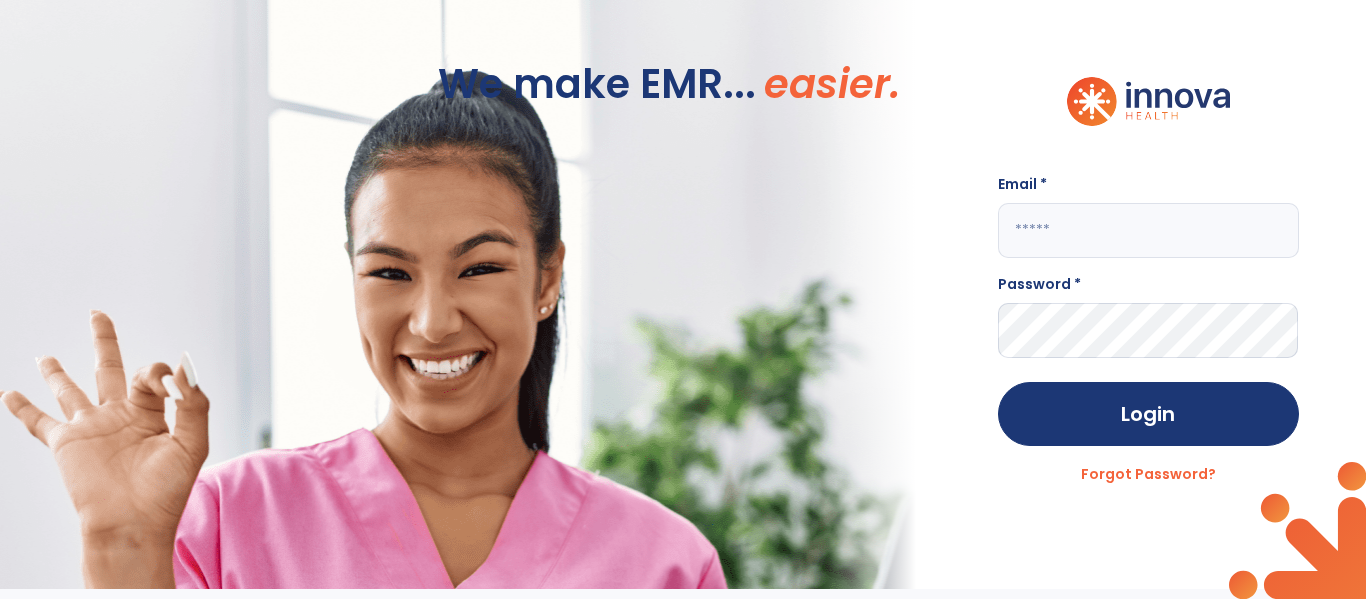 click 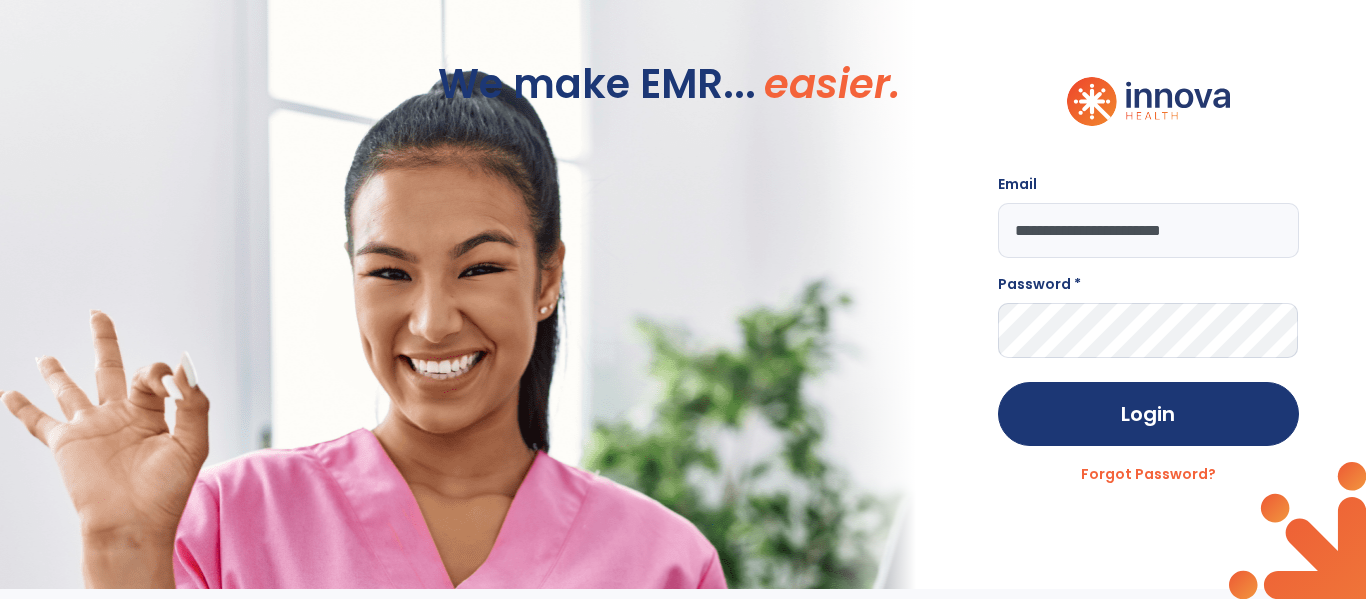 type on "**********" 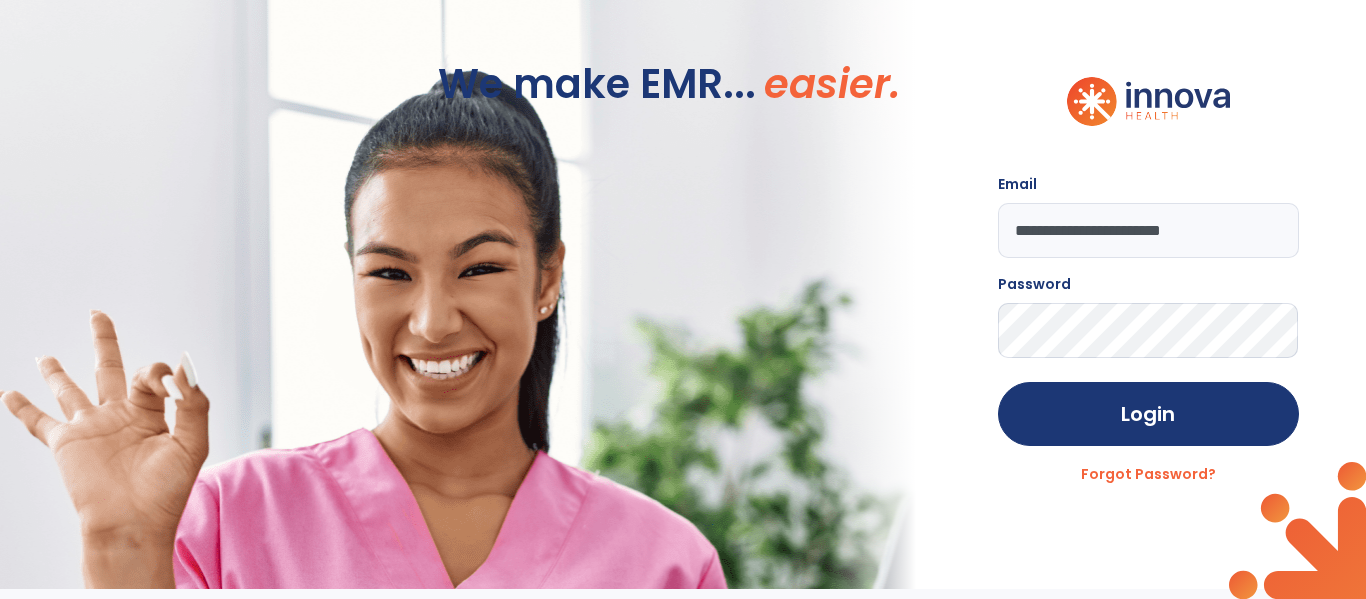 click on "Login" 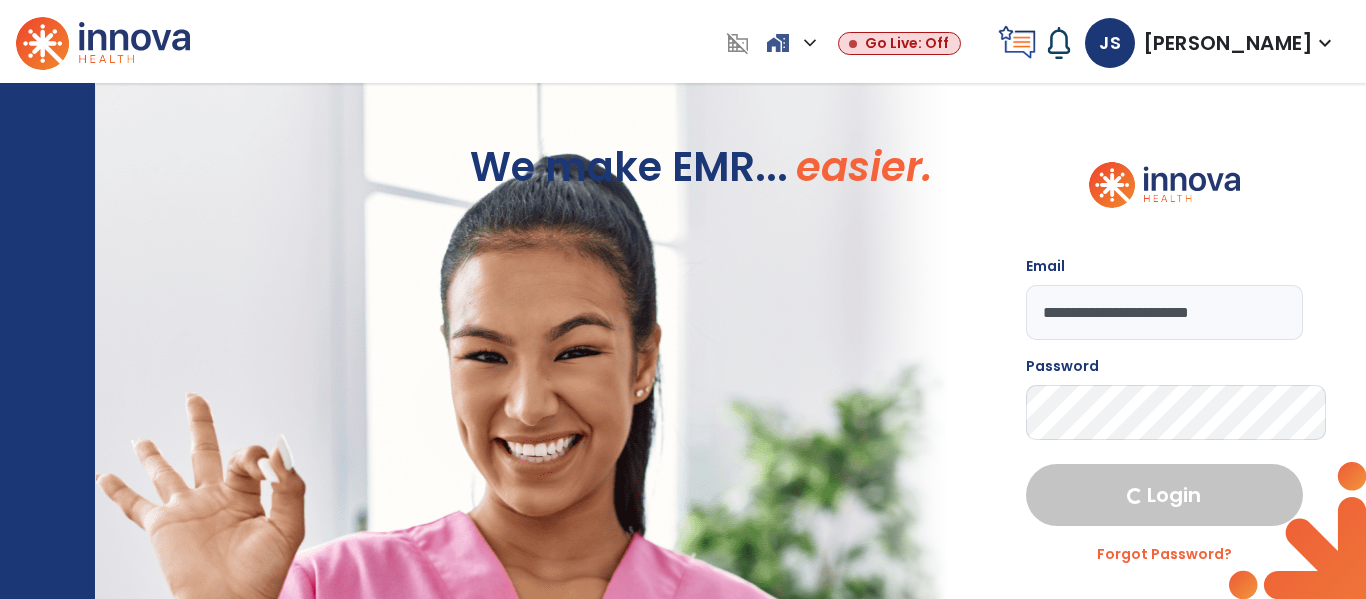 select on "****" 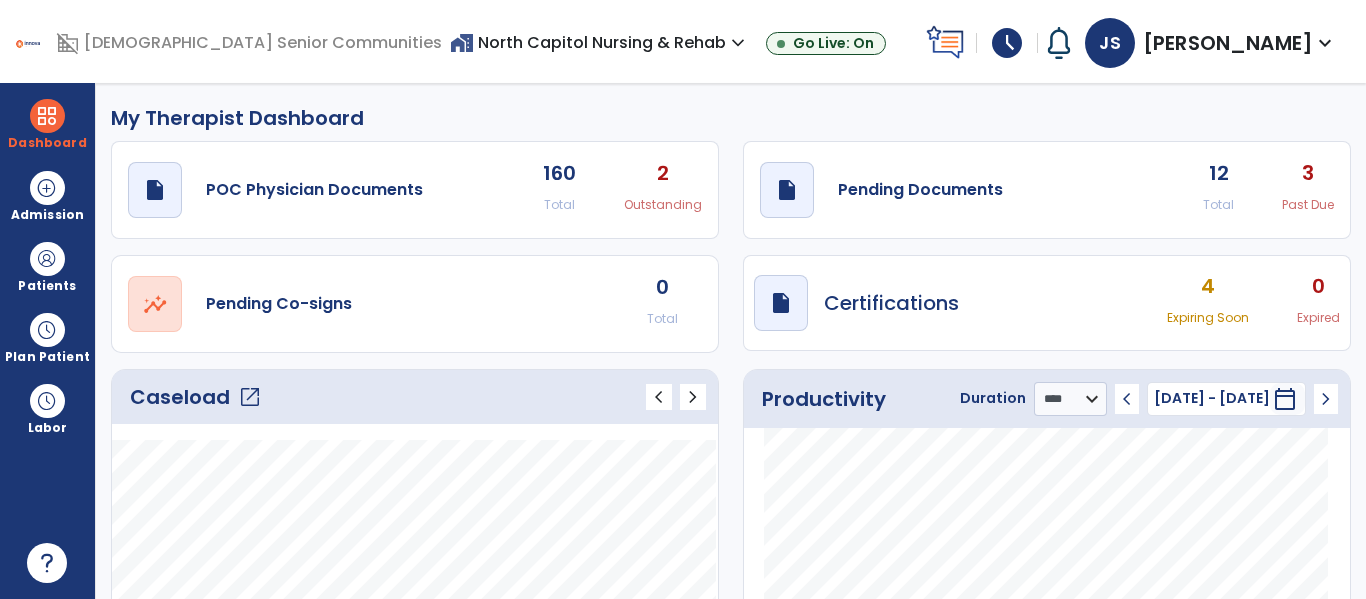 click on "open_in_new" 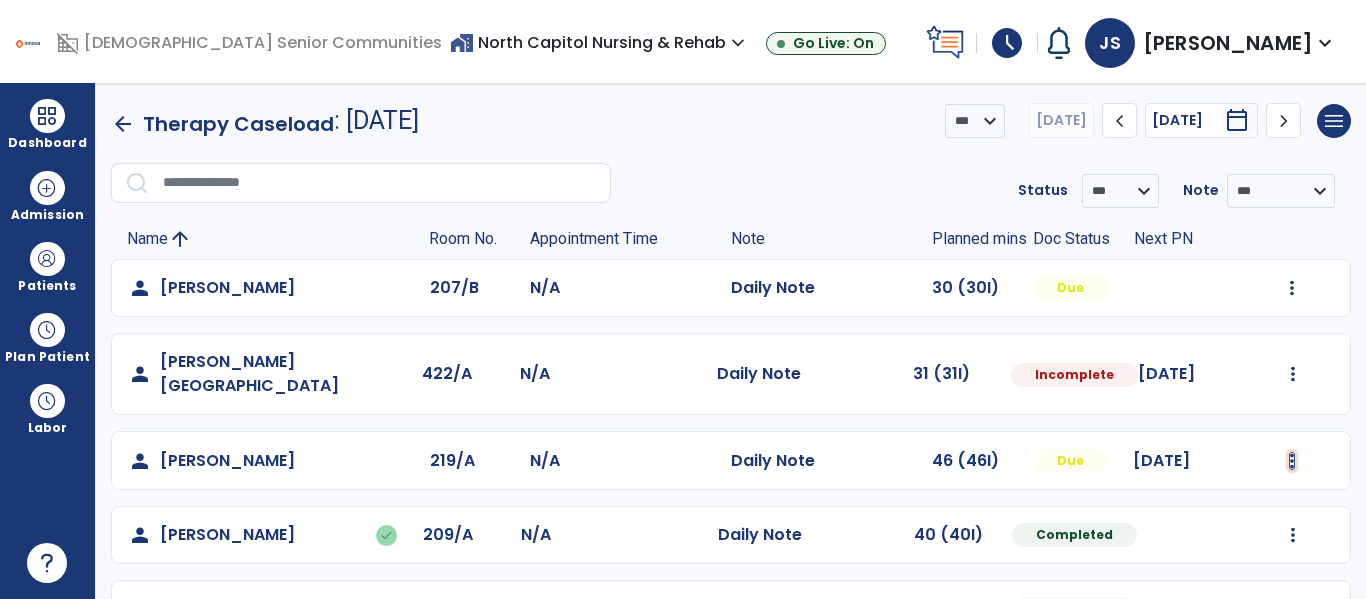click at bounding box center [1292, 288] 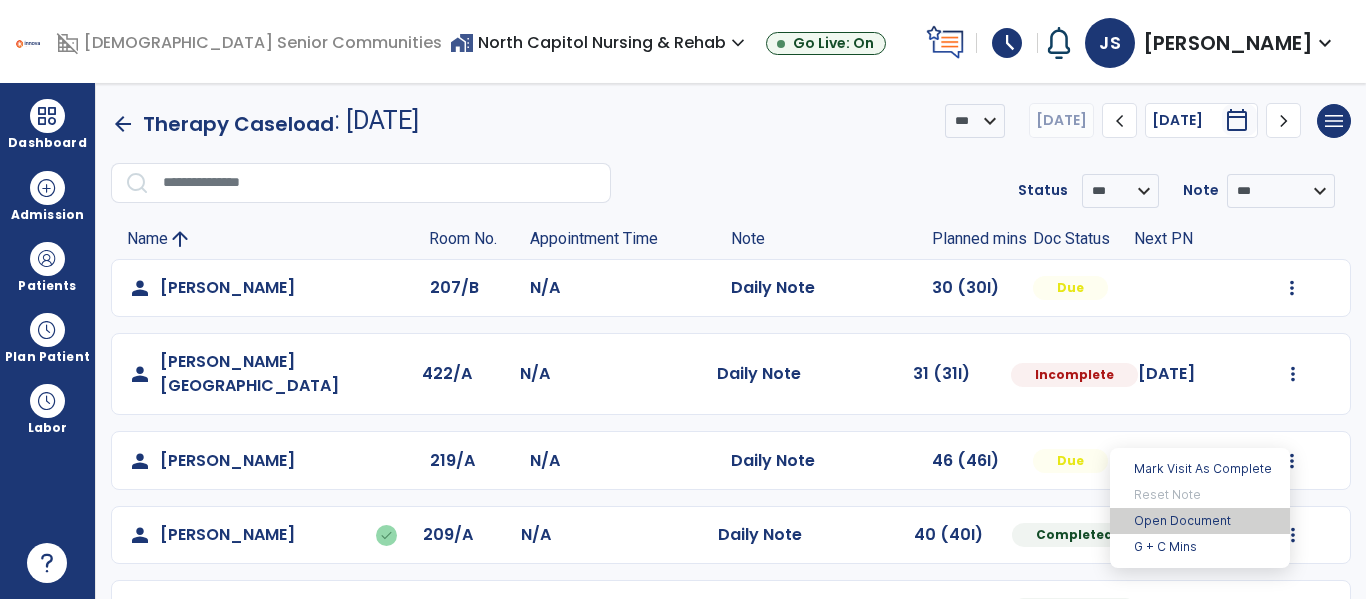 click on "Open Document" at bounding box center (1200, 521) 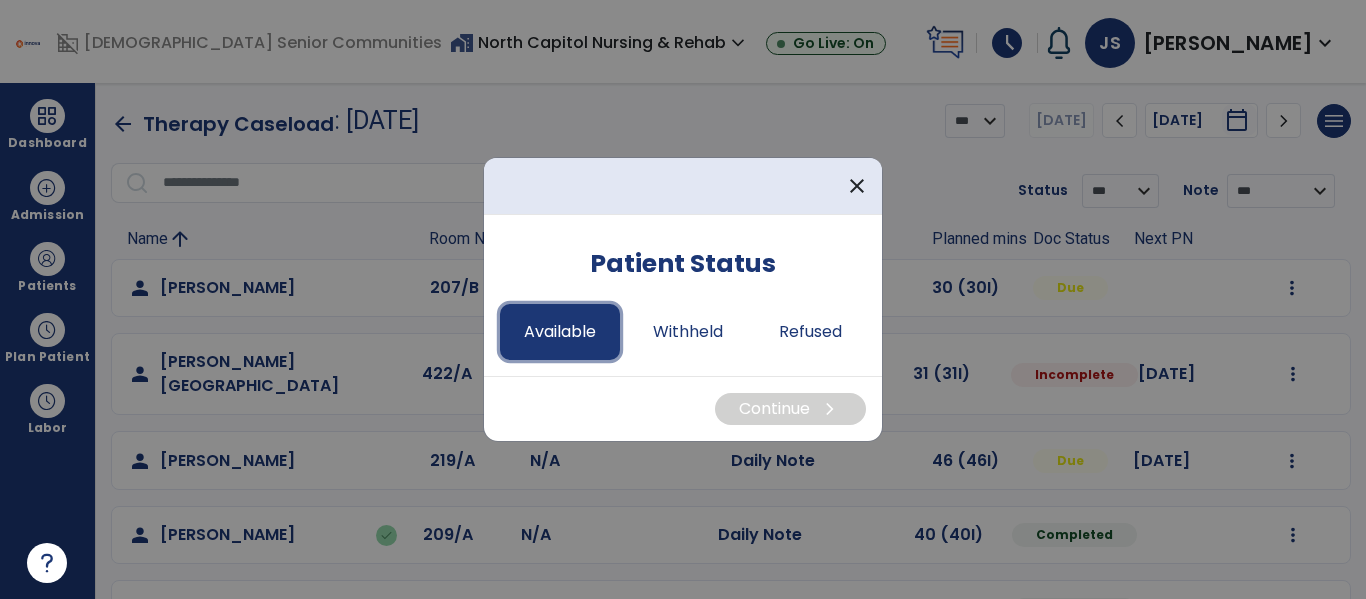 click on "Available" at bounding box center (560, 332) 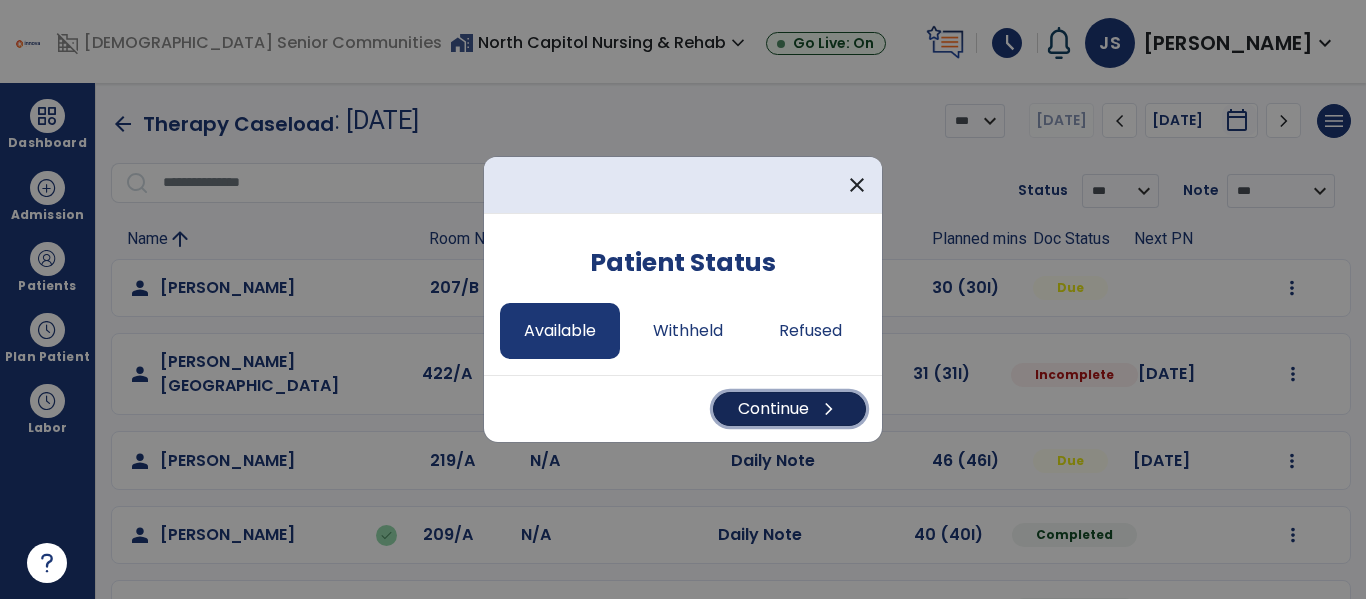 click on "Continue   chevron_right" at bounding box center (789, 409) 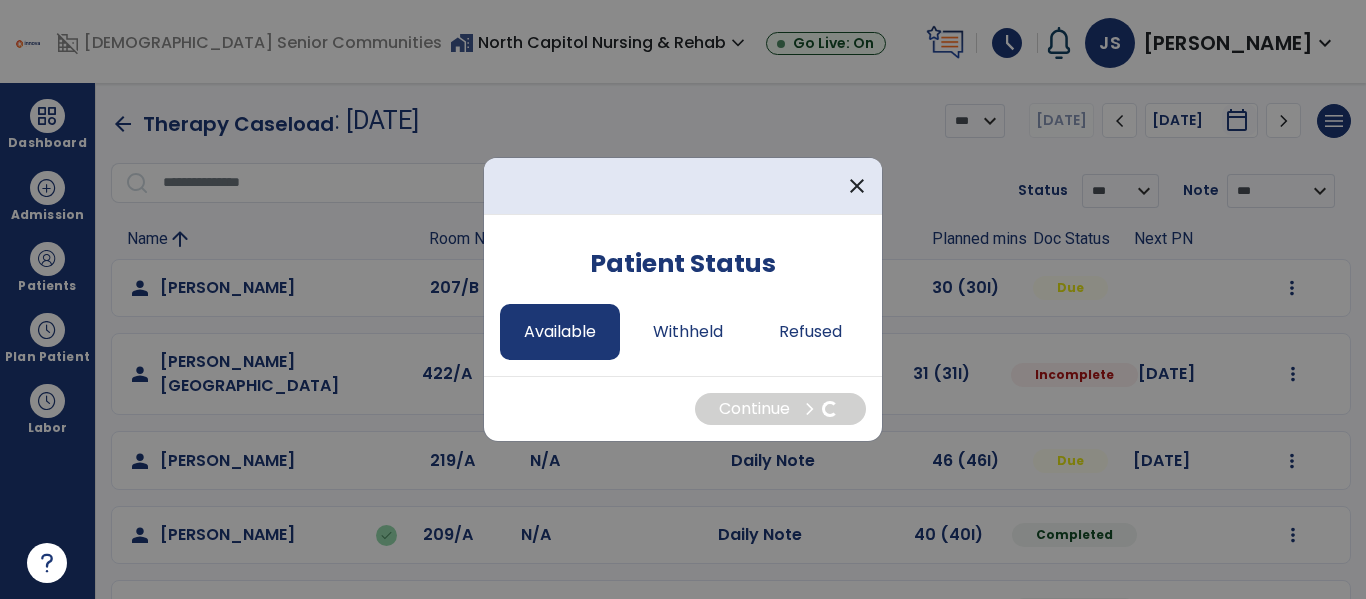 select on "*" 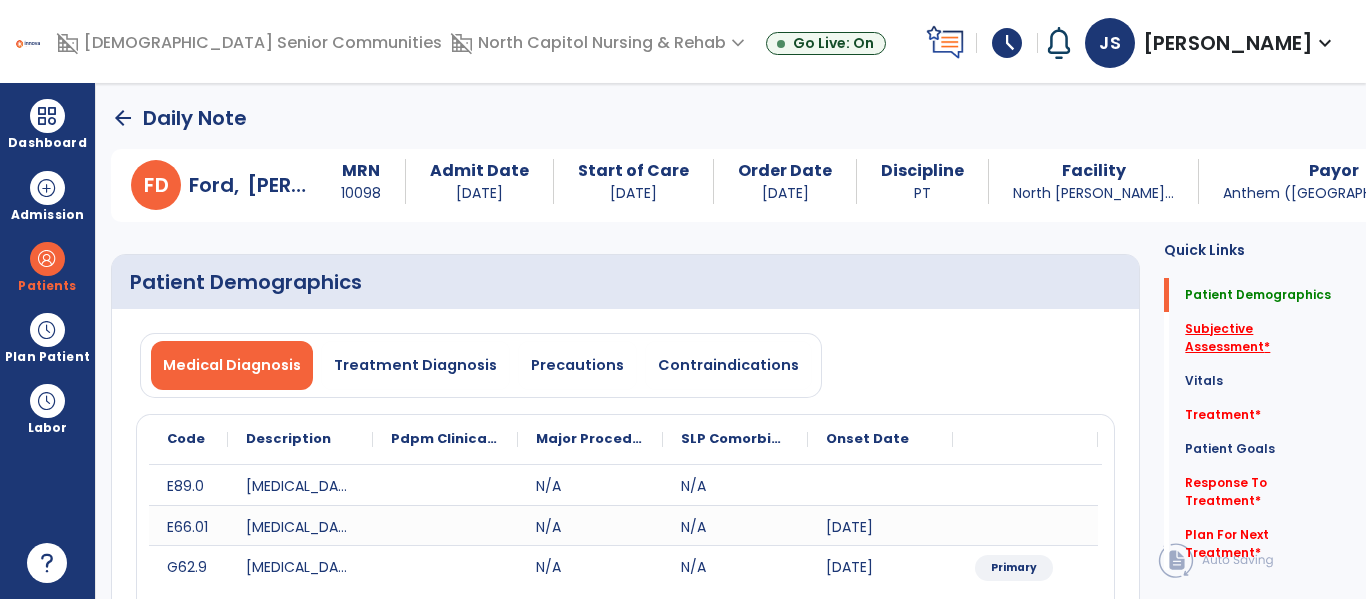 click on "Subjective Assessment   *" 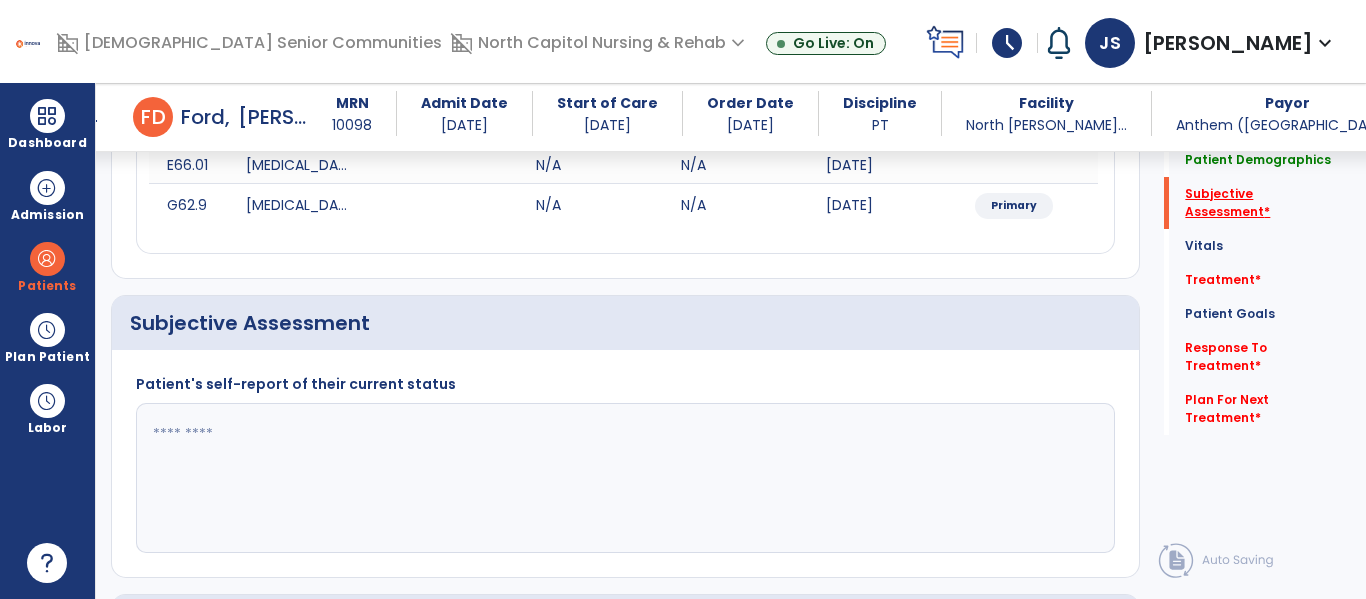 scroll, scrollTop: 457, scrollLeft: 0, axis: vertical 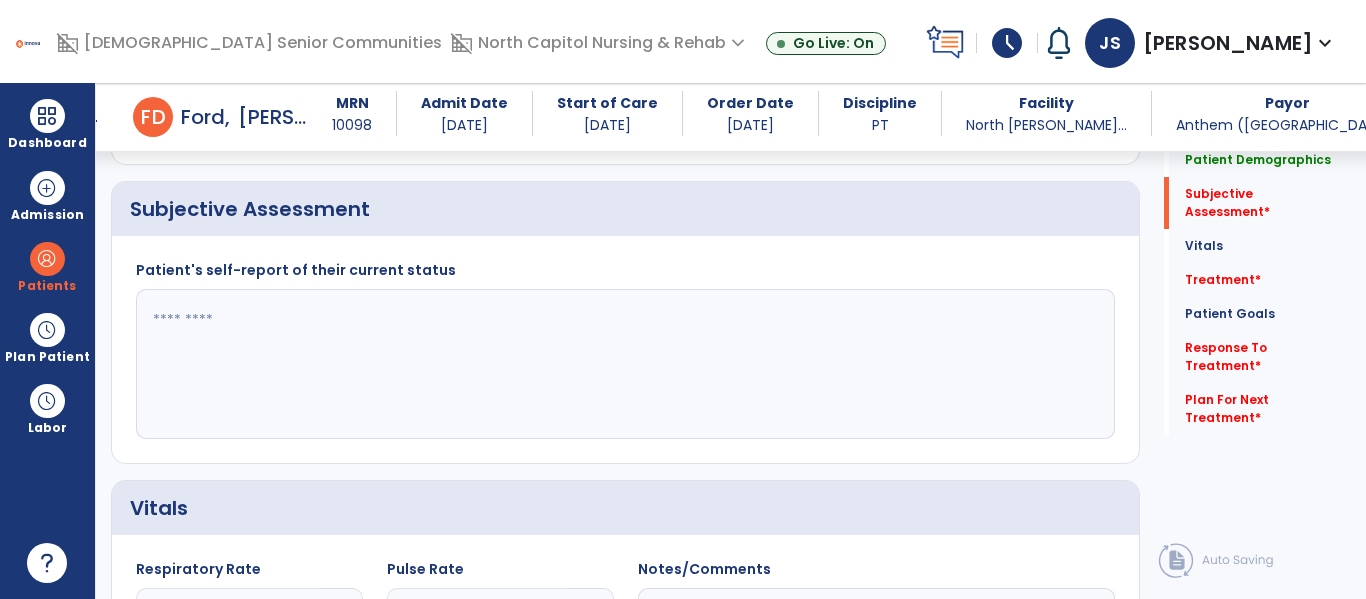 click 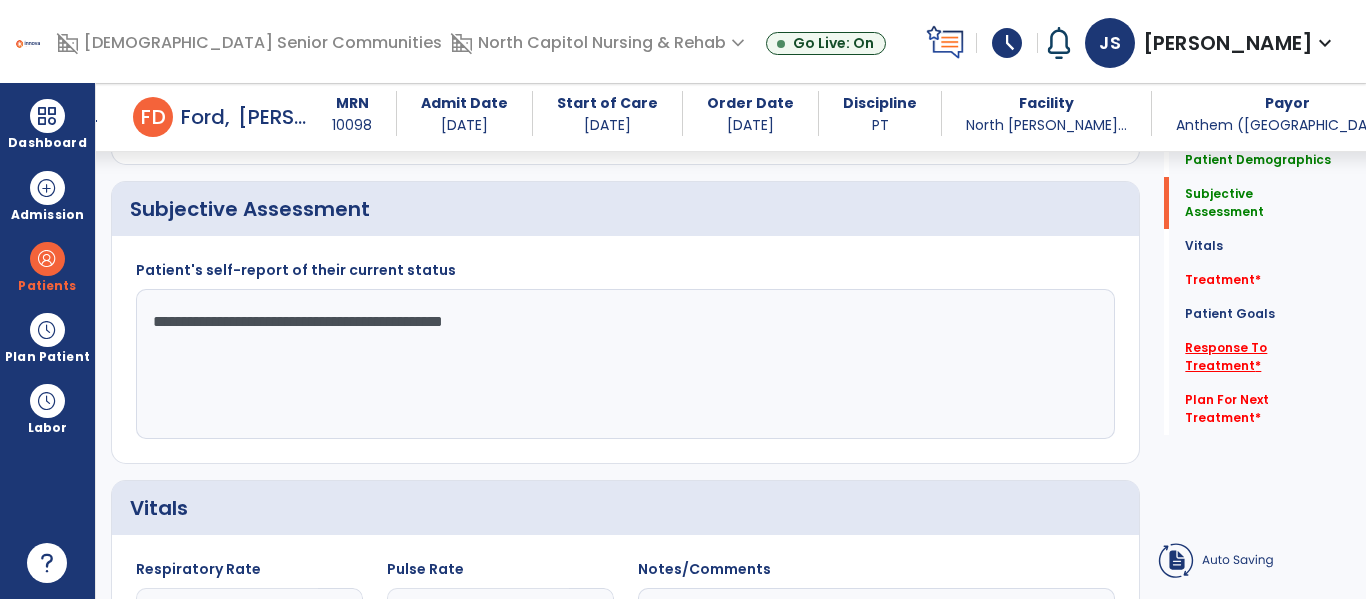 type on "**********" 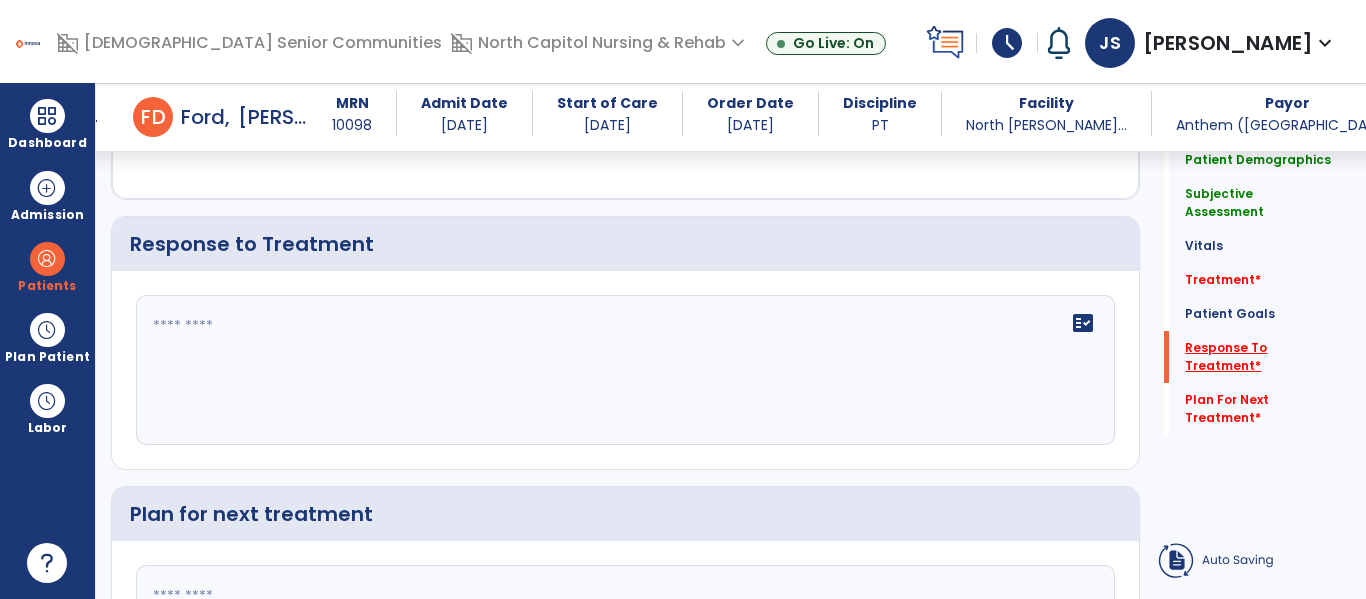 scroll, scrollTop: 2521, scrollLeft: 0, axis: vertical 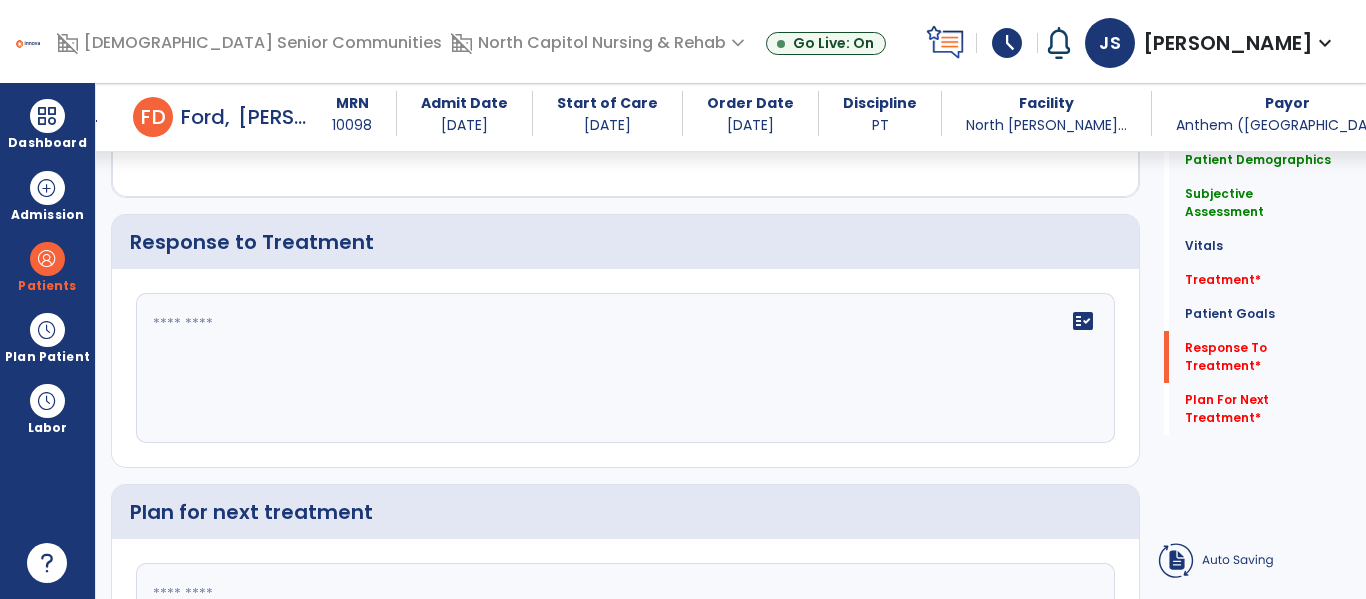 click 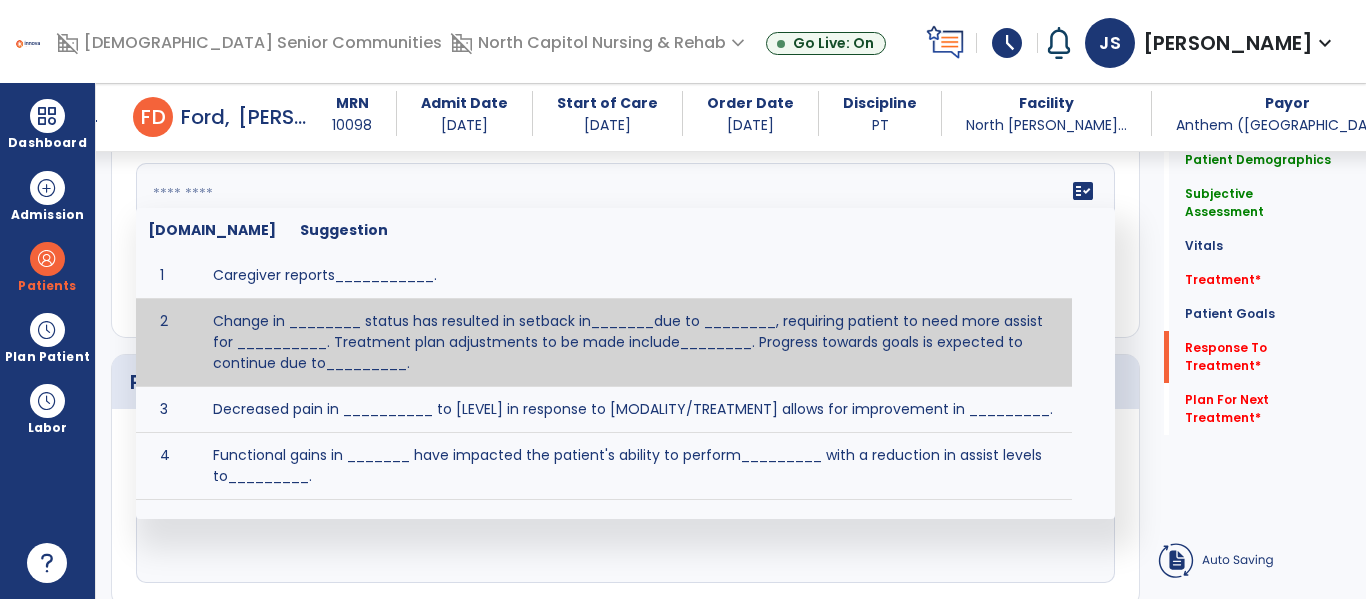 scroll, scrollTop: 2650, scrollLeft: 0, axis: vertical 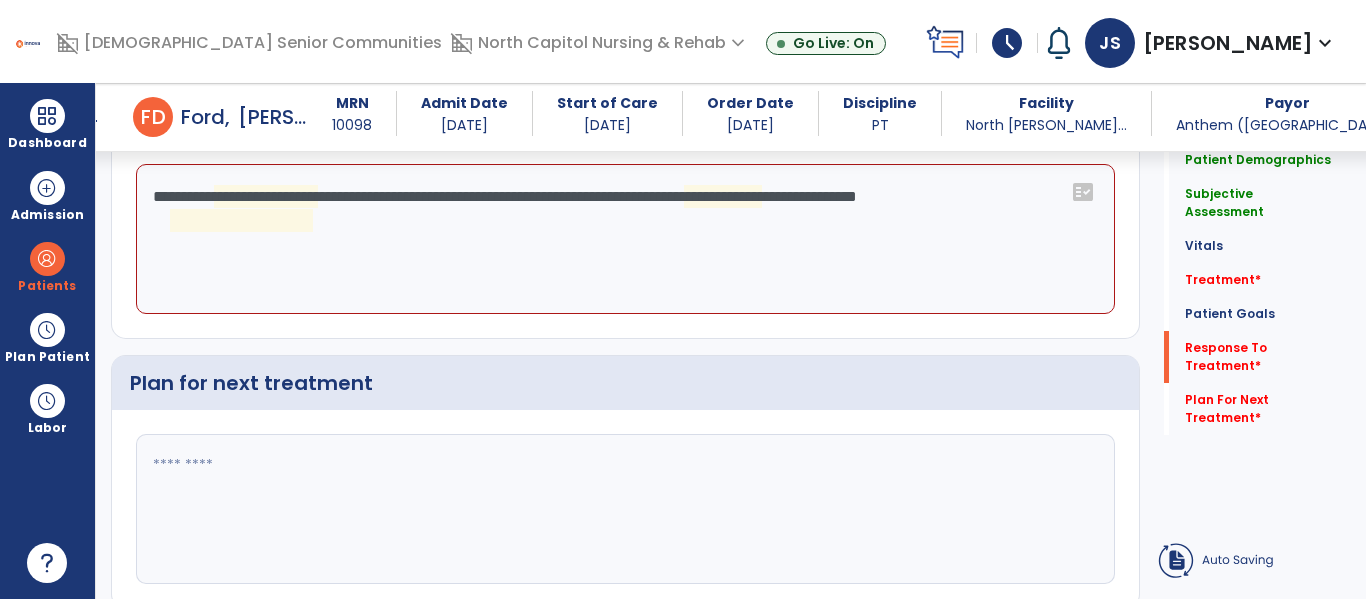 click on "**********" 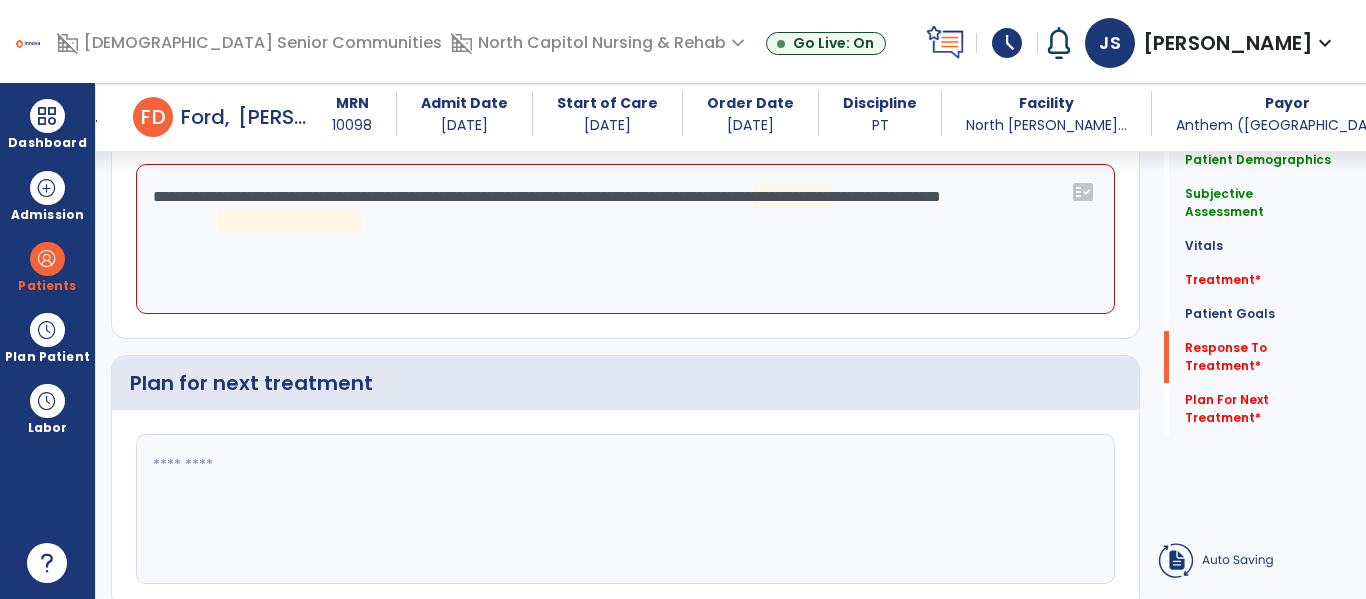 type on "**********" 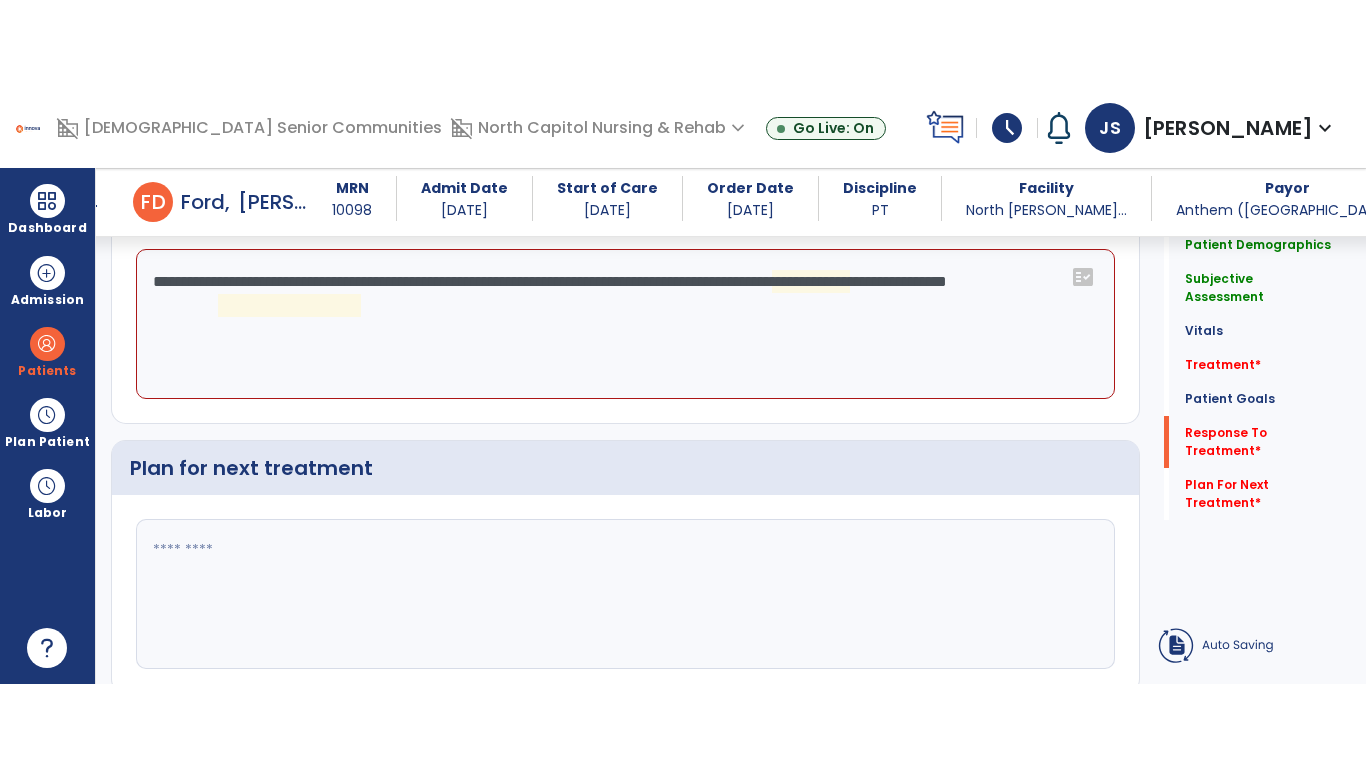 scroll, scrollTop: 2557, scrollLeft: 0, axis: vertical 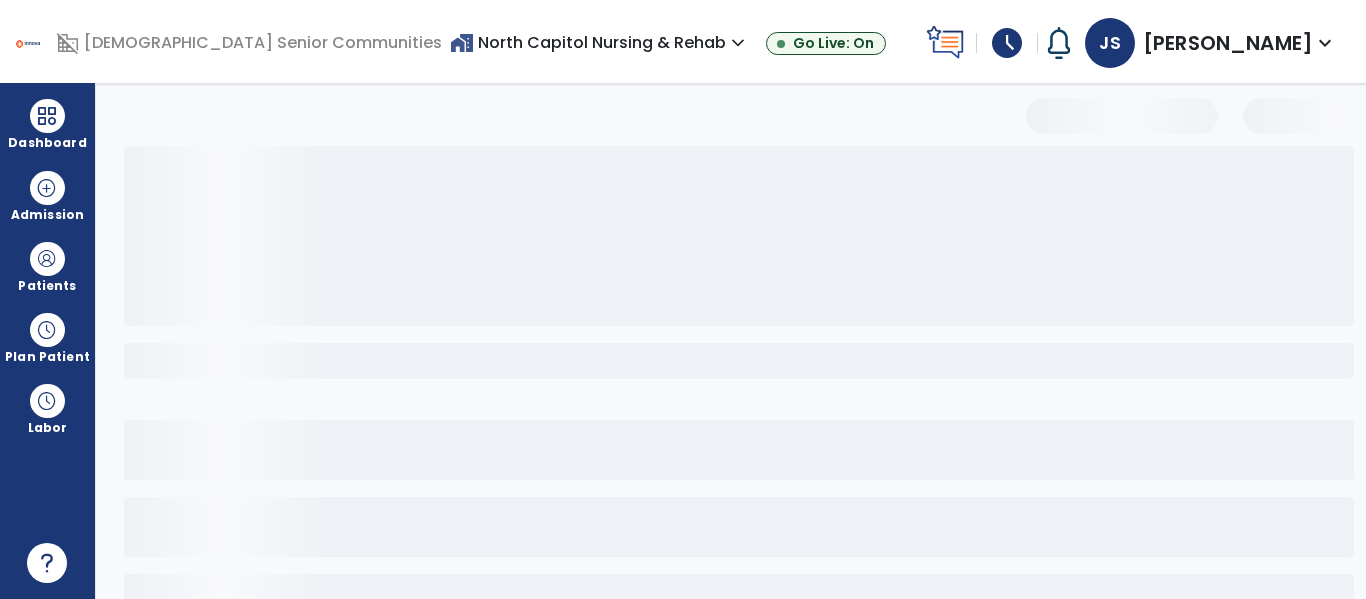 select on "*" 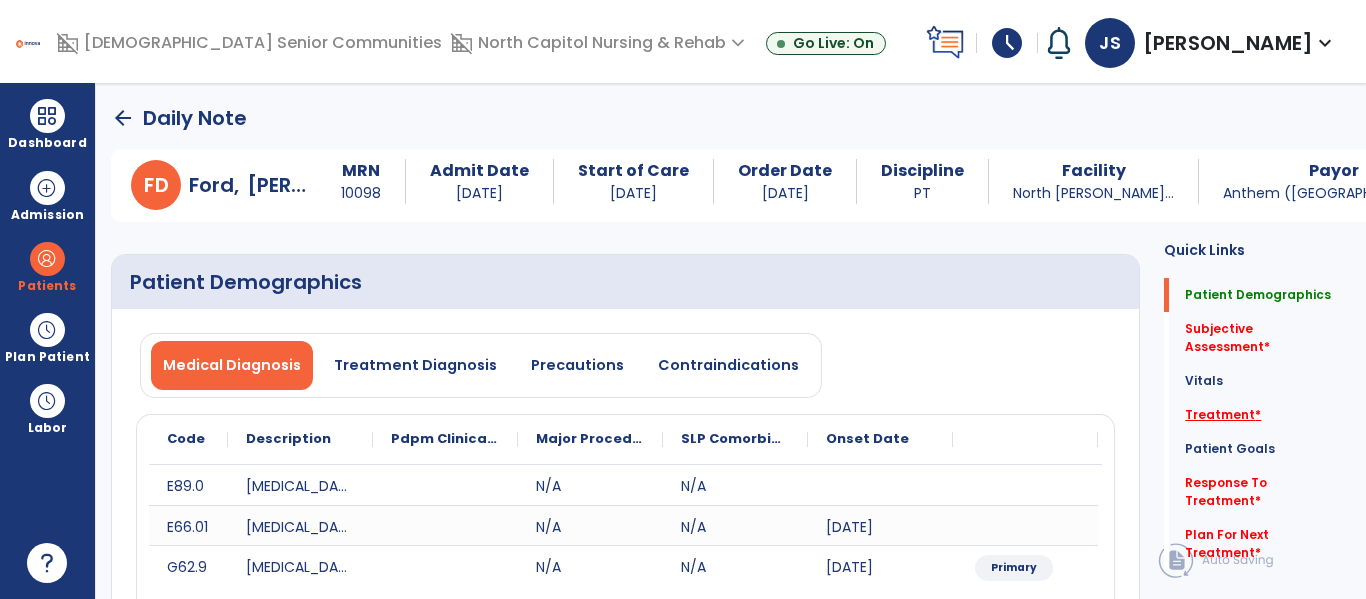 click on "Treatment   *" 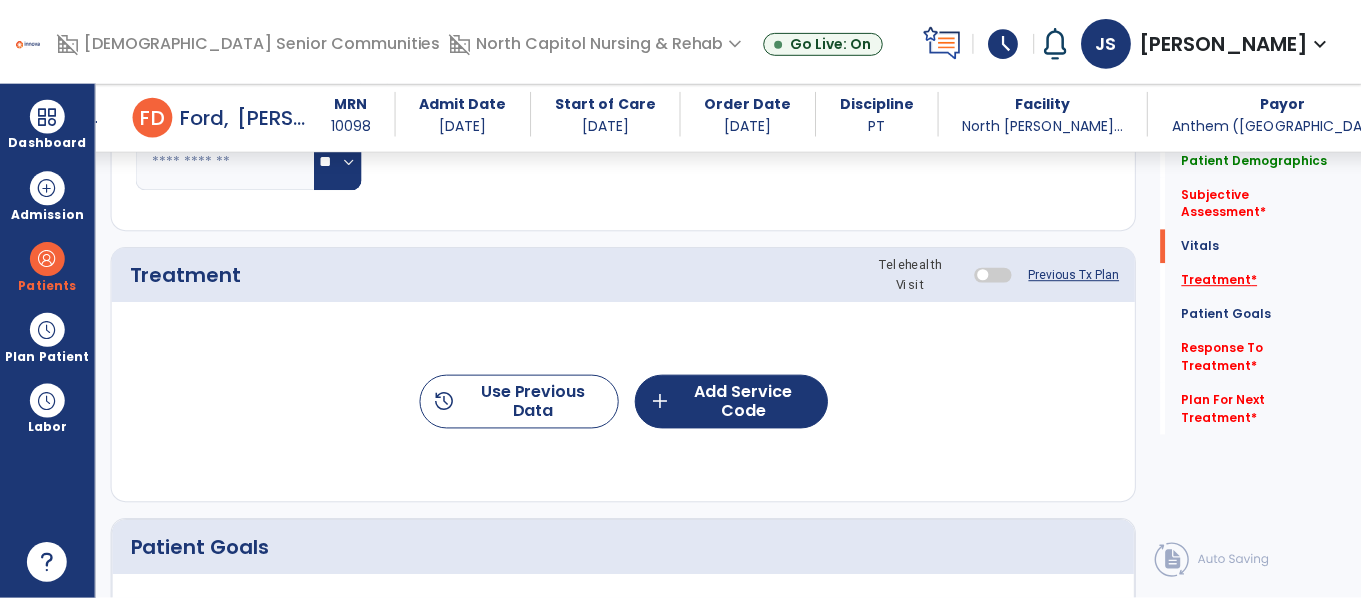 scroll, scrollTop: 1165, scrollLeft: 0, axis: vertical 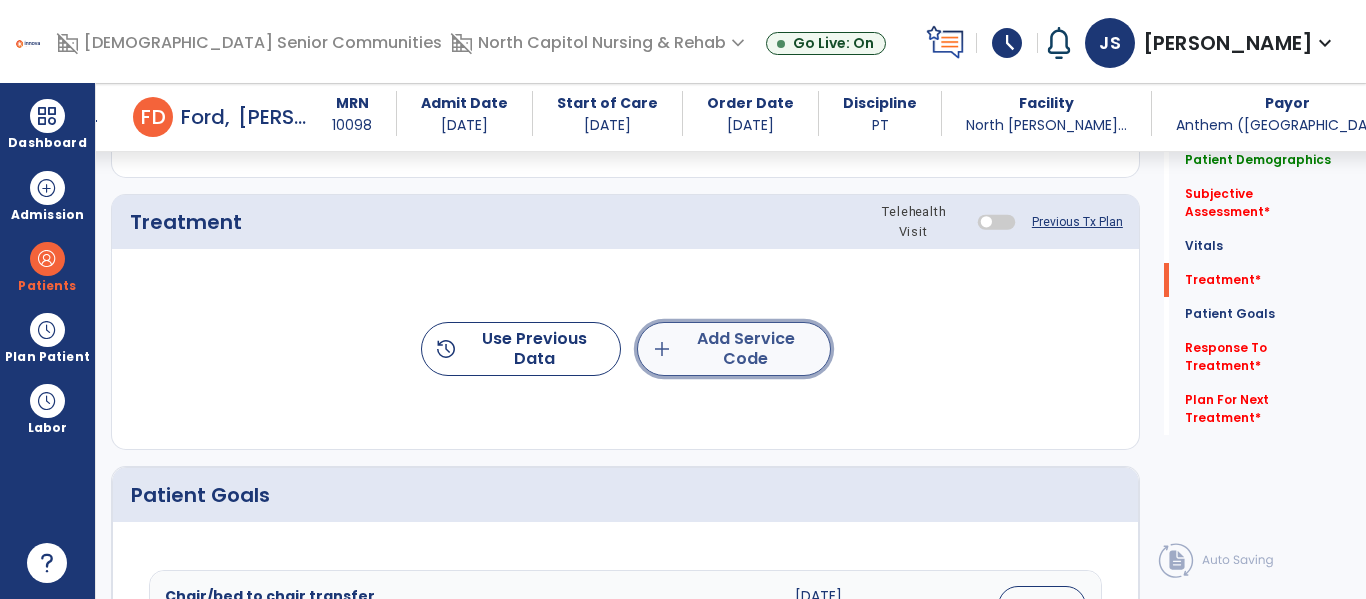 click on "add  Add Service Code" 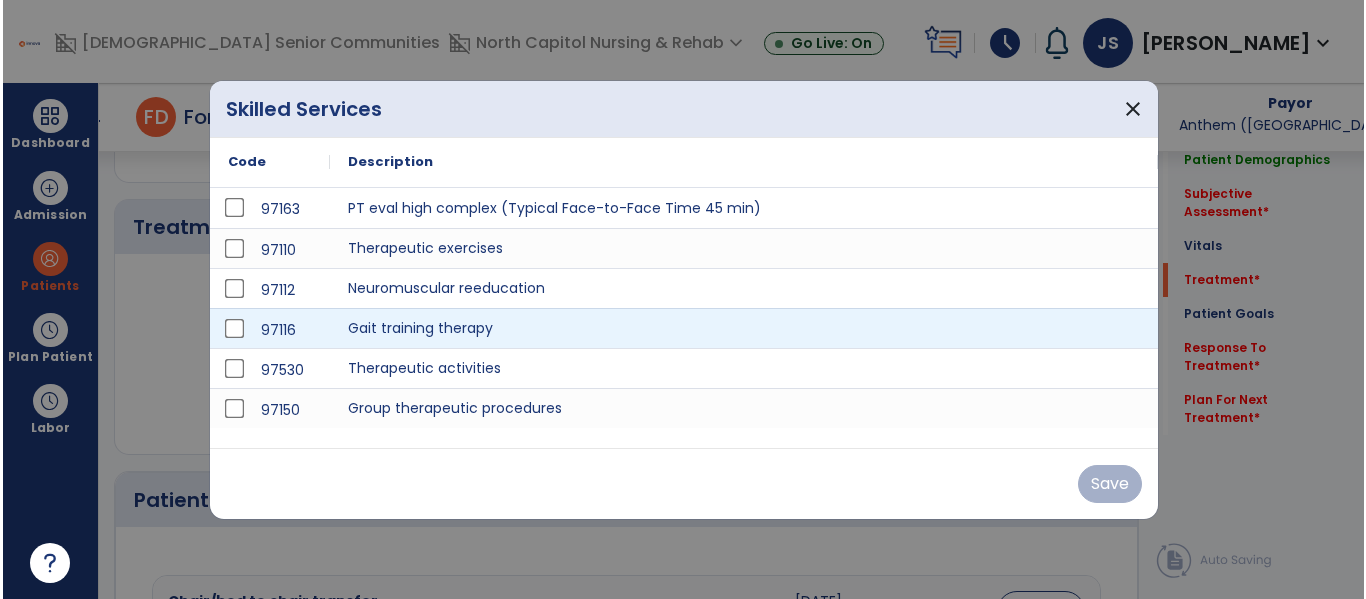 scroll, scrollTop: 1165, scrollLeft: 0, axis: vertical 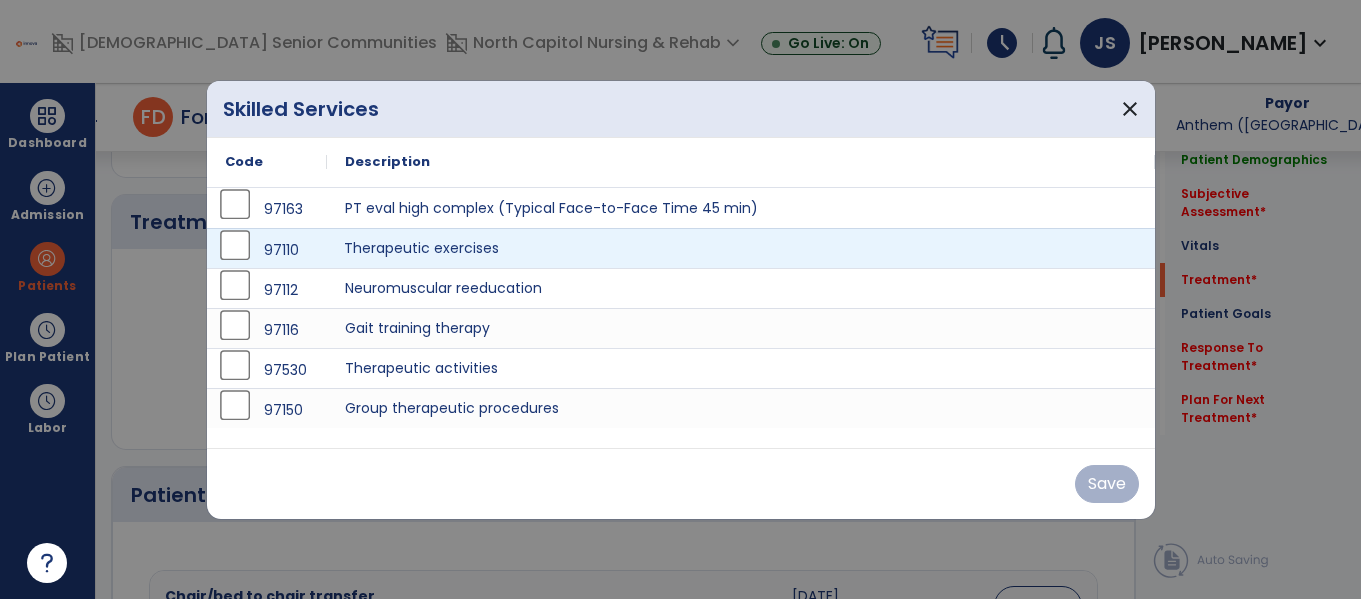click on "Therapeutic exercises" at bounding box center (741, 248) 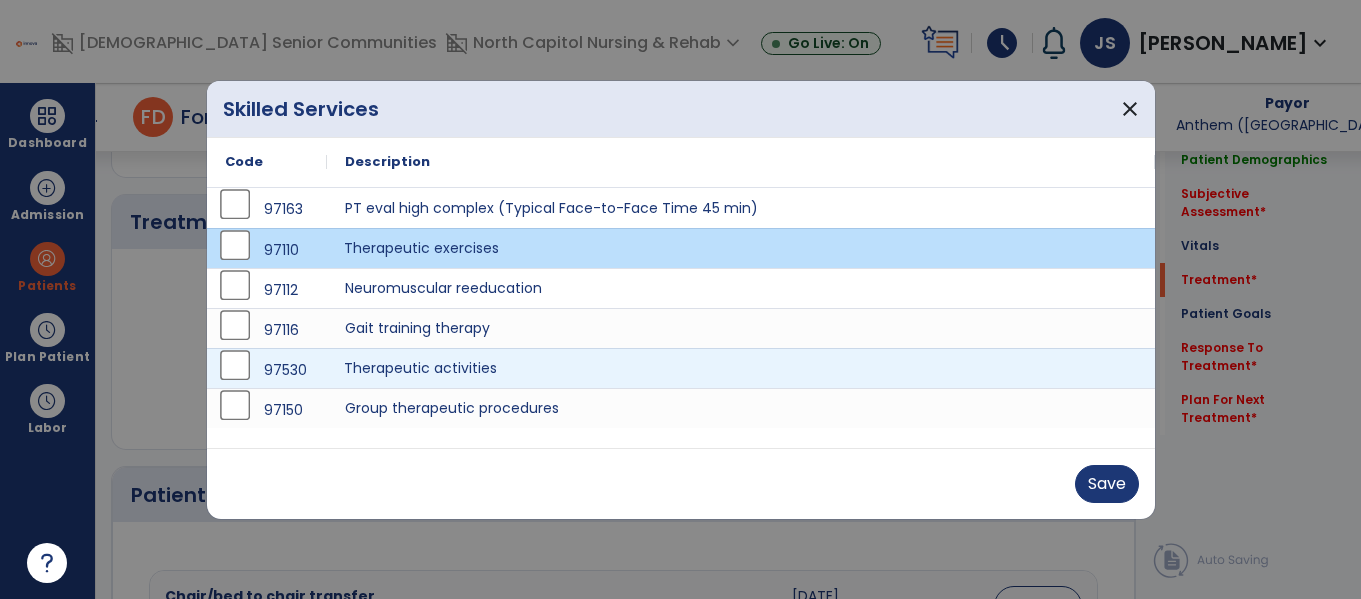 click on "Therapeutic activities" at bounding box center [741, 368] 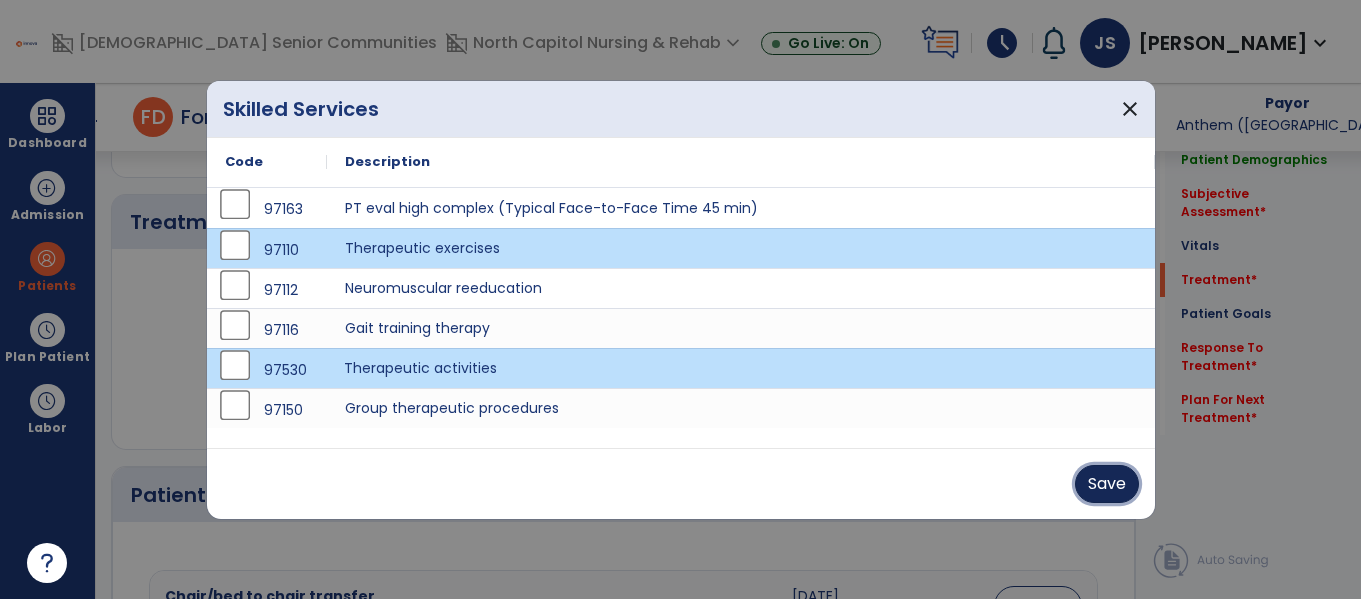 click on "Save" at bounding box center [1107, 484] 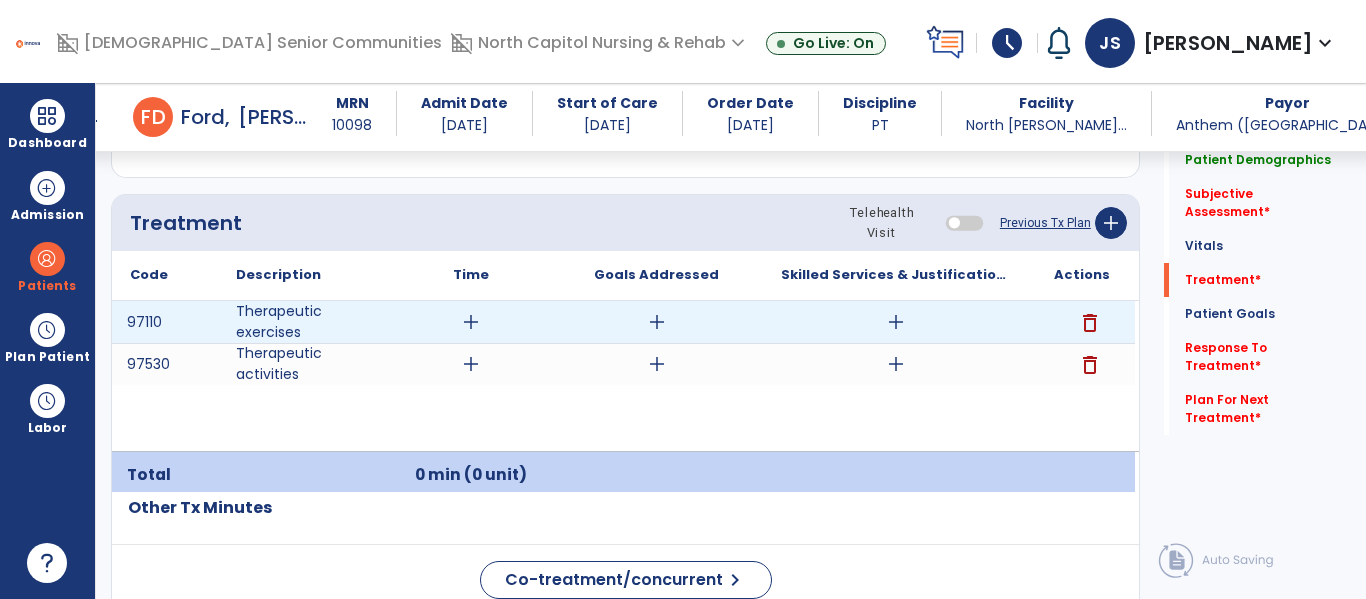 click on "add" at bounding box center (471, 322) 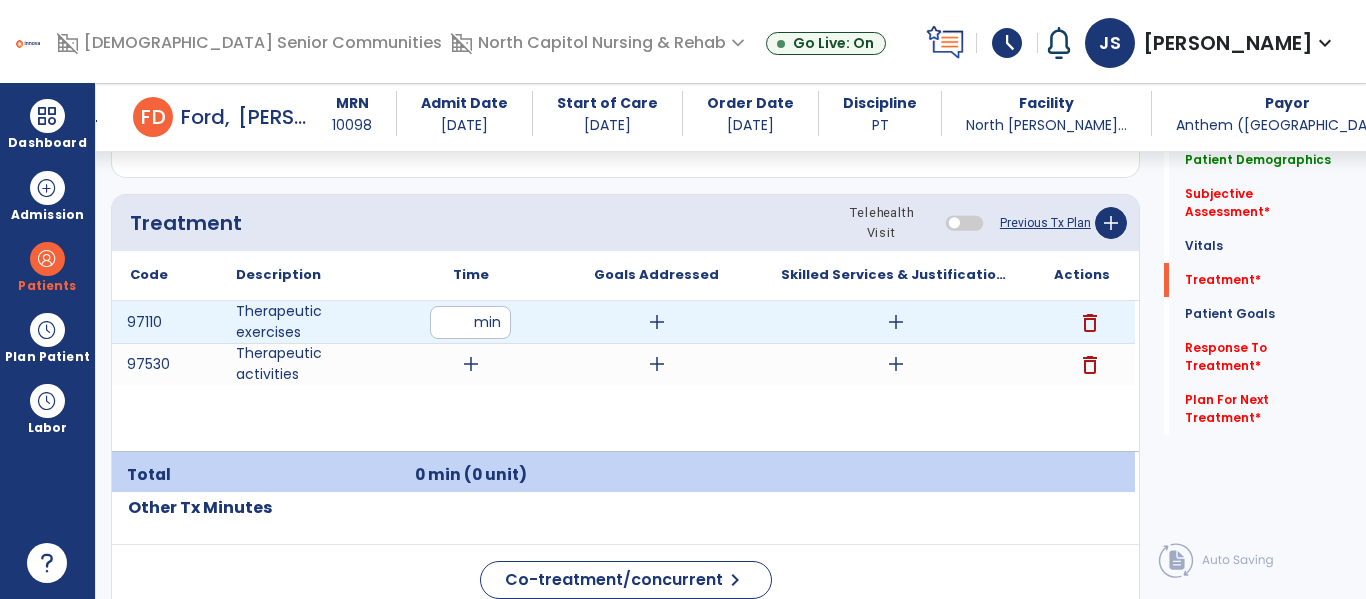 type on "**" 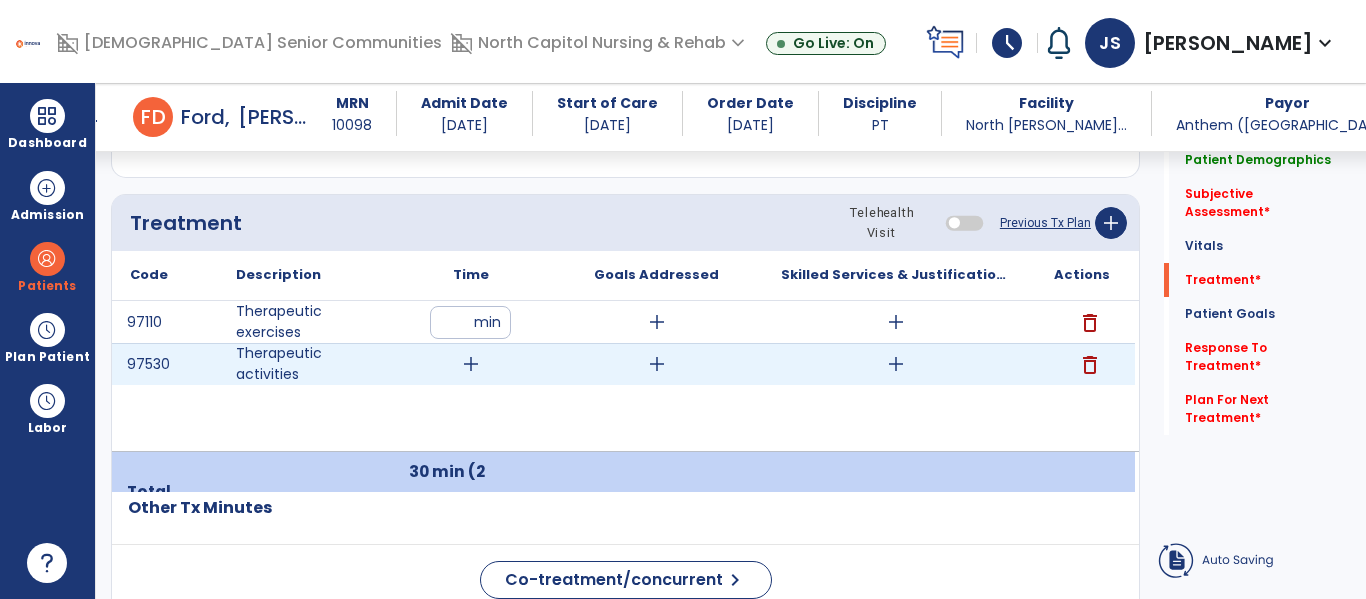 click on "add" at bounding box center [471, 364] 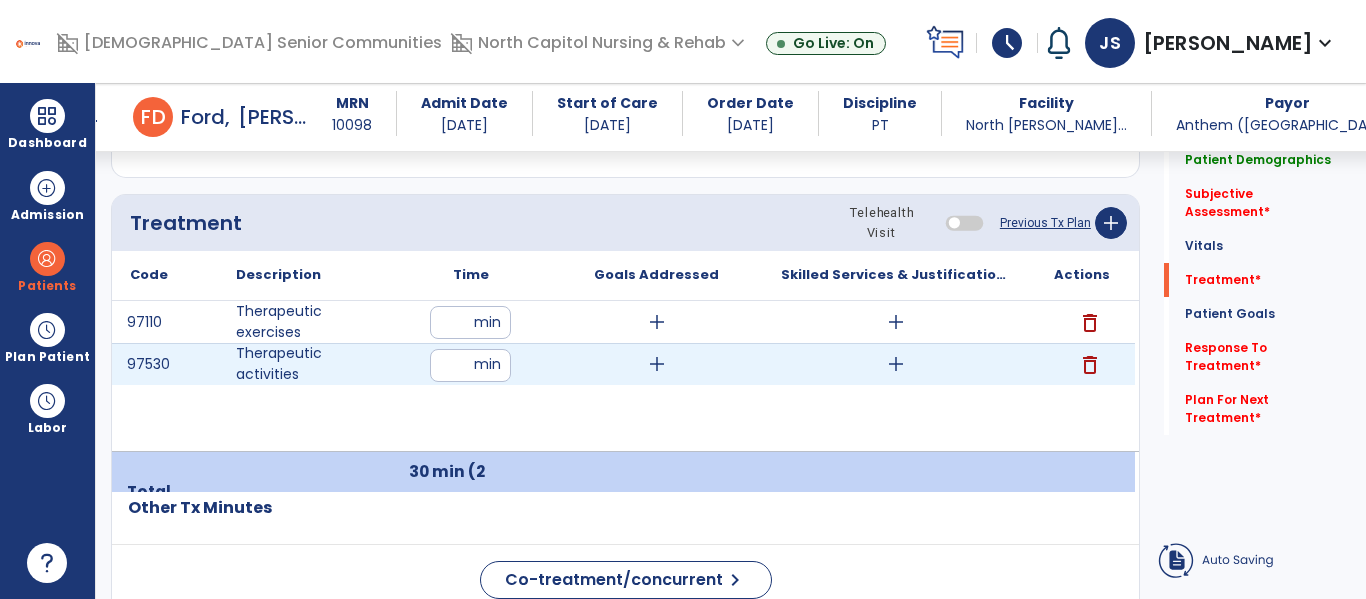 type on "**" 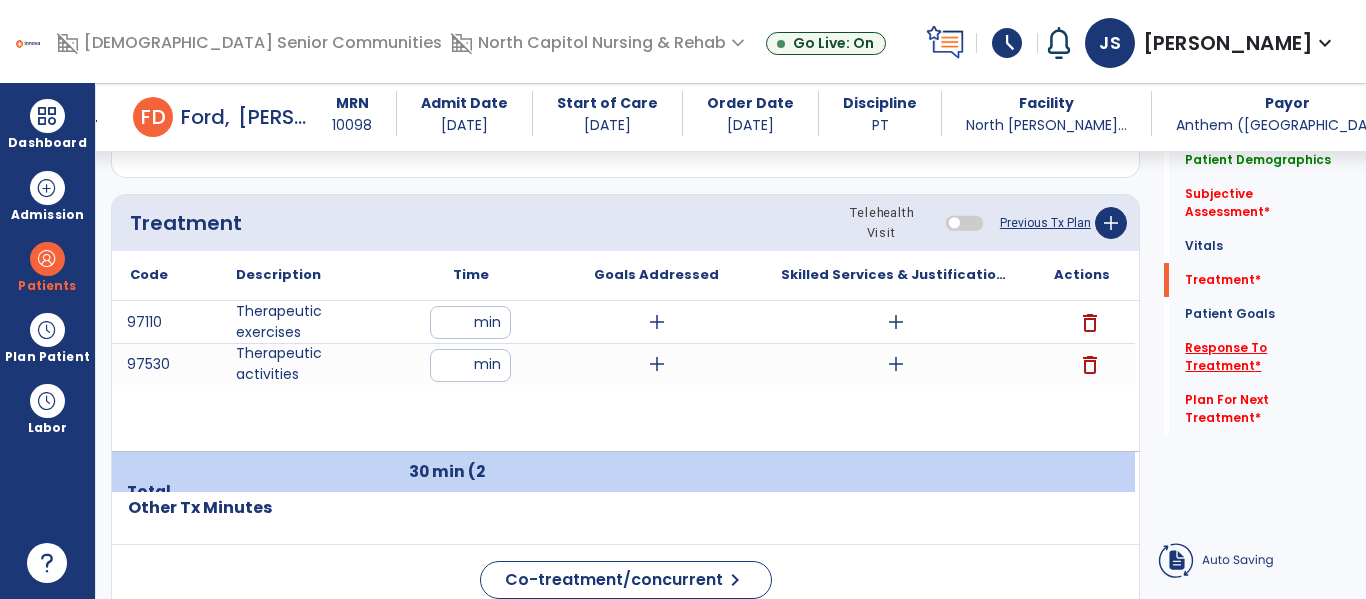 click on "Response To Treatment   *" 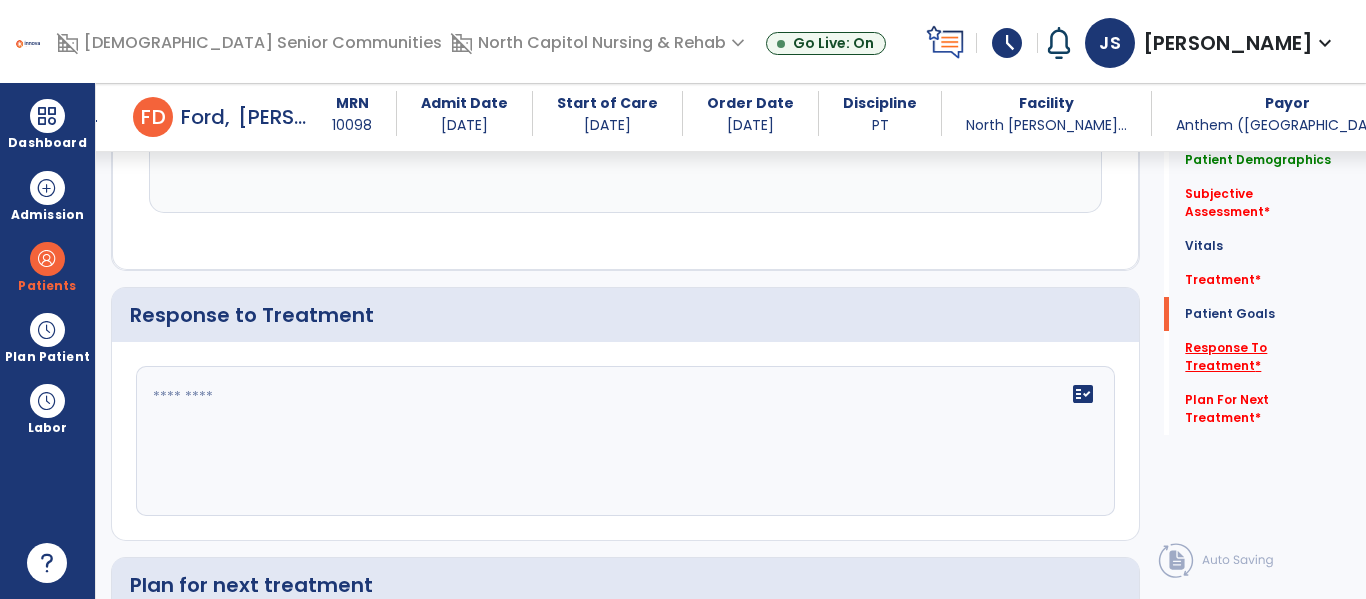 scroll, scrollTop: 2687, scrollLeft: 0, axis: vertical 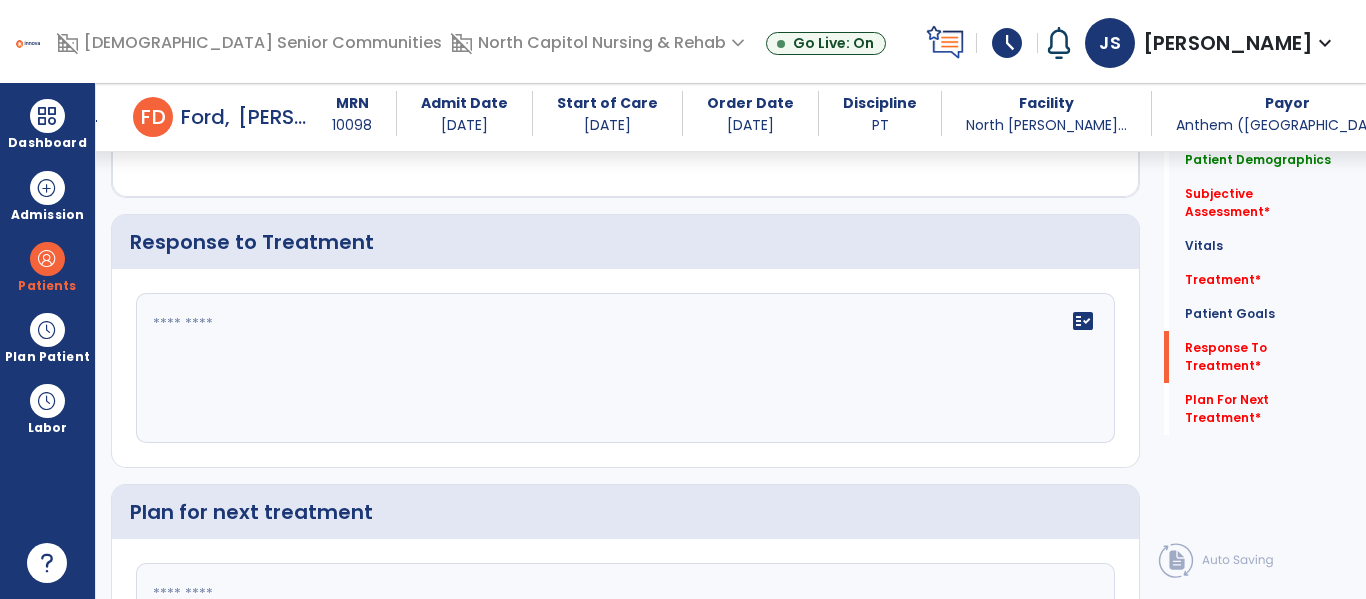 click on "fact_check" 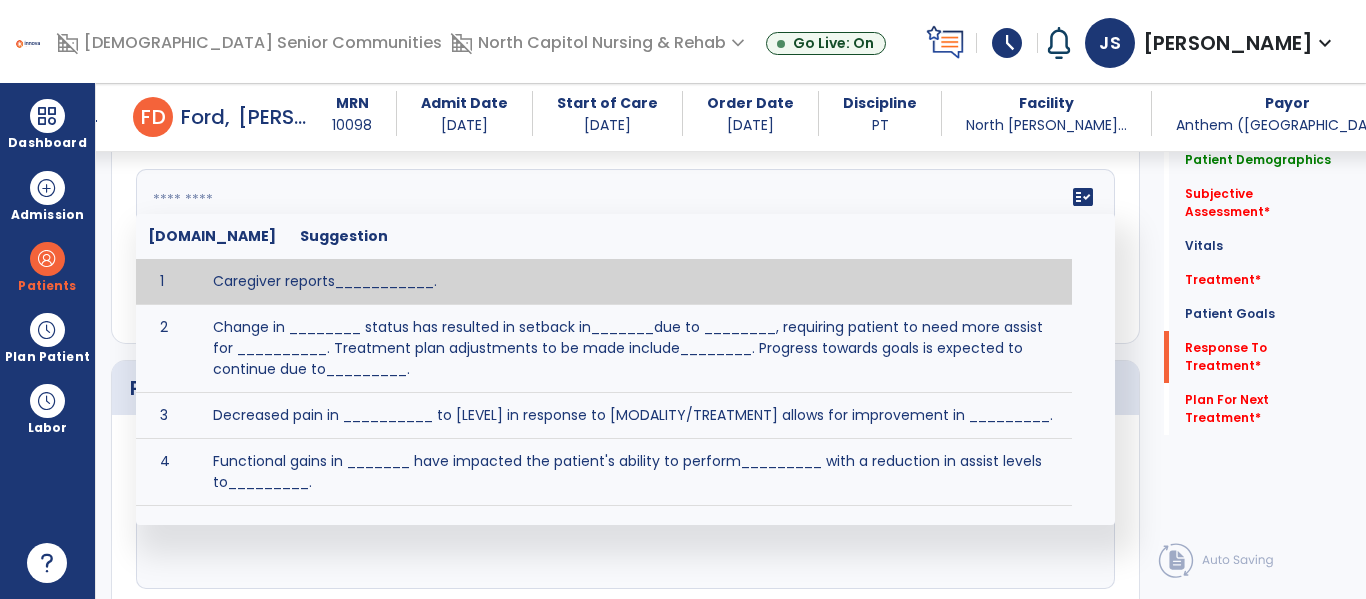 scroll, scrollTop: 2824, scrollLeft: 0, axis: vertical 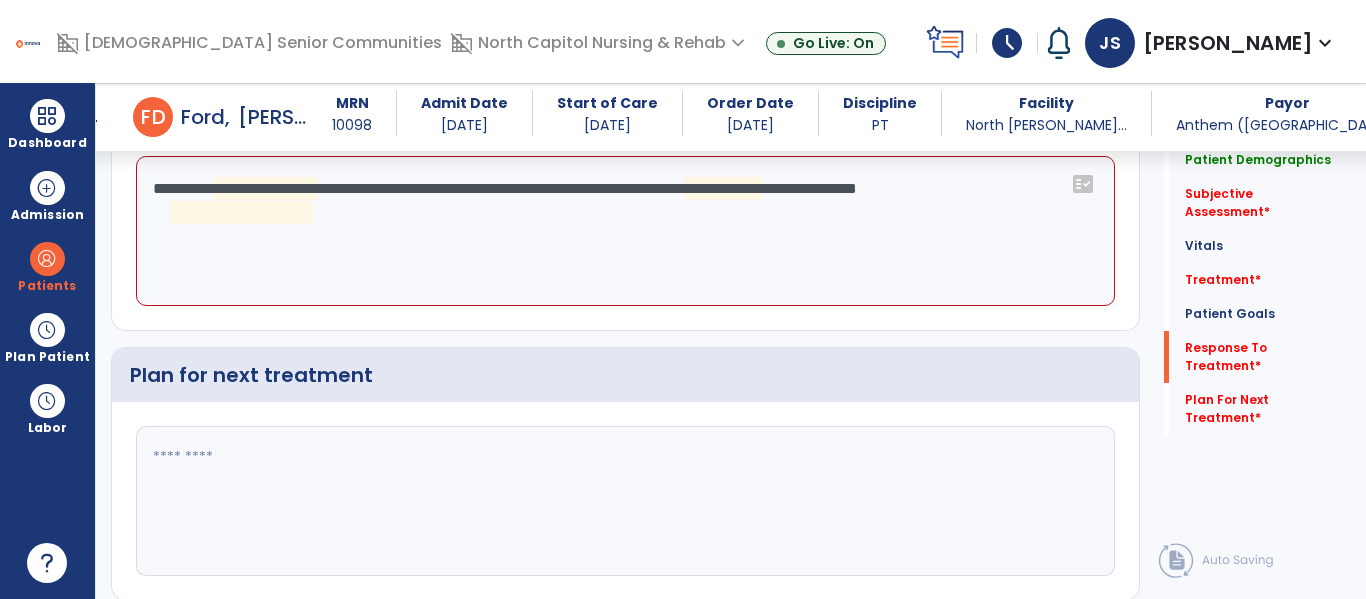 click on "**********" 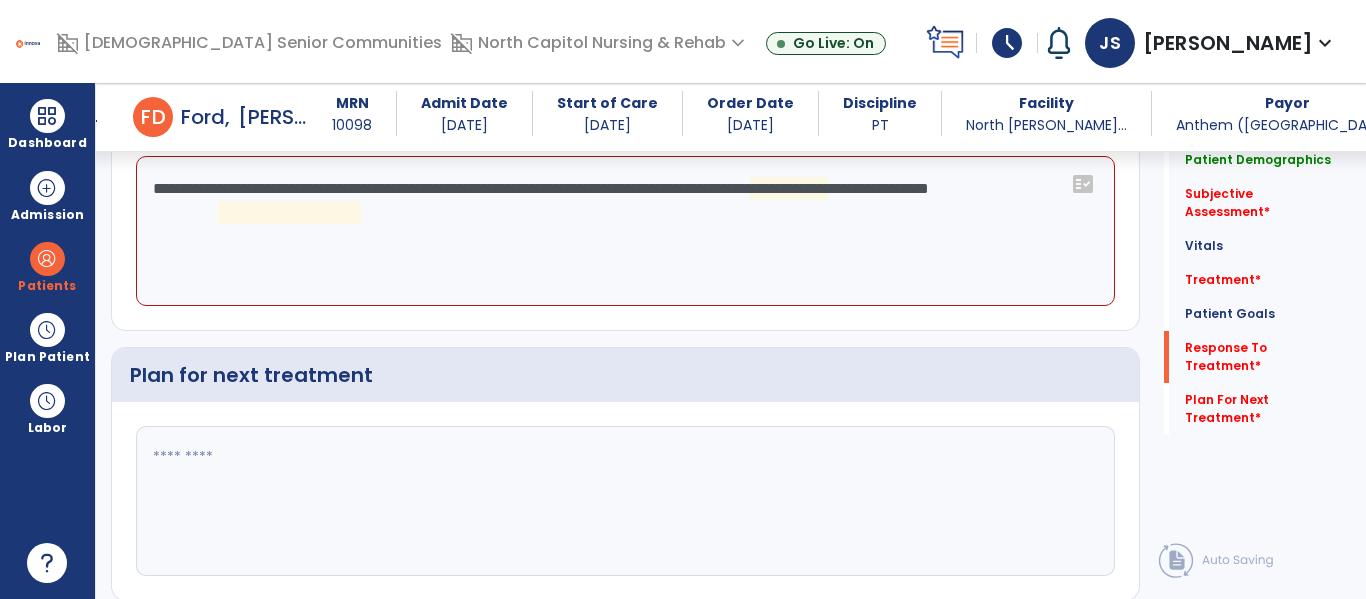click on "**********" 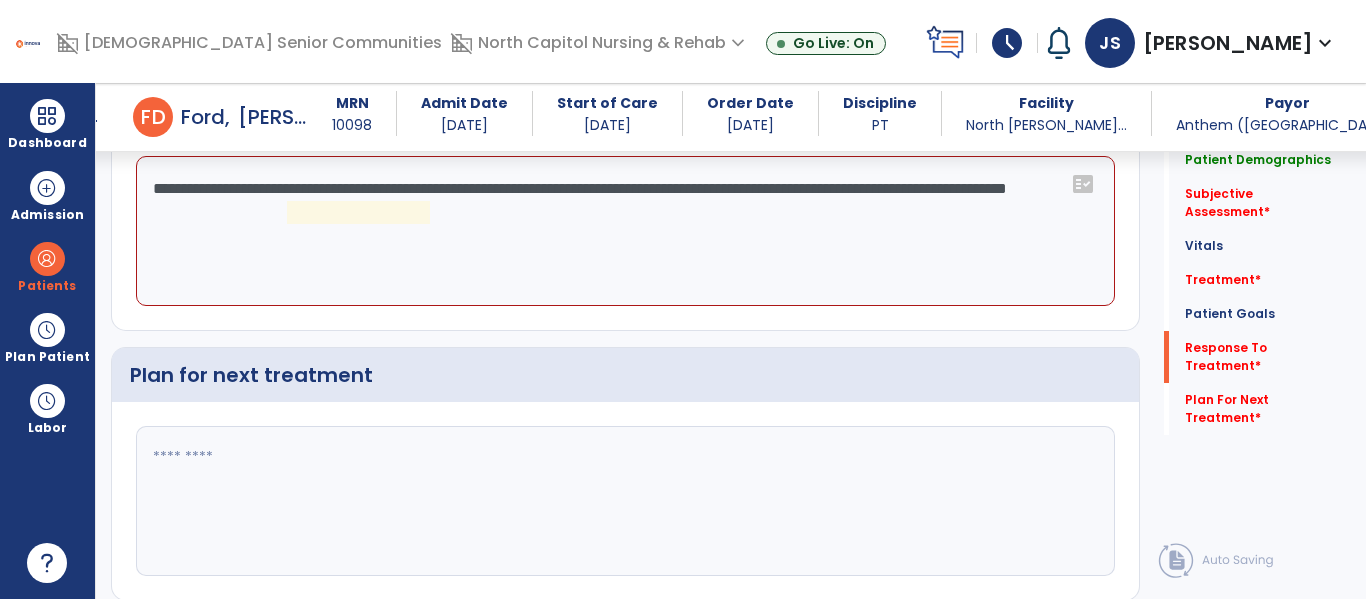 type on "**********" 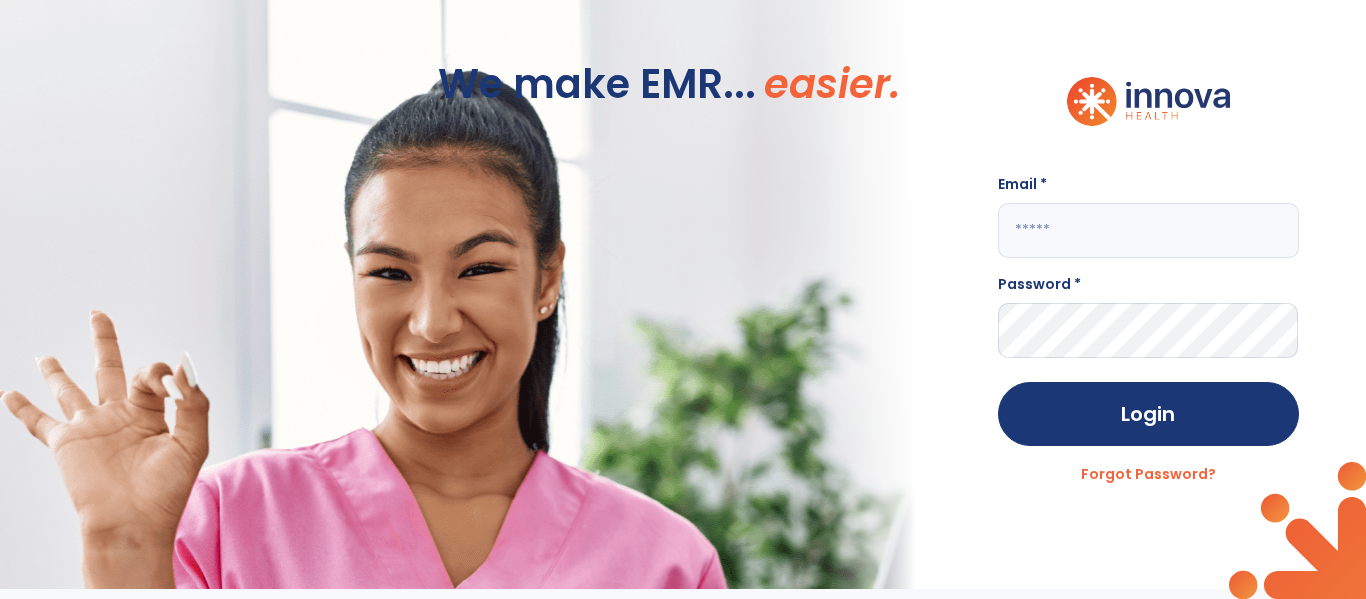 scroll, scrollTop: 0, scrollLeft: 0, axis: both 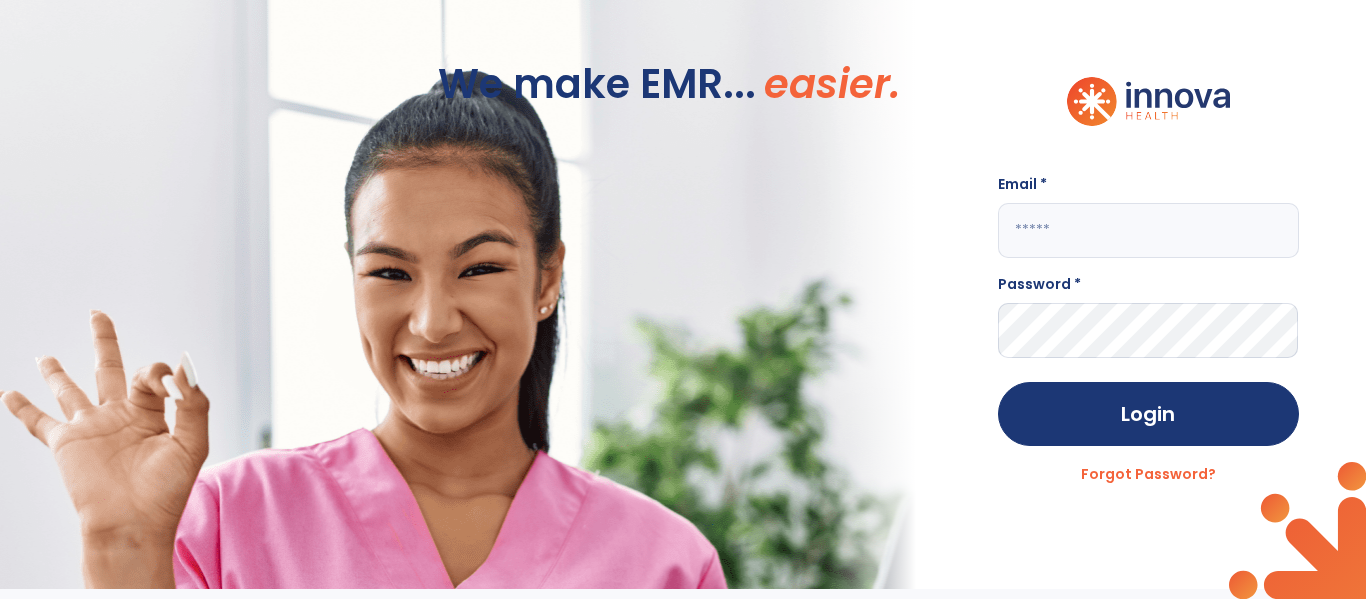 click 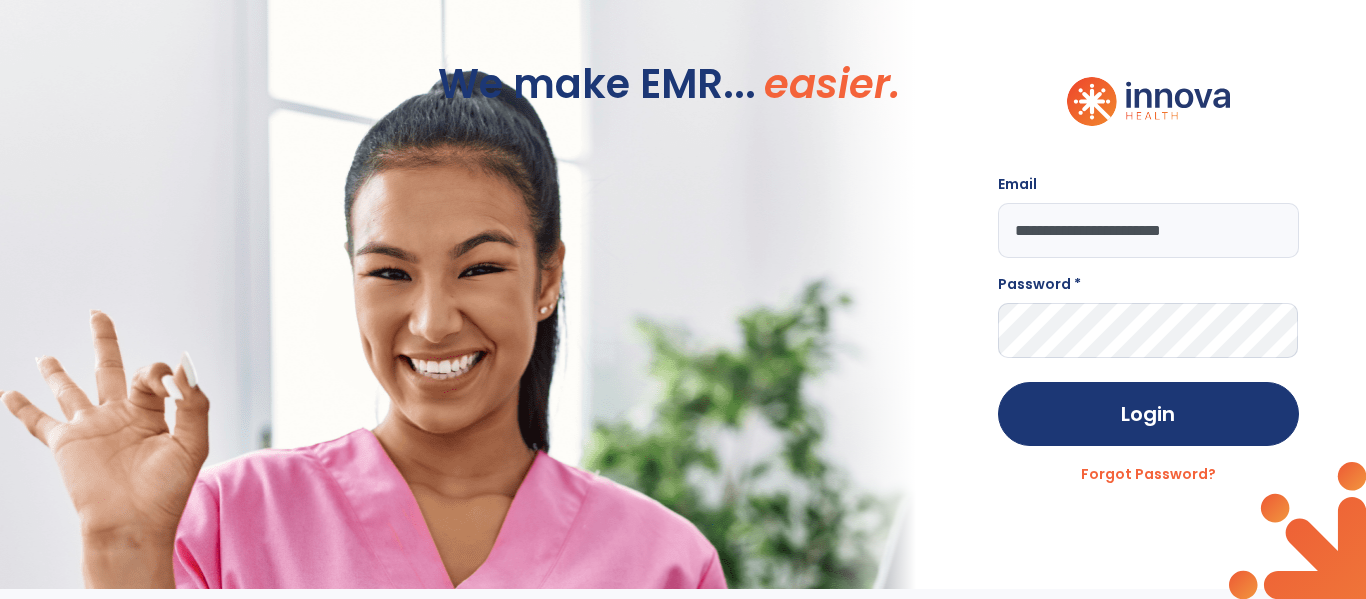 type on "**********" 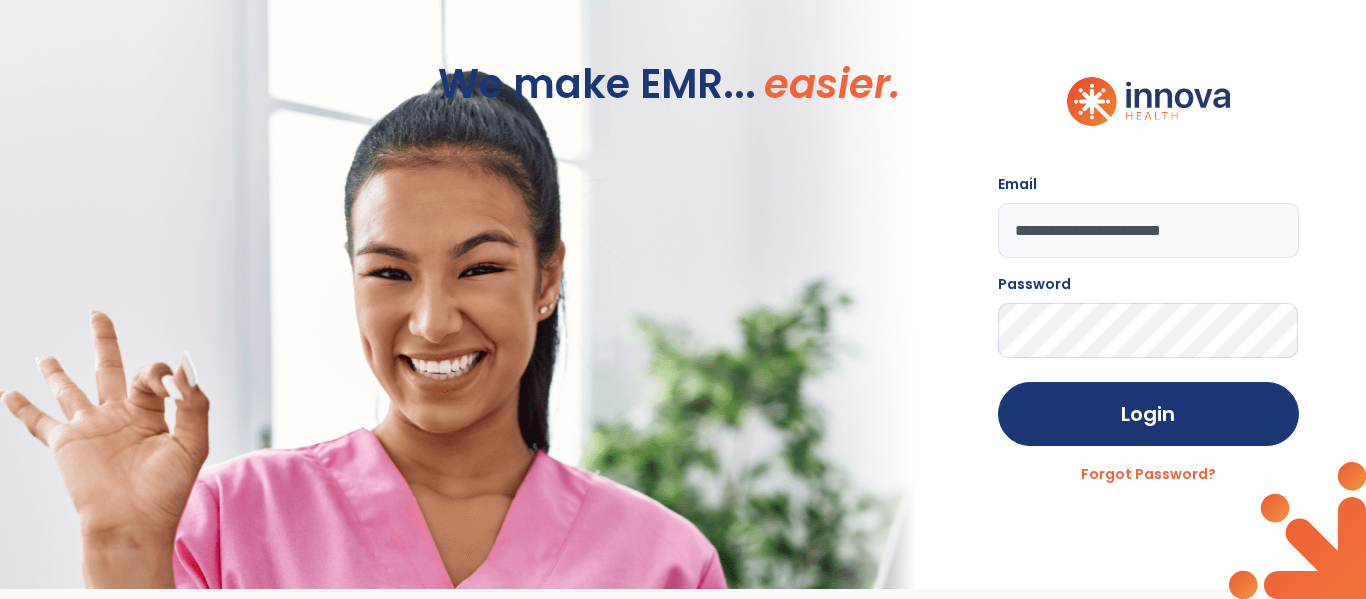 click on "Login" 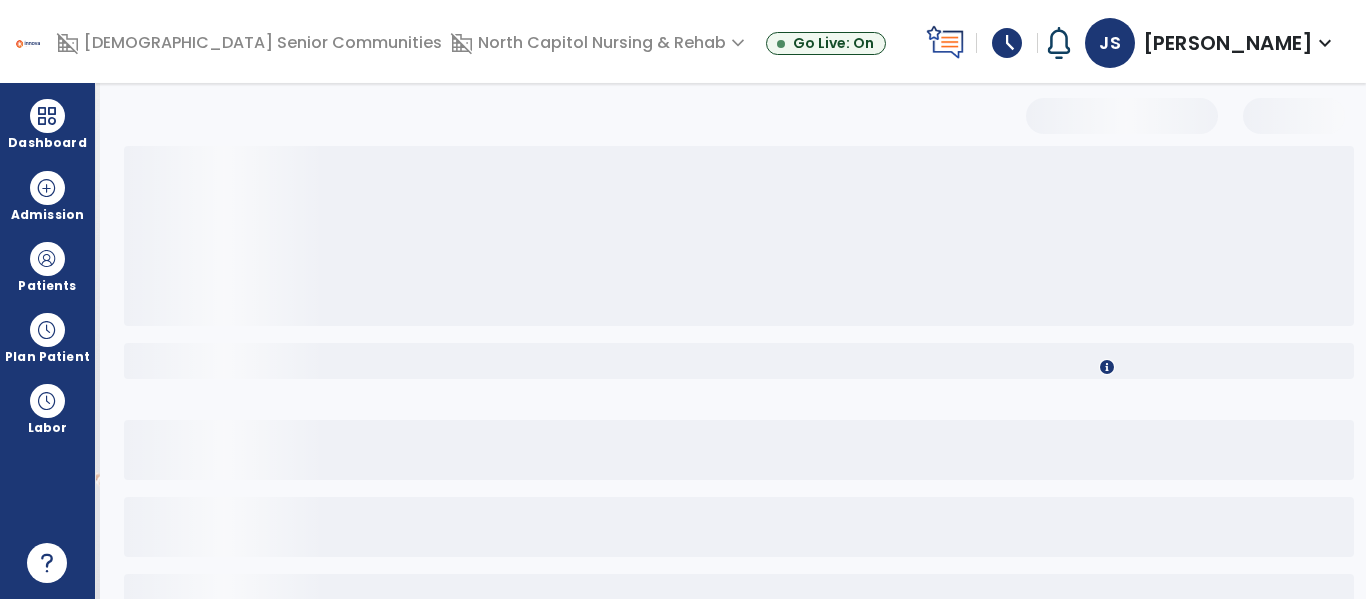 select on "*" 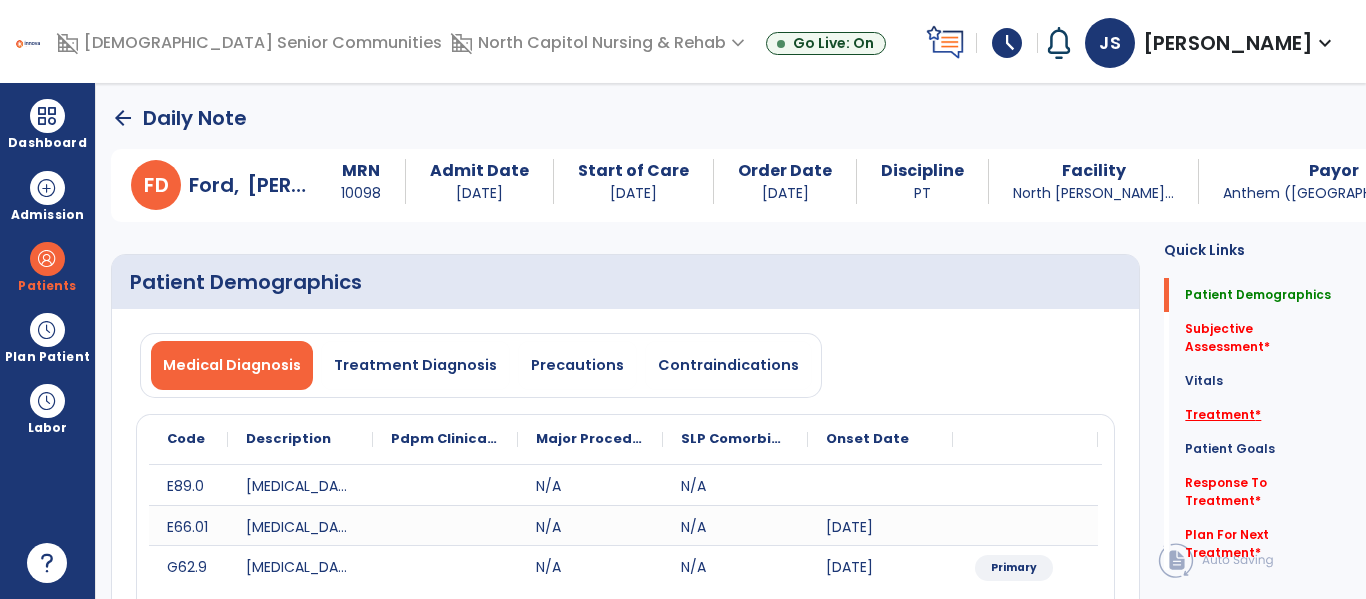 click on "Treatment   *" 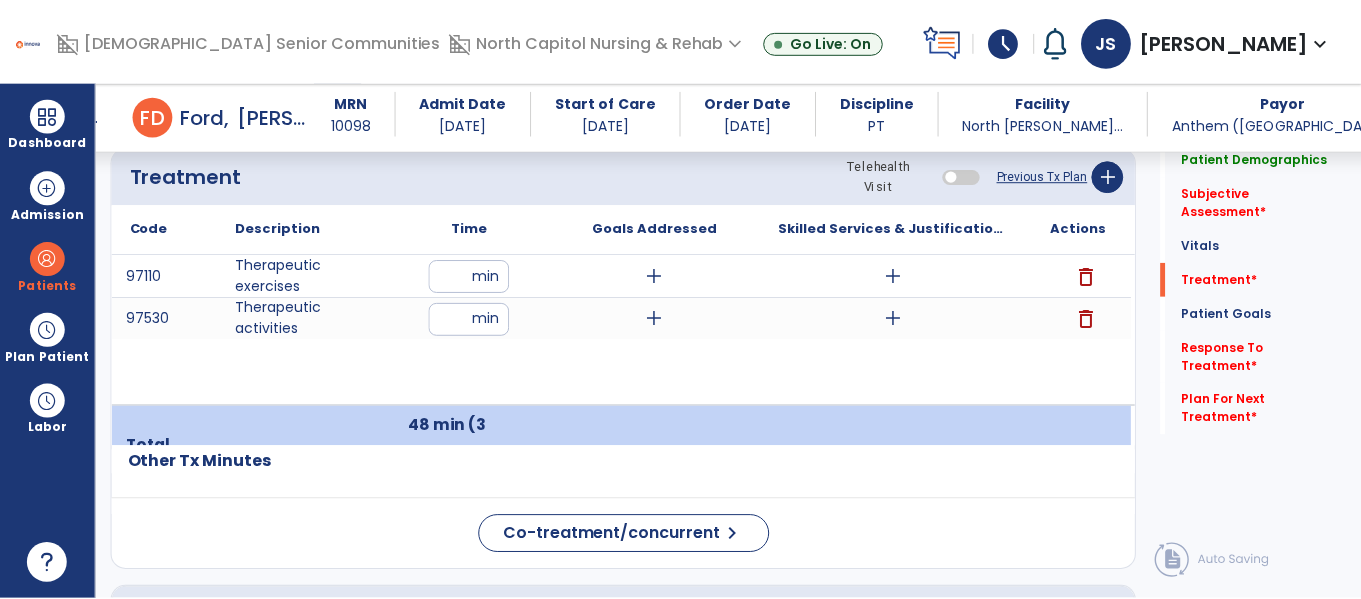scroll, scrollTop: 1248, scrollLeft: 0, axis: vertical 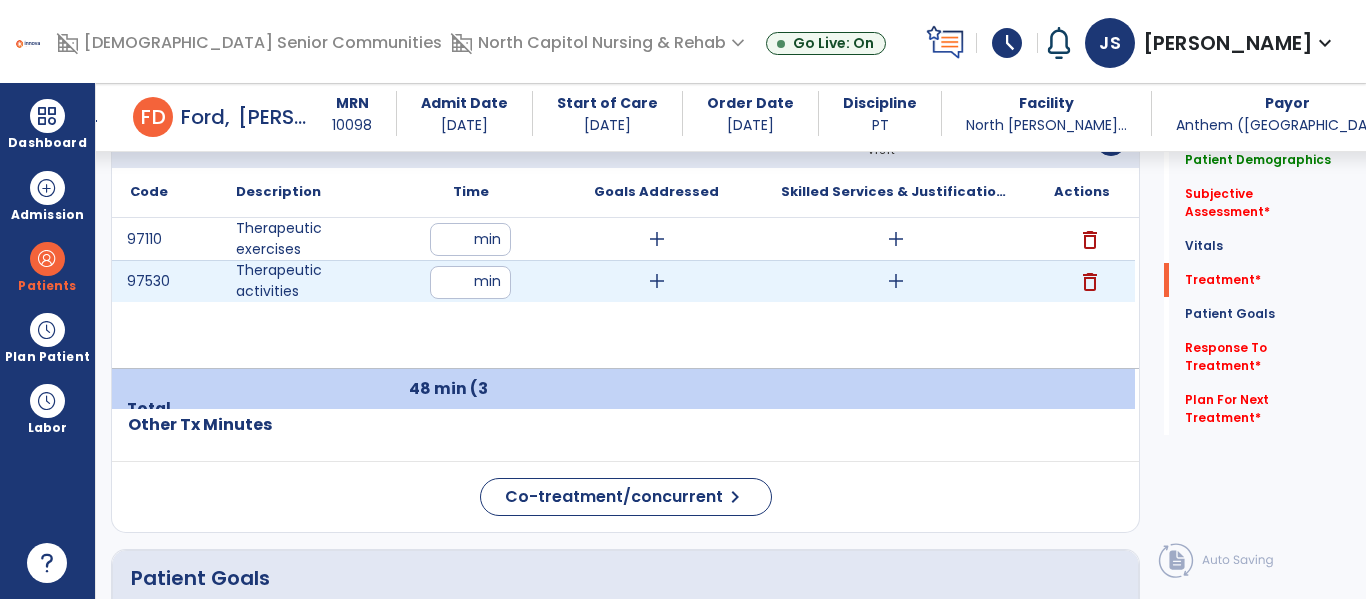click on "add" at bounding box center (896, 281) 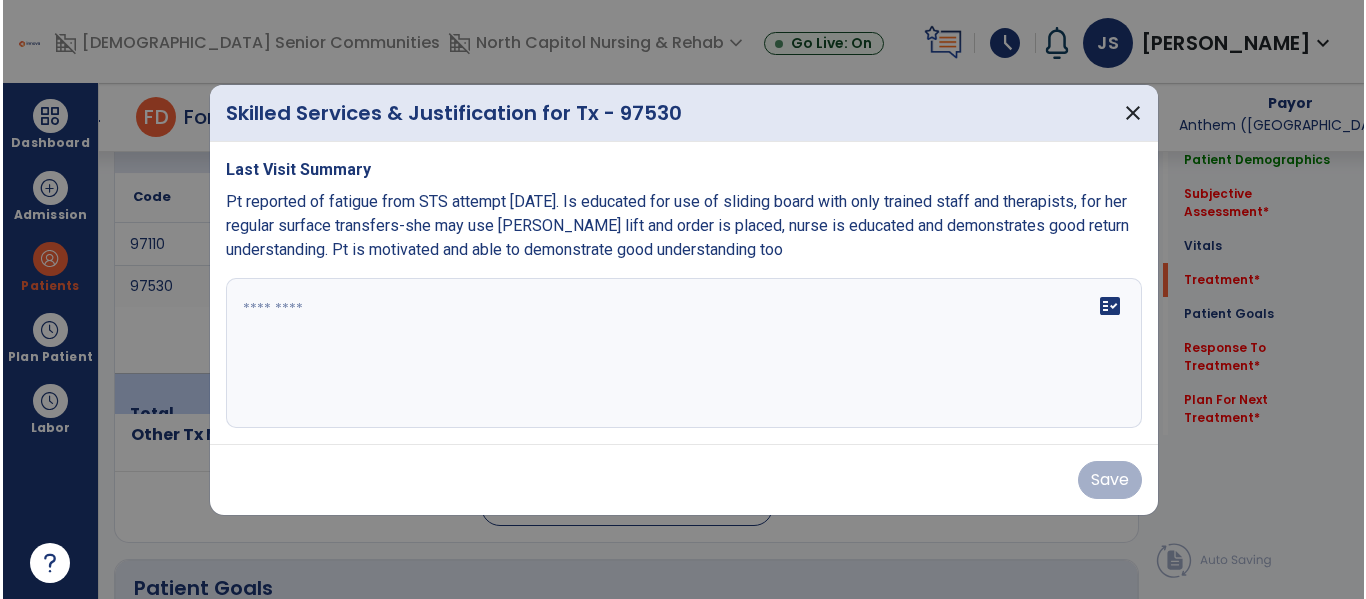 scroll, scrollTop: 1248, scrollLeft: 0, axis: vertical 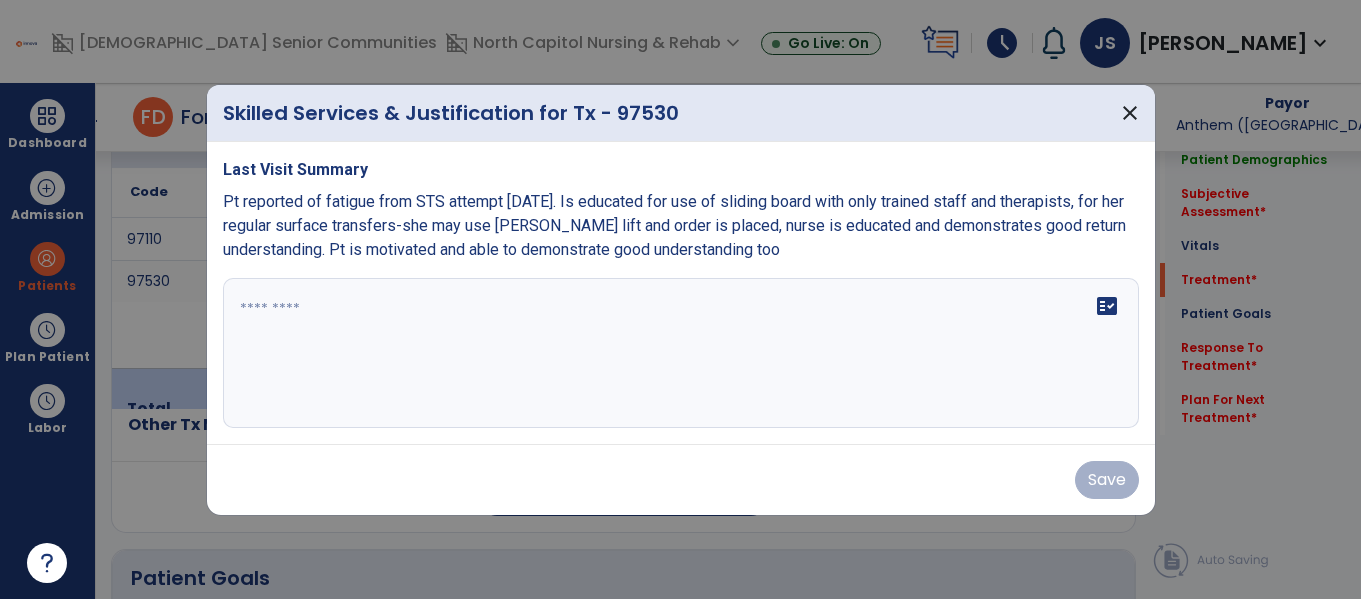 click at bounding box center [681, 353] 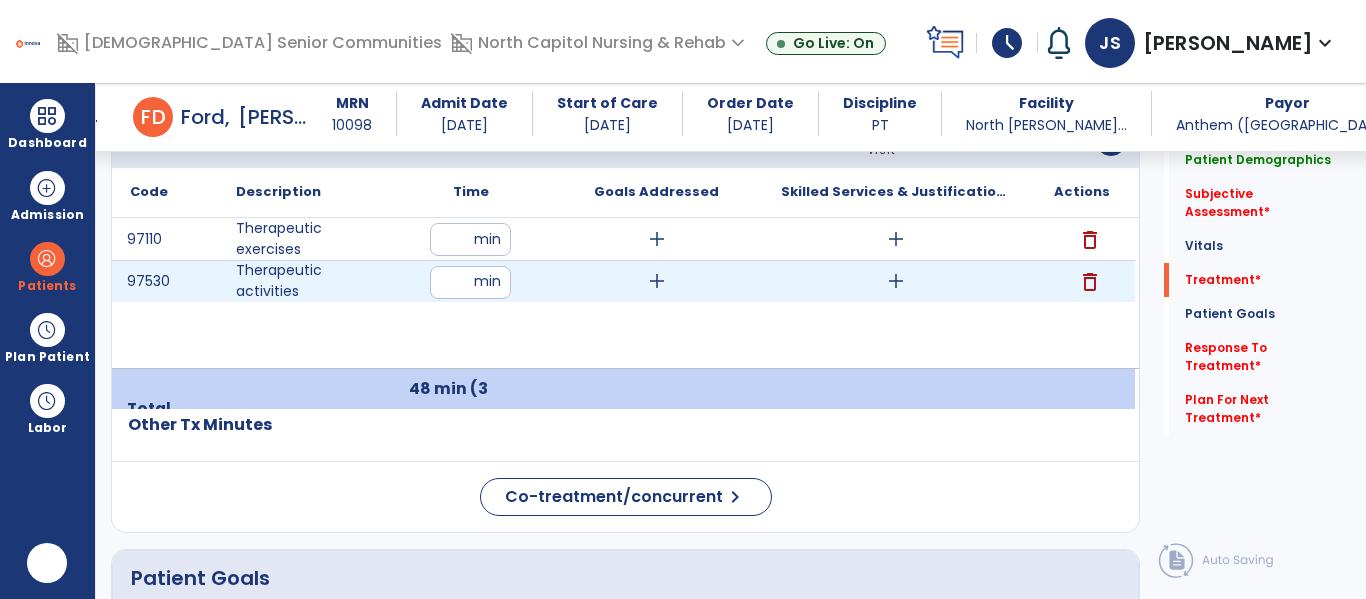 scroll, scrollTop: 0, scrollLeft: 0, axis: both 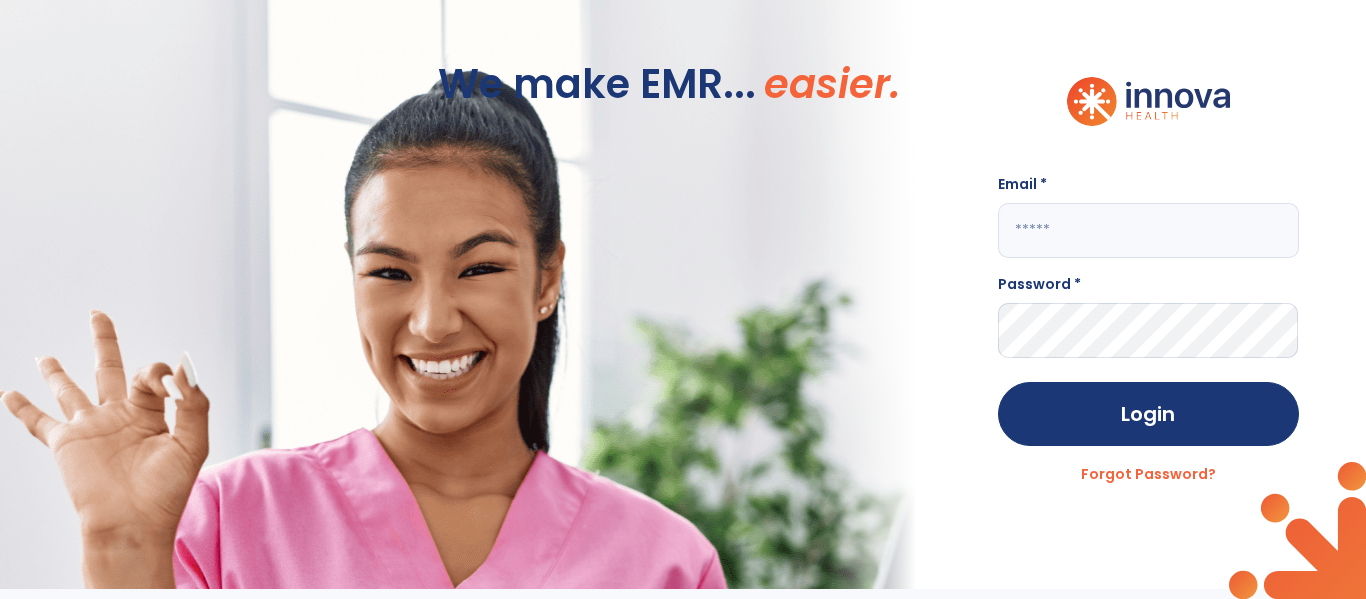 click 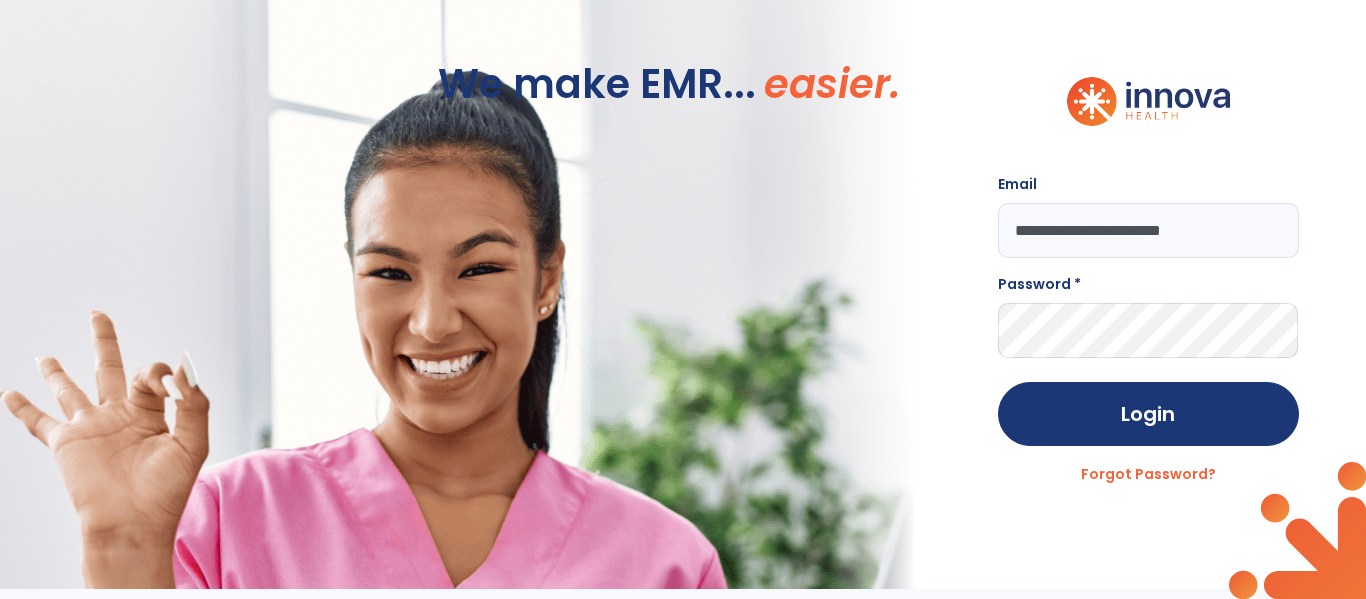 type on "**********" 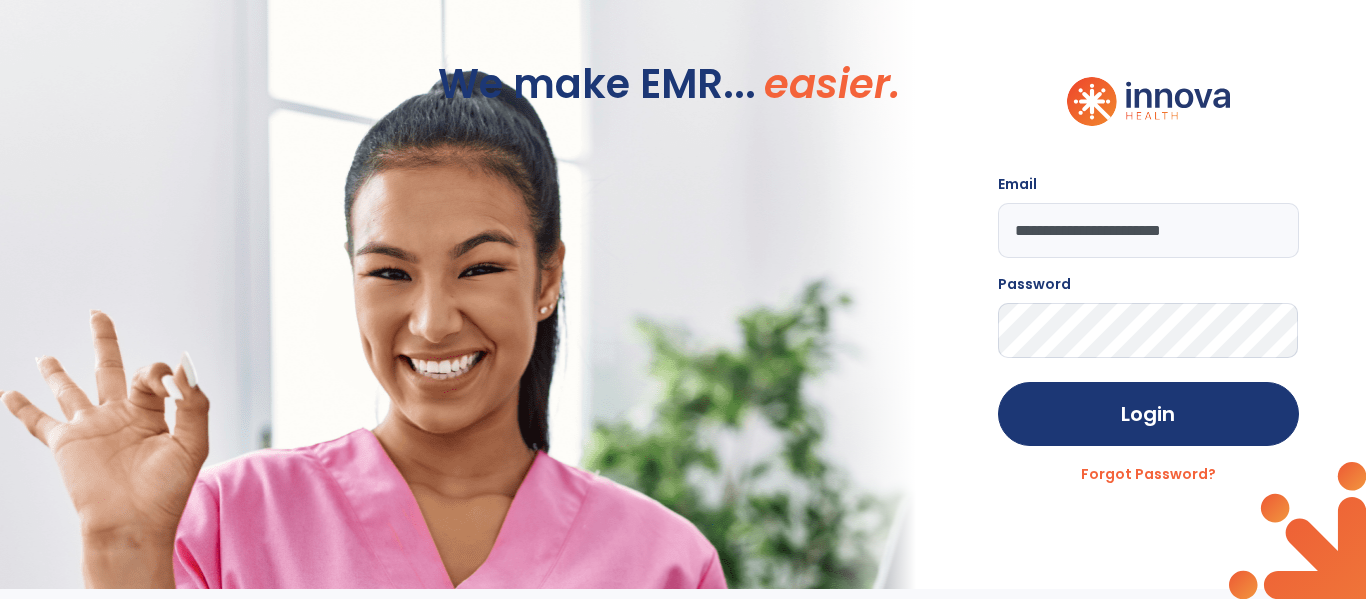 click on "Login" 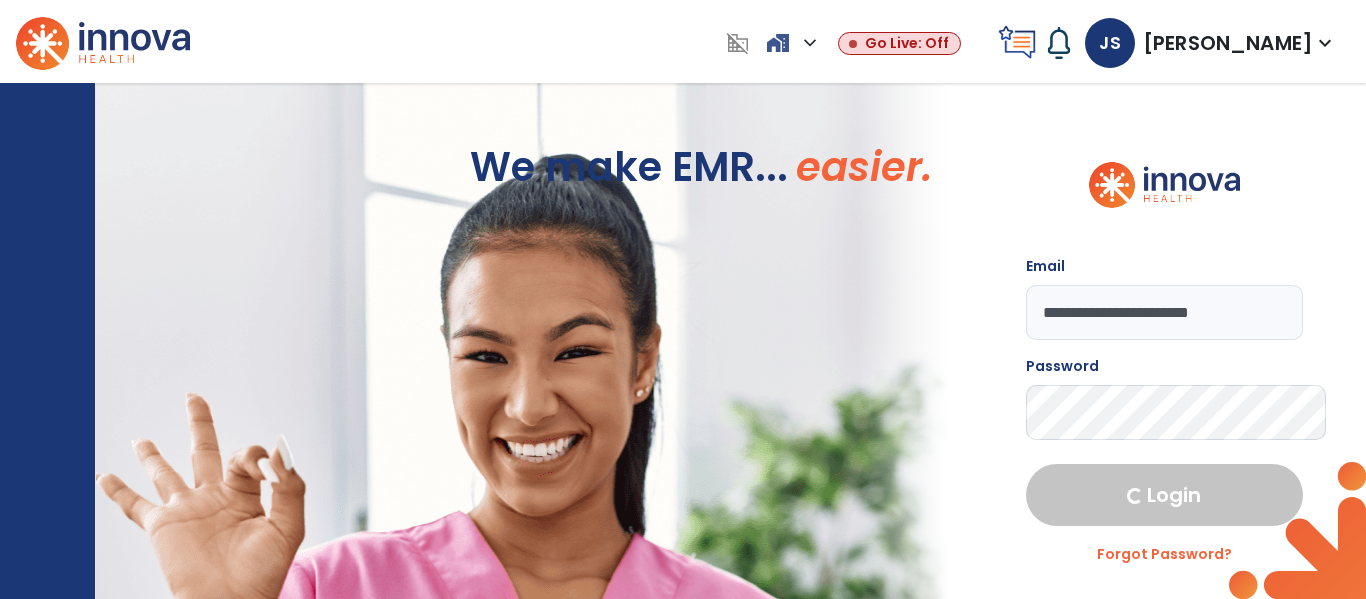 select on "****" 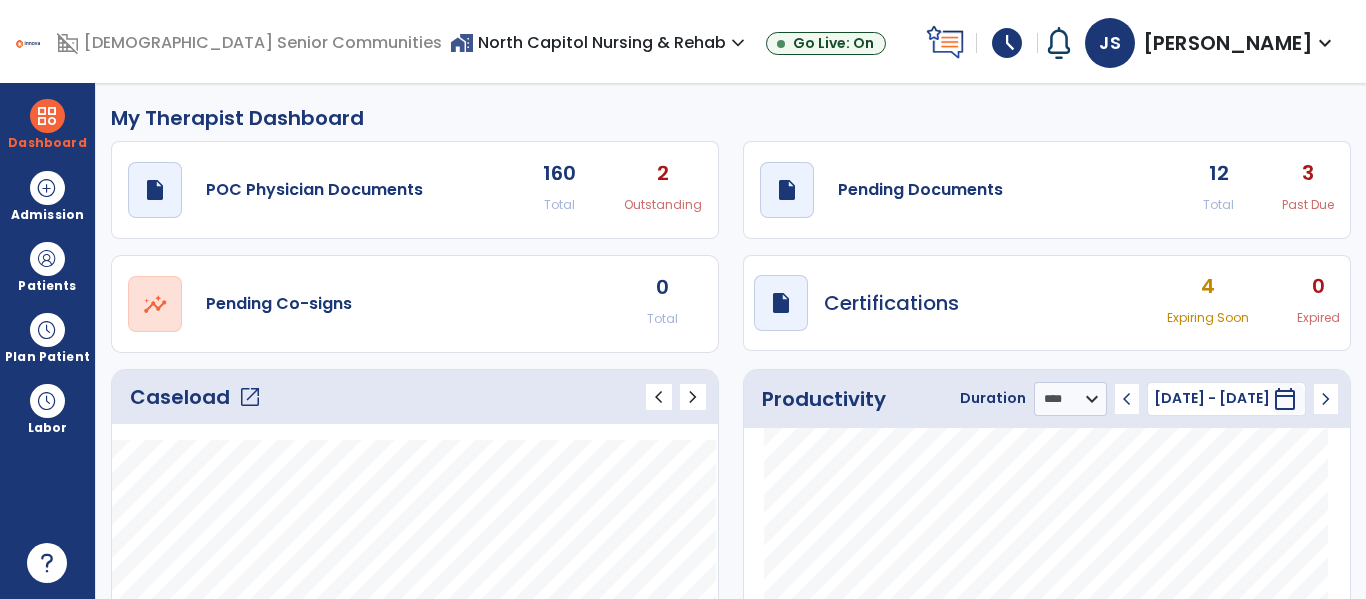 click on "open_in_new" 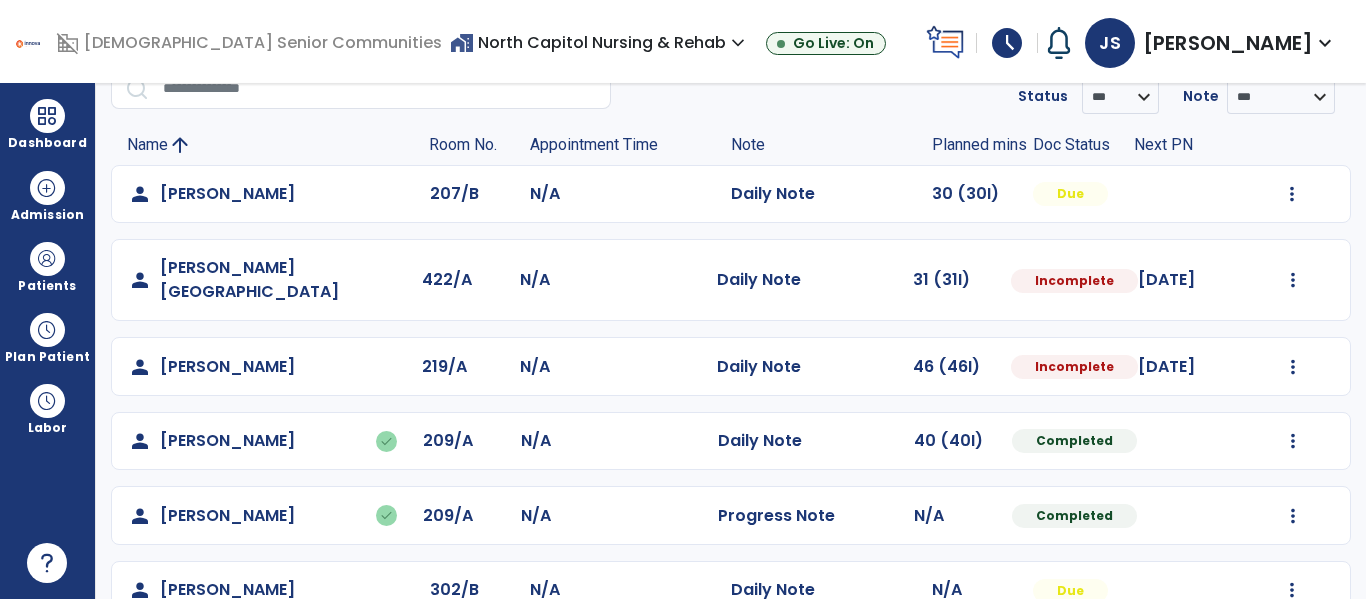 scroll, scrollTop: 89, scrollLeft: 0, axis: vertical 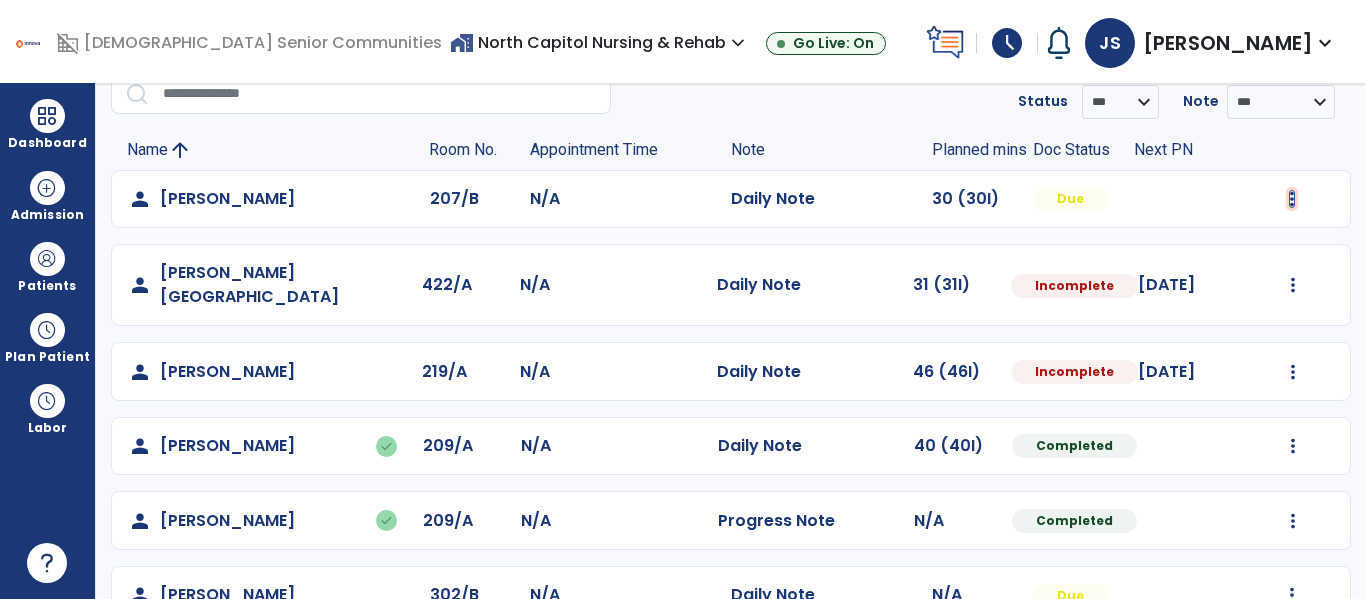 click at bounding box center [1292, 199] 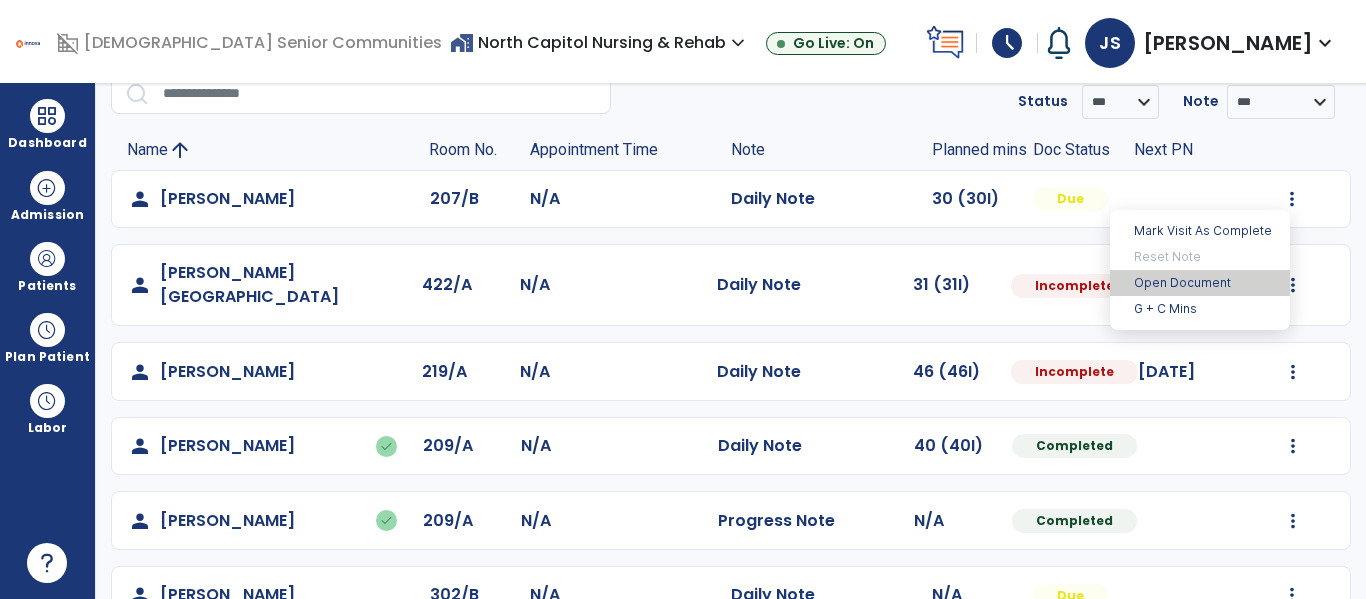 click on "Open Document" at bounding box center [1200, 283] 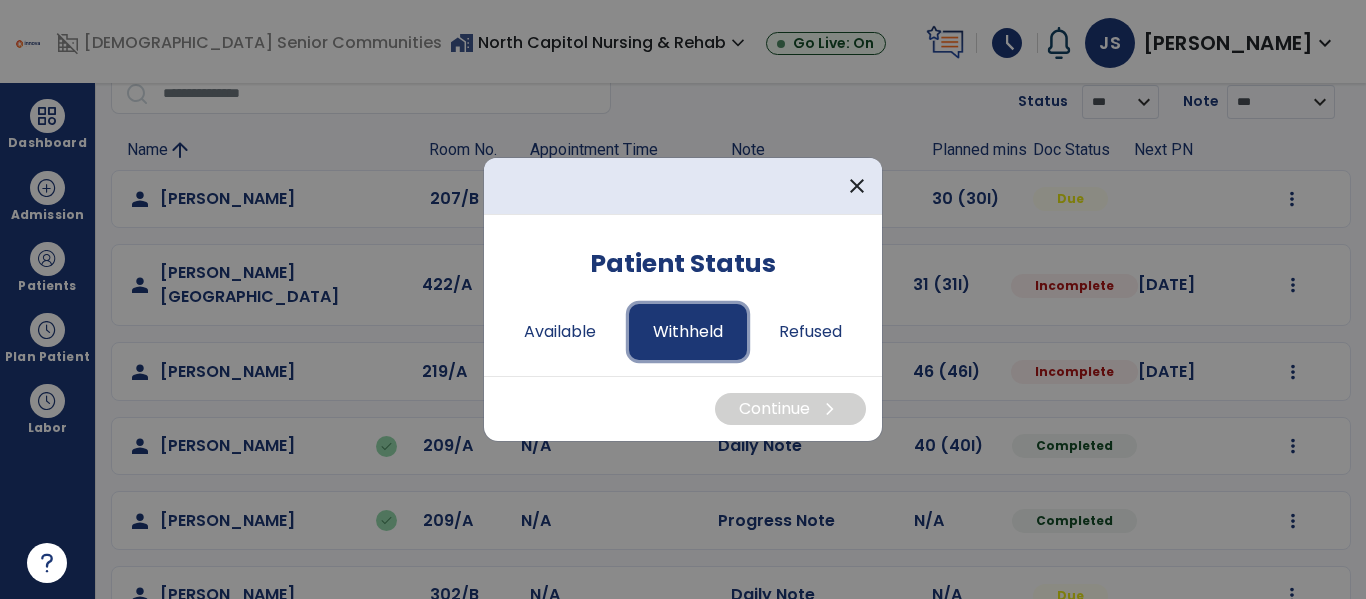 click on "Withheld" at bounding box center [688, 332] 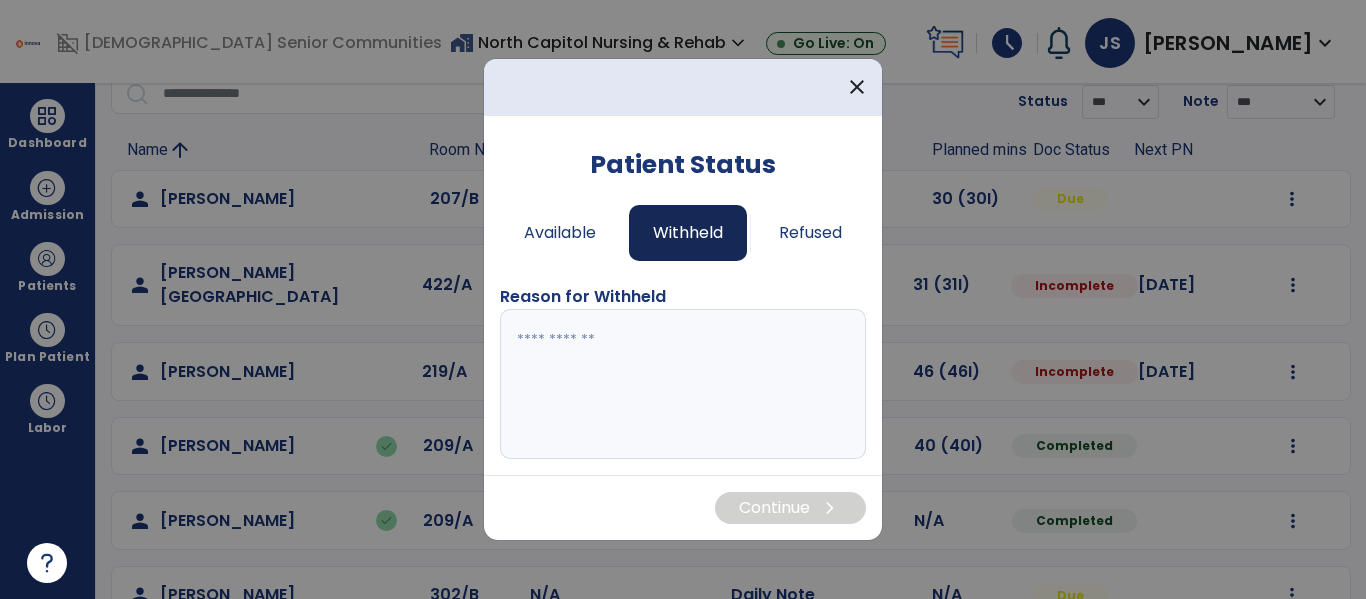 click at bounding box center (683, 384) 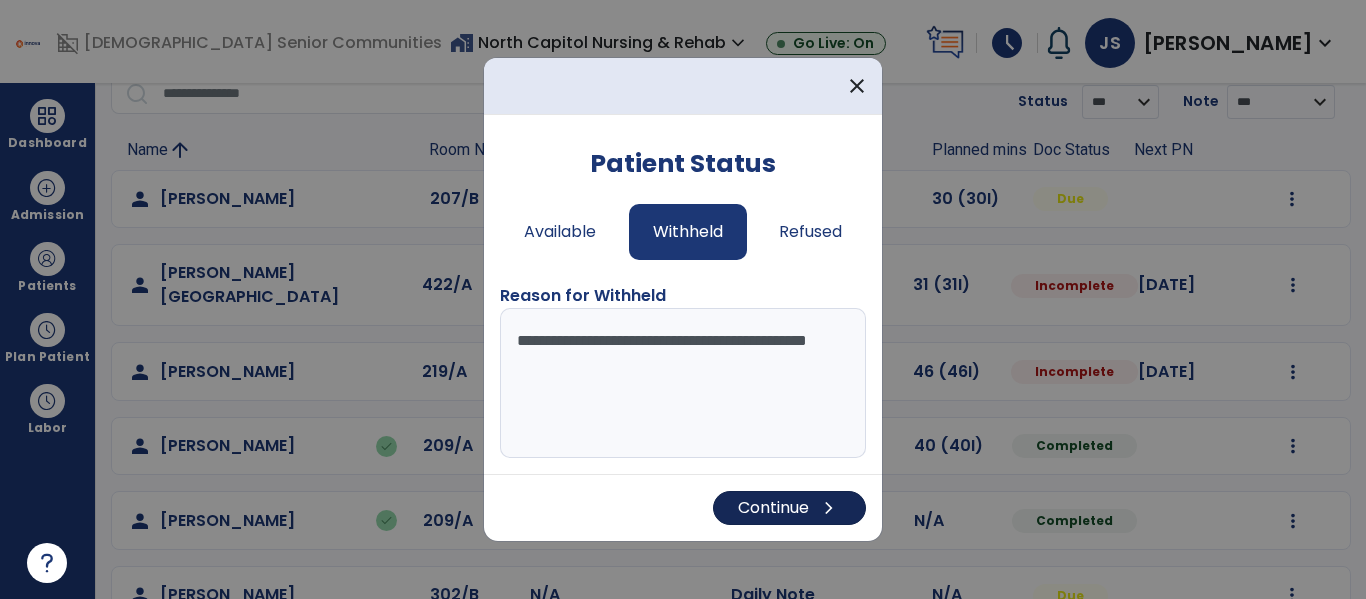 type on "**********" 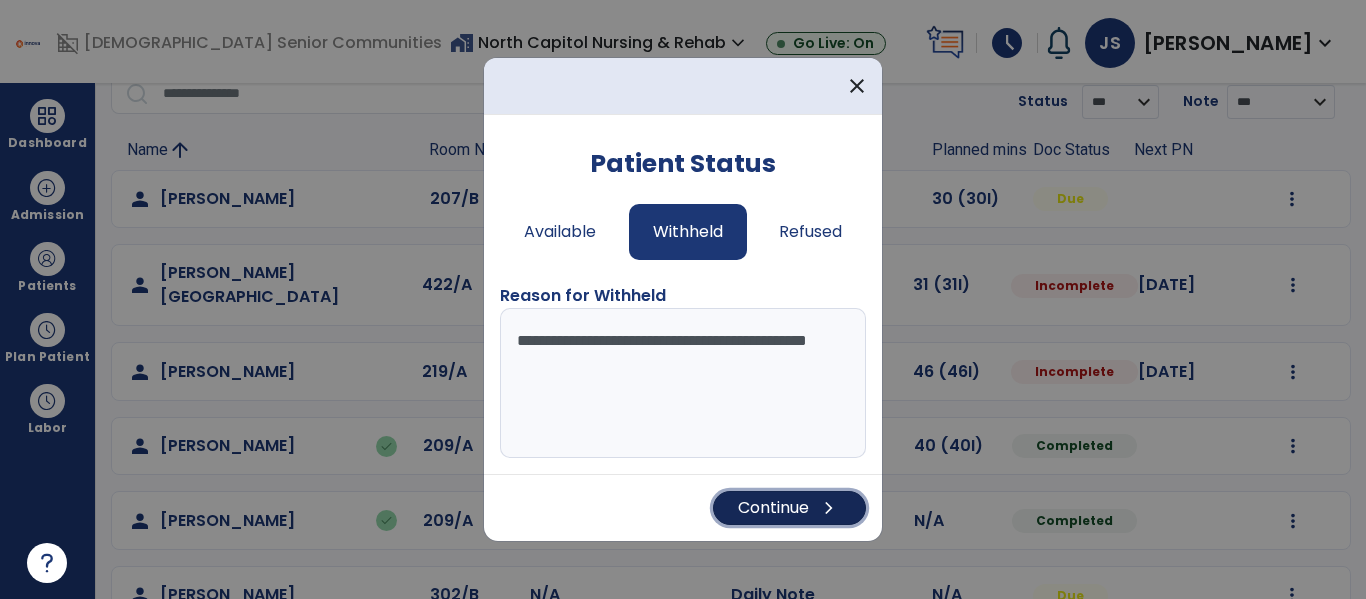 click on "Continue   chevron_right" at bounding box center (789, 508) 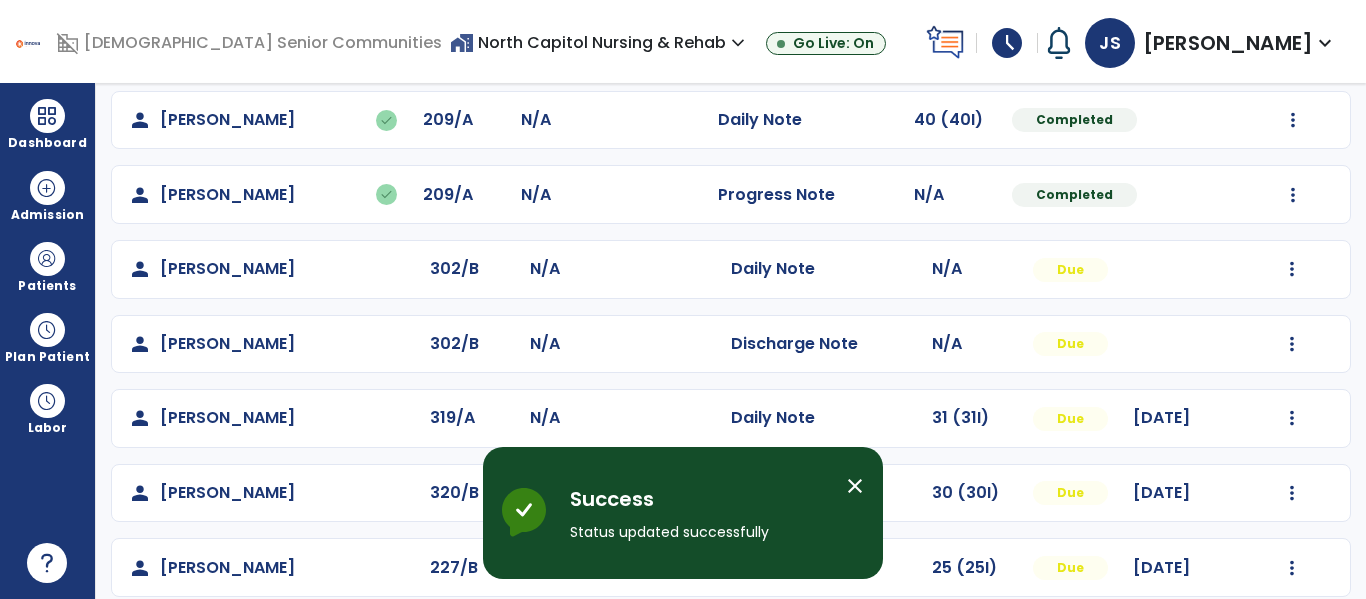 scroll, scrollTop: 488, scrollLeft: 0, axis: vertical 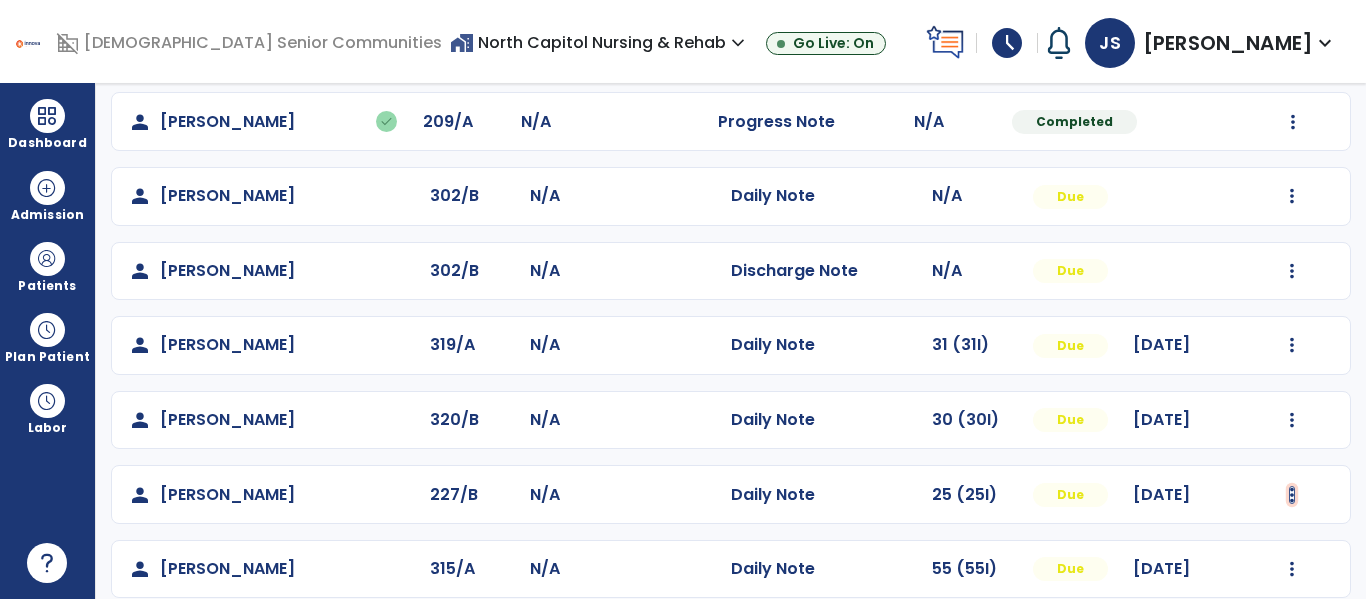 click at bounding box center [1292, -200] 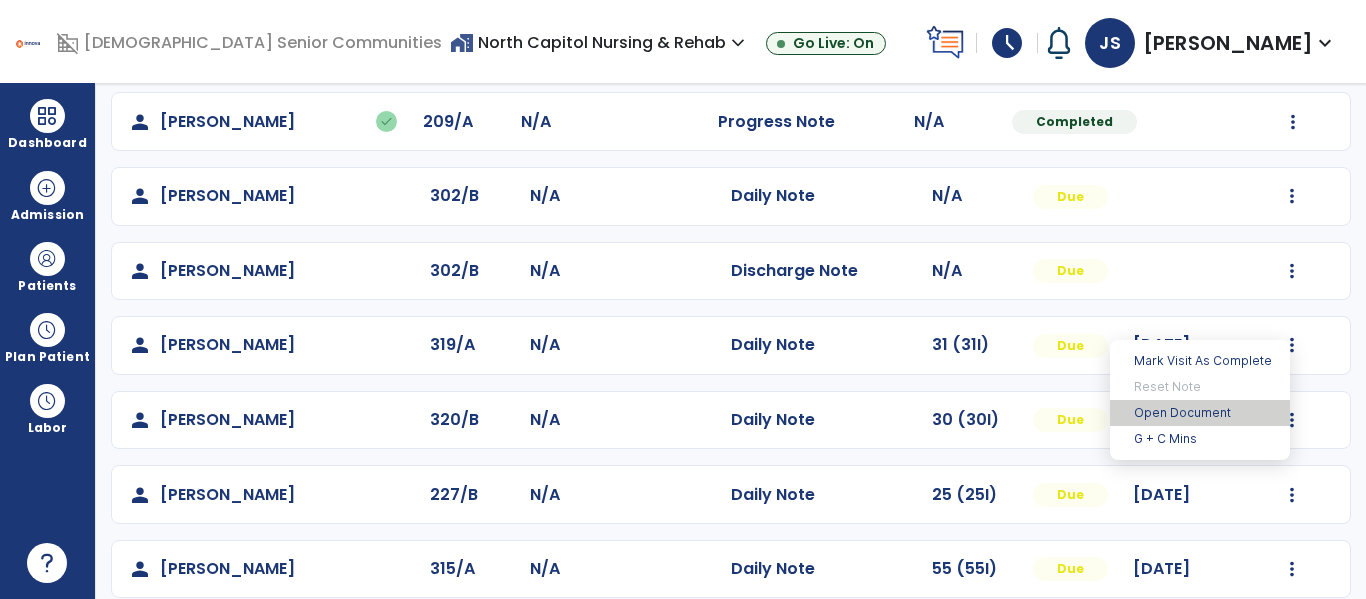 click on "Open Document" at bounding box center (1200, 413) 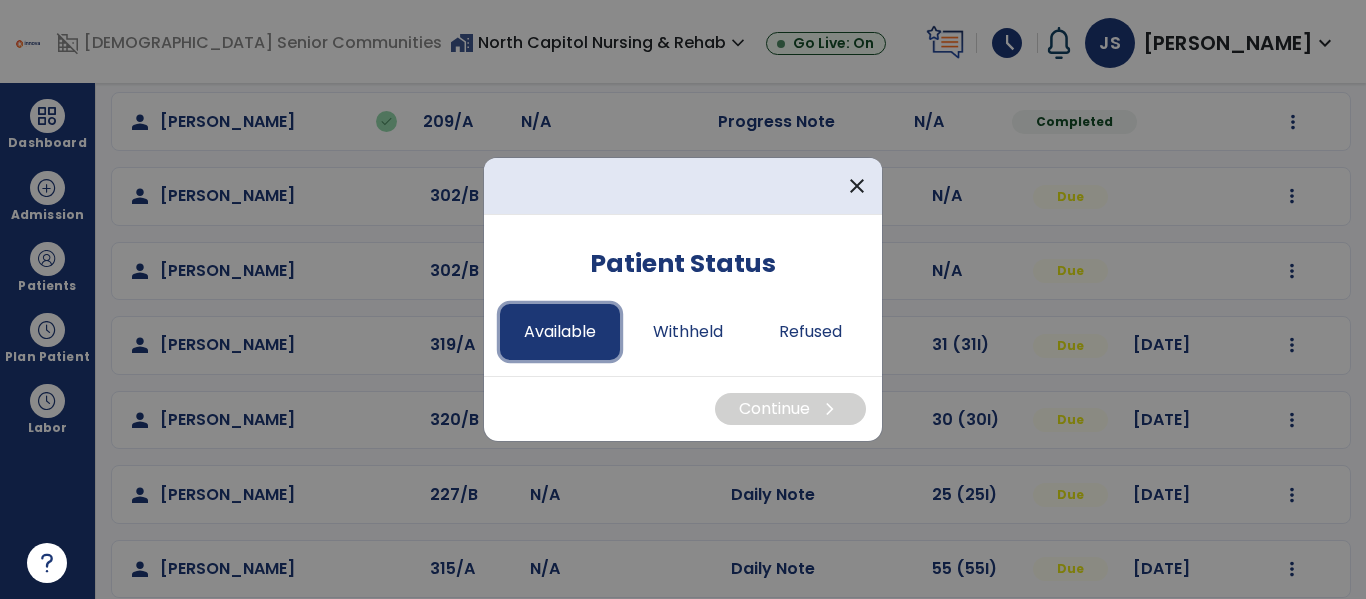 click on "Available" at bounding box center (560, 332) 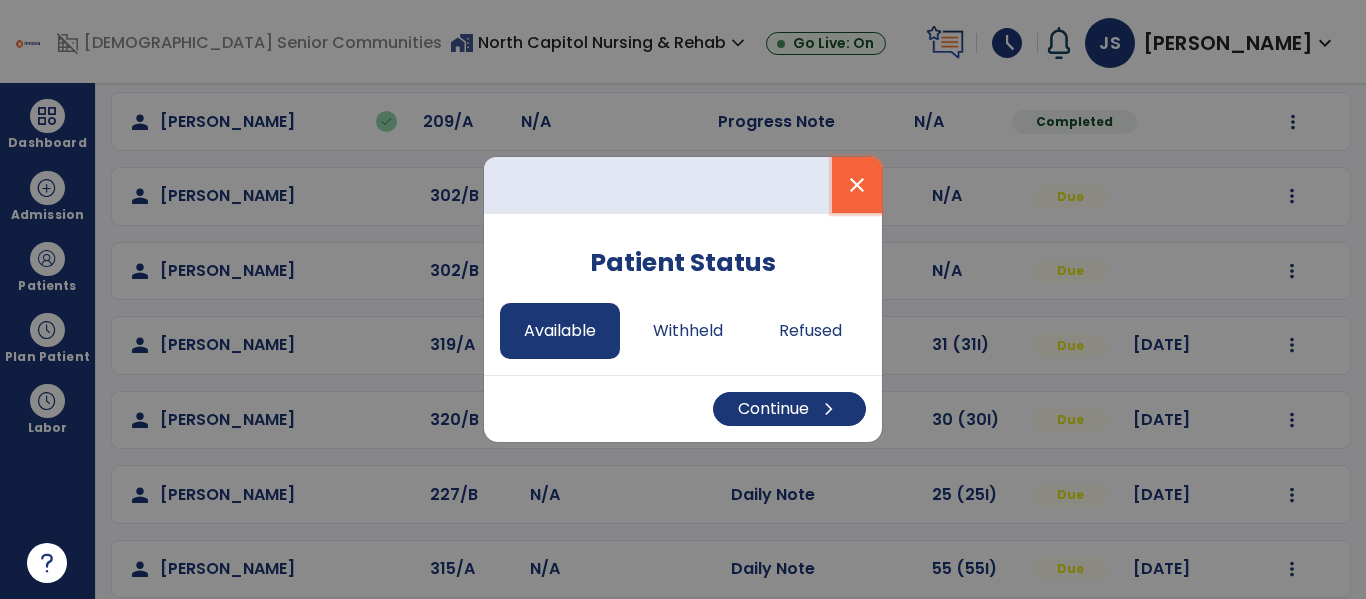 click on "close" at bounding box center [857, 185] 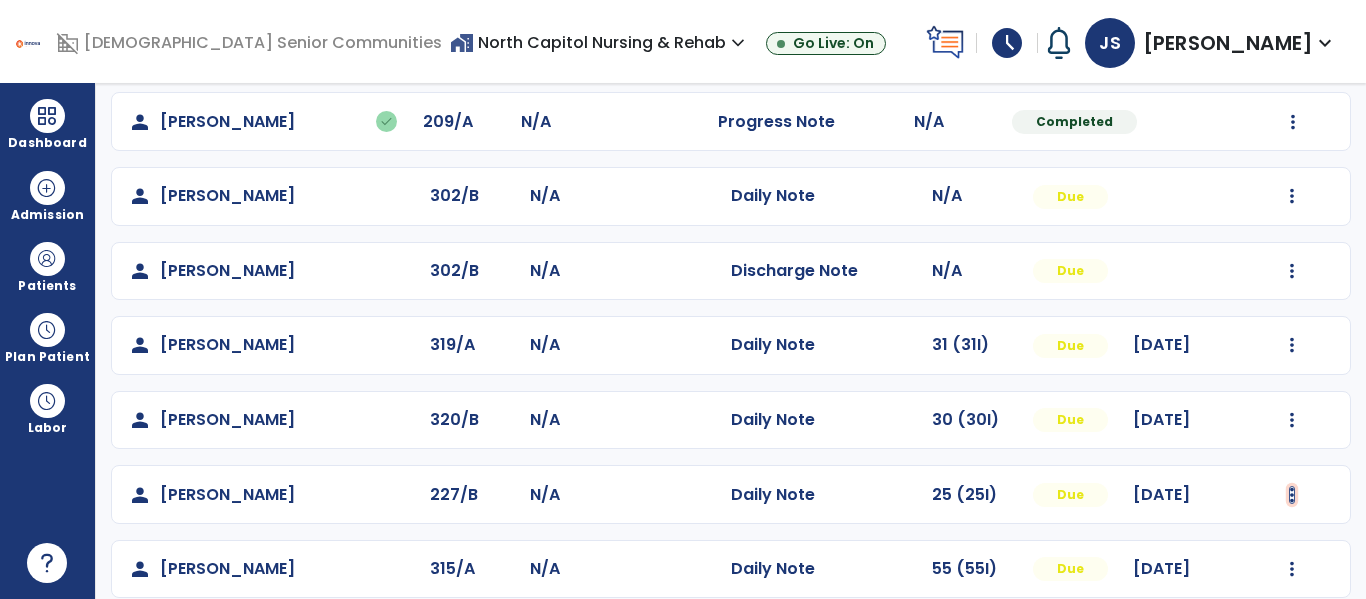 click at bounding box center (1292, 495) 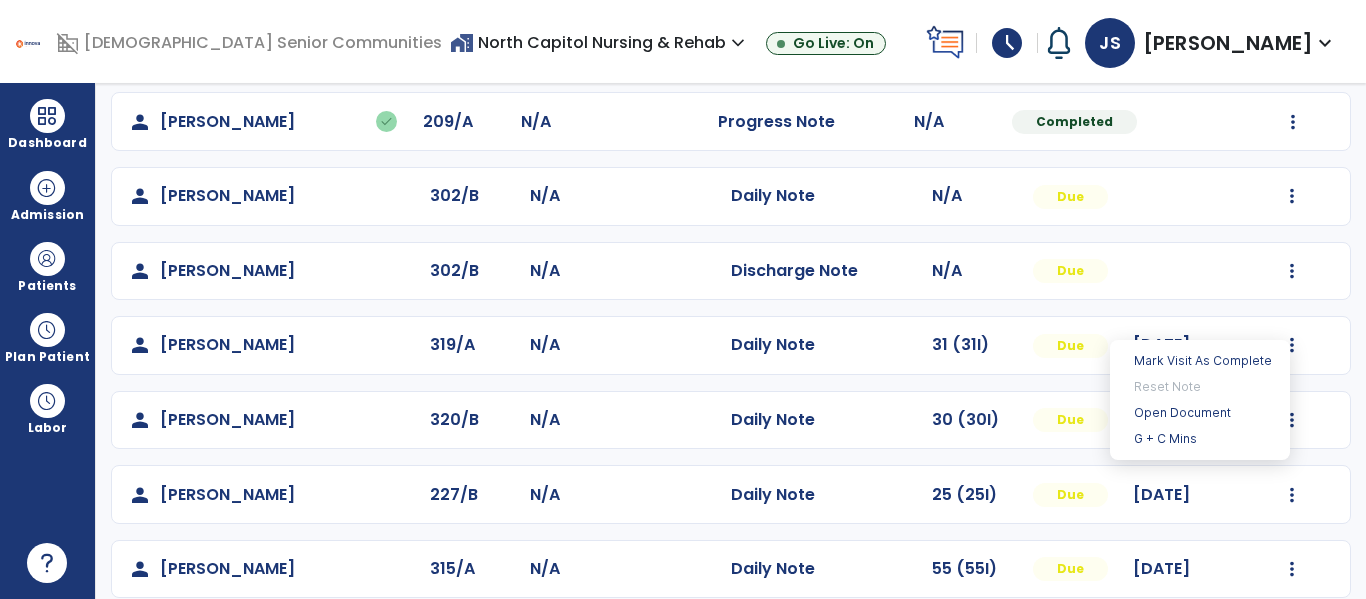 click on "person   Mcpherson, Shawn  319/A N/A  Daily Note   31 (31I)  Due 07/28/2025  Mark Visit As Complete   Reset Note   Open Document   G + C Mins" 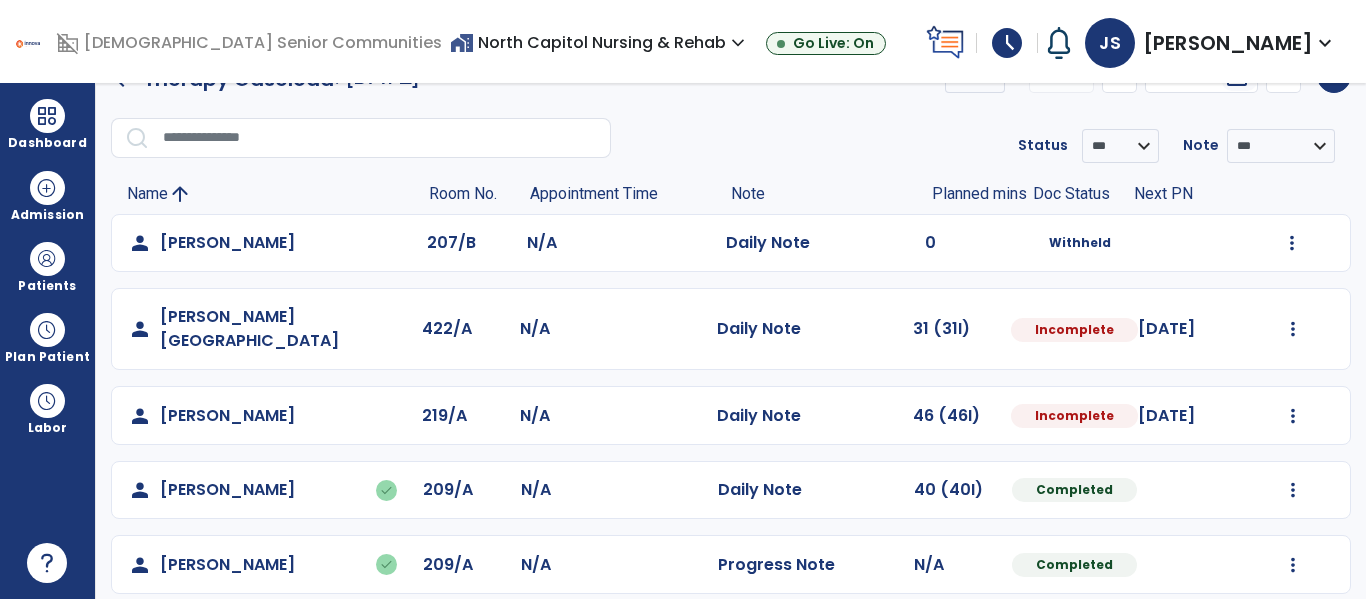 scroll, scrollTop: 488, scrollLeft: 0, axis: vertical 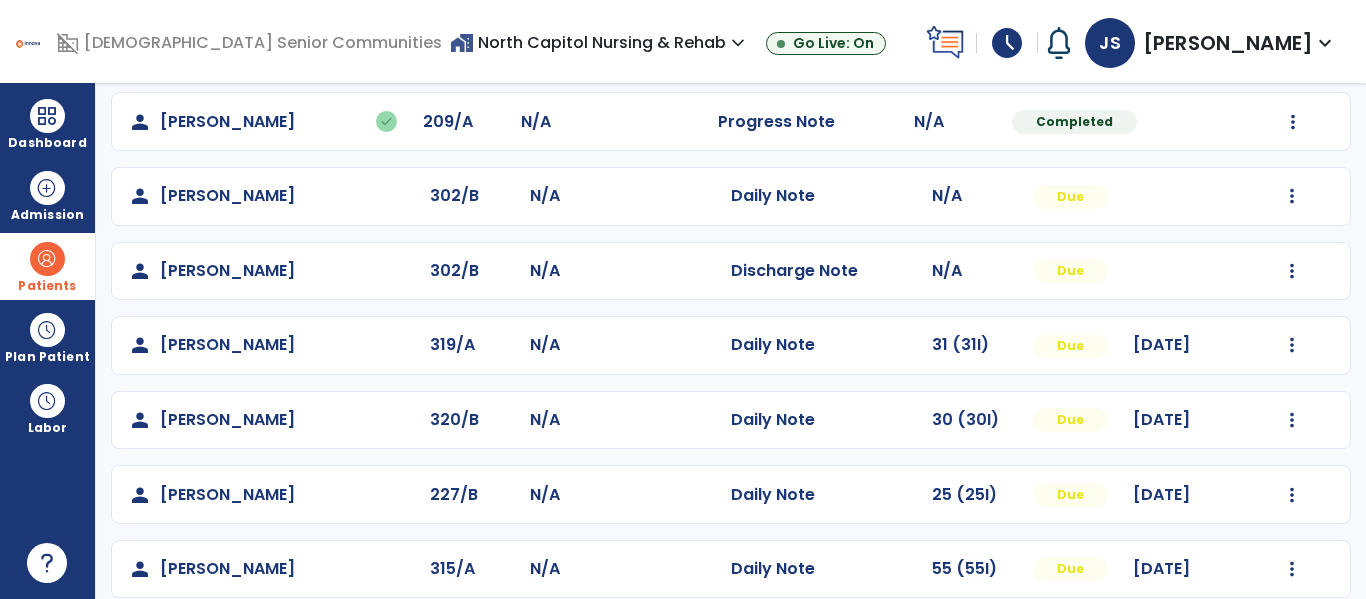click on "Patients" at bounding box center [47, 286] 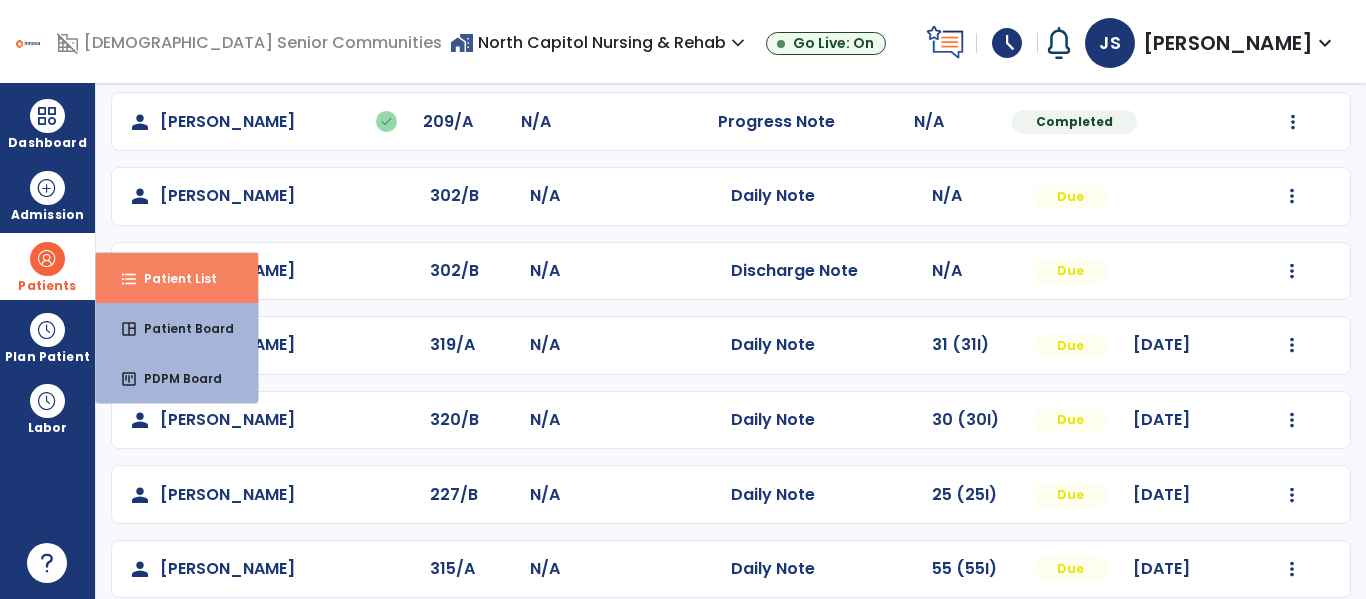 click on "Patient List" at bounding box center [172, 278] 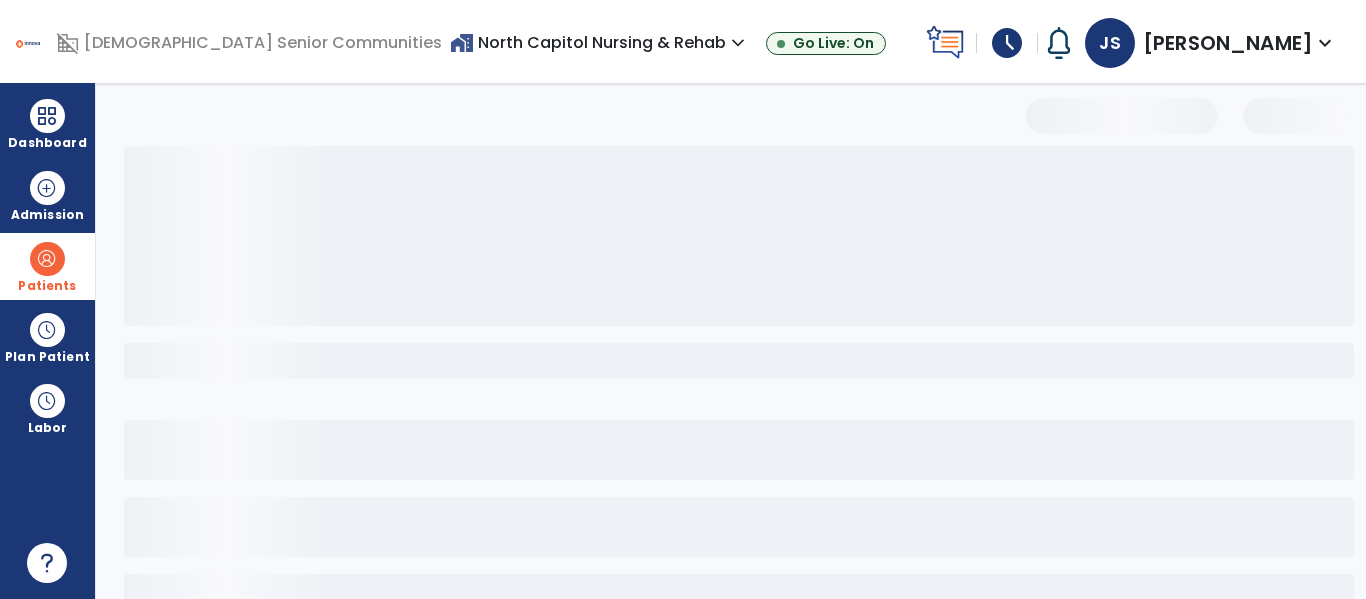 scroll, scrollTop: 144, scrollLeft: 0, axis: vertical 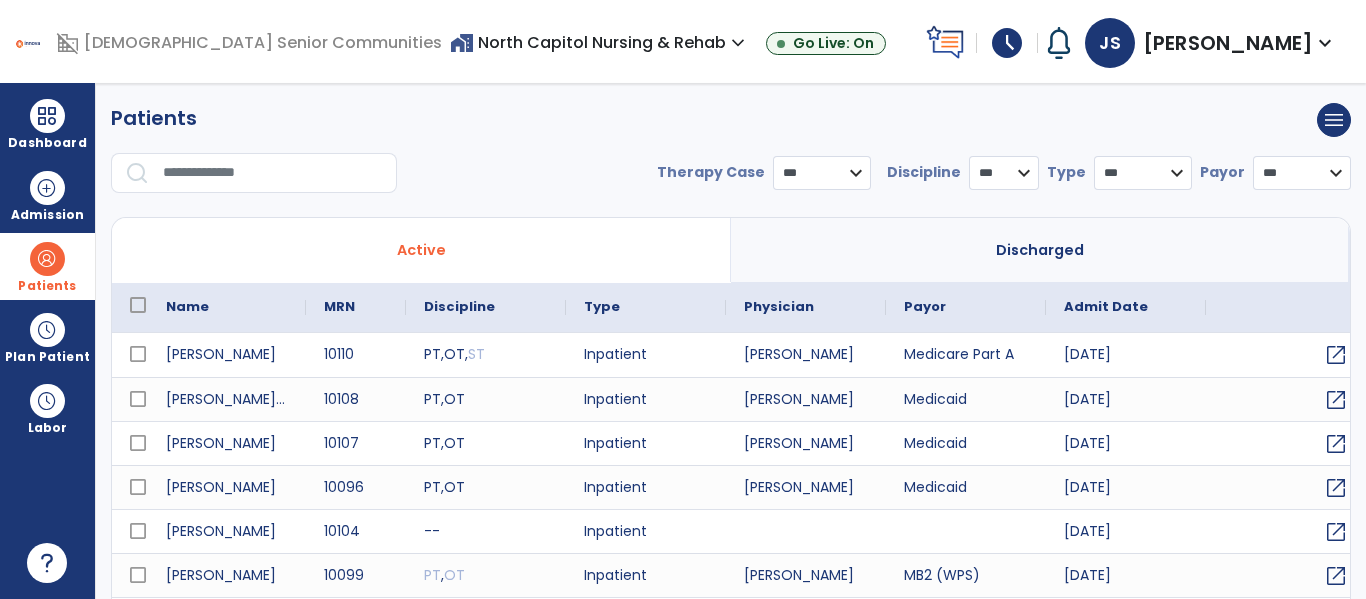 click at bounding box center (273, 173) 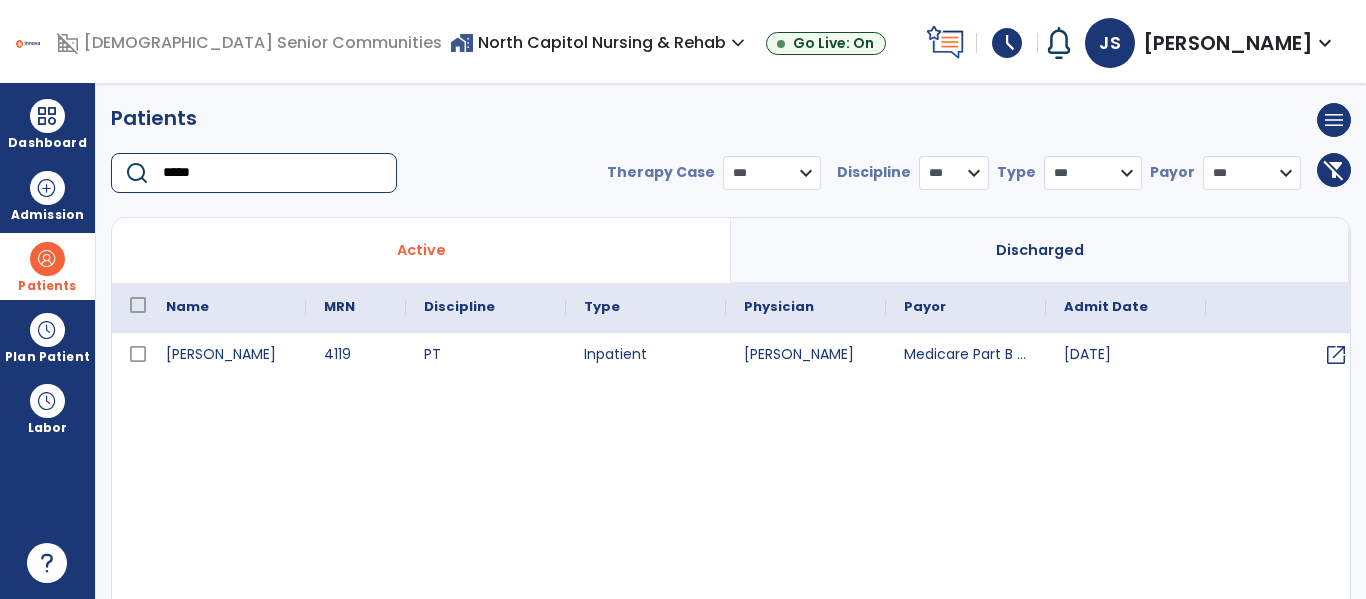 type on "*****" 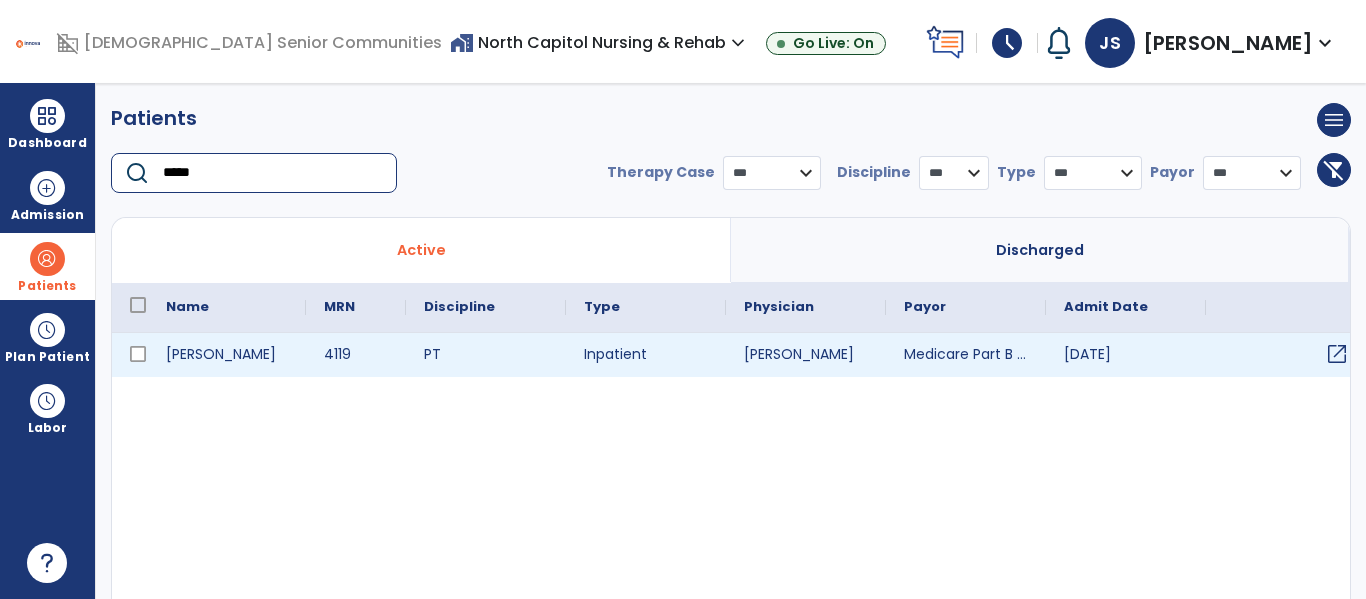 click on "open_in_new" at bounding box center [1337, 354] 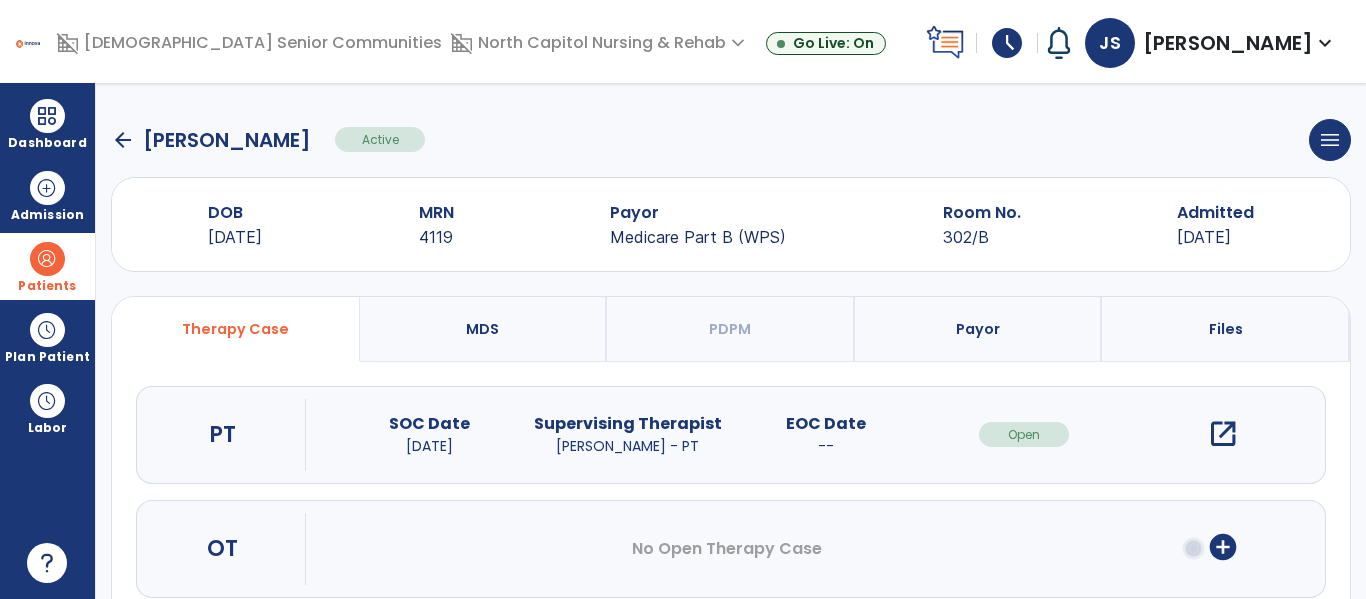 click on "open_in_new" at bounding box center [1223, 434] 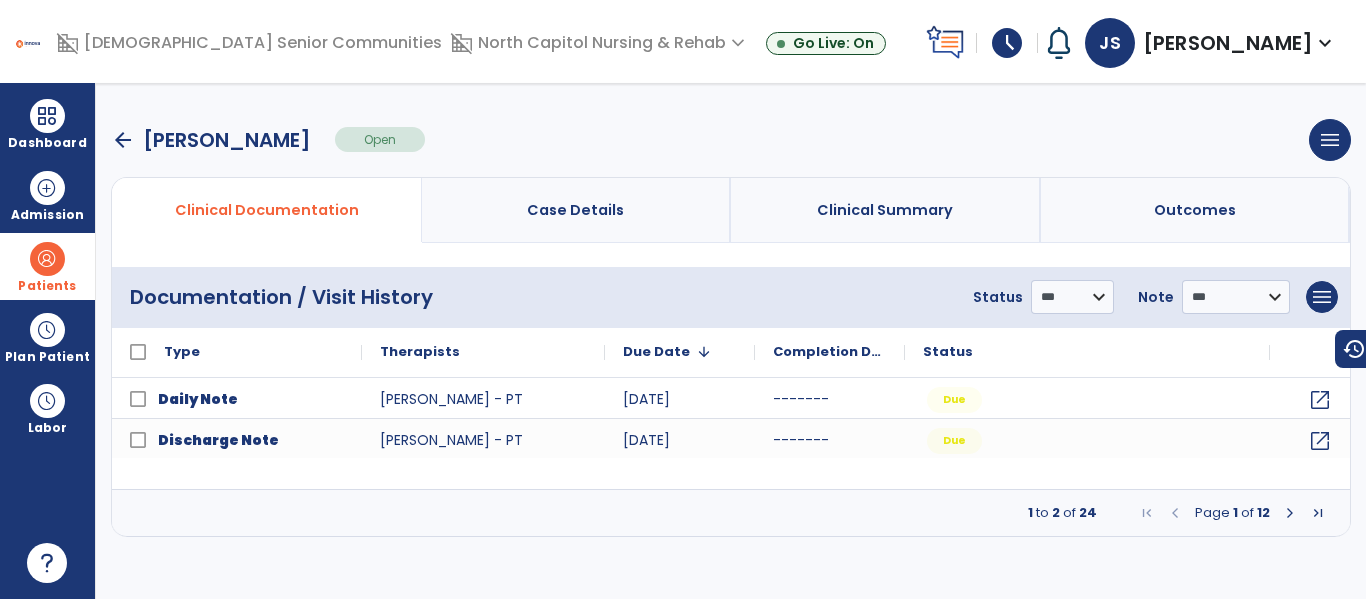 click on "**********" at bounding box center (731, 341) 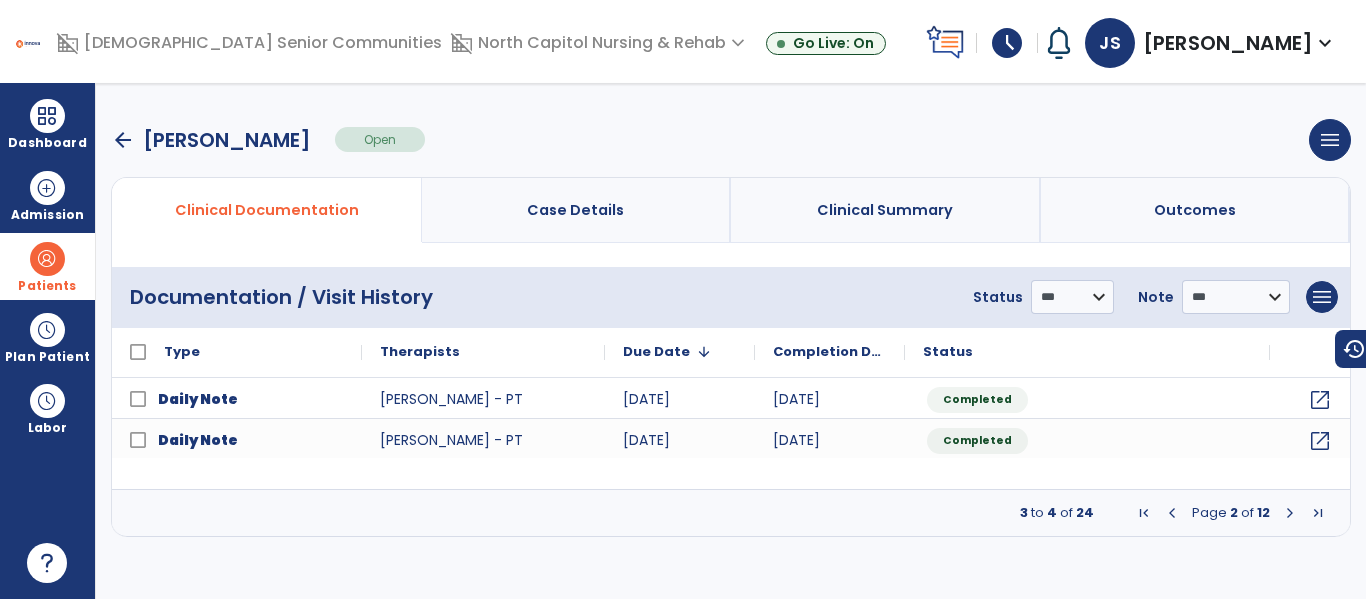 click at bounding box center (1290, 513) 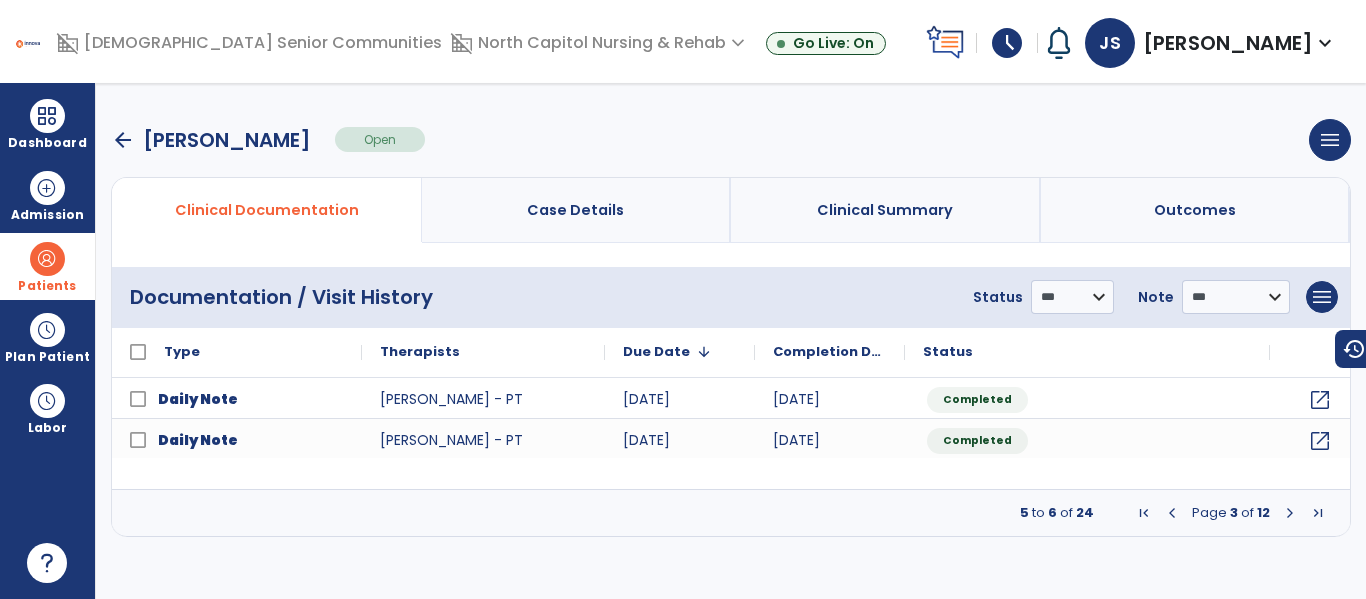 click on "arrow_back   Joyce, Adrian  Open  menu   Edit Therapy Case   Delete Therapy Case   Close Therapy Case" at bounding box center (731, 140) 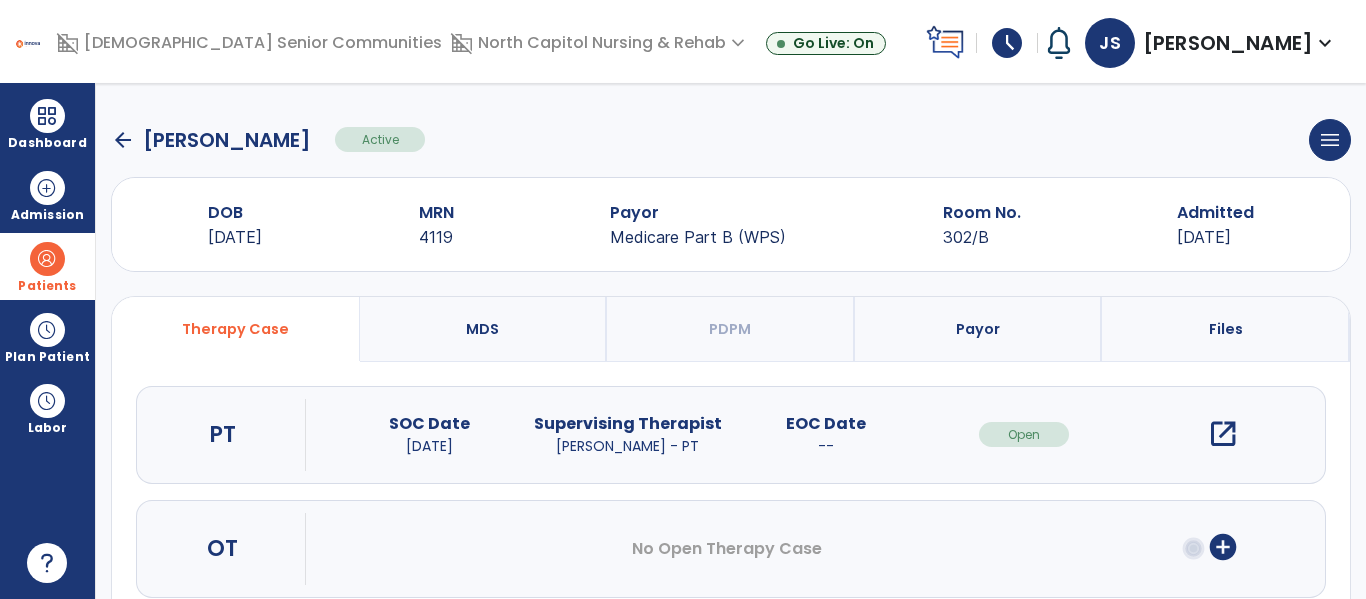 click on "open_in_new" at bounding box center [1223, 434] 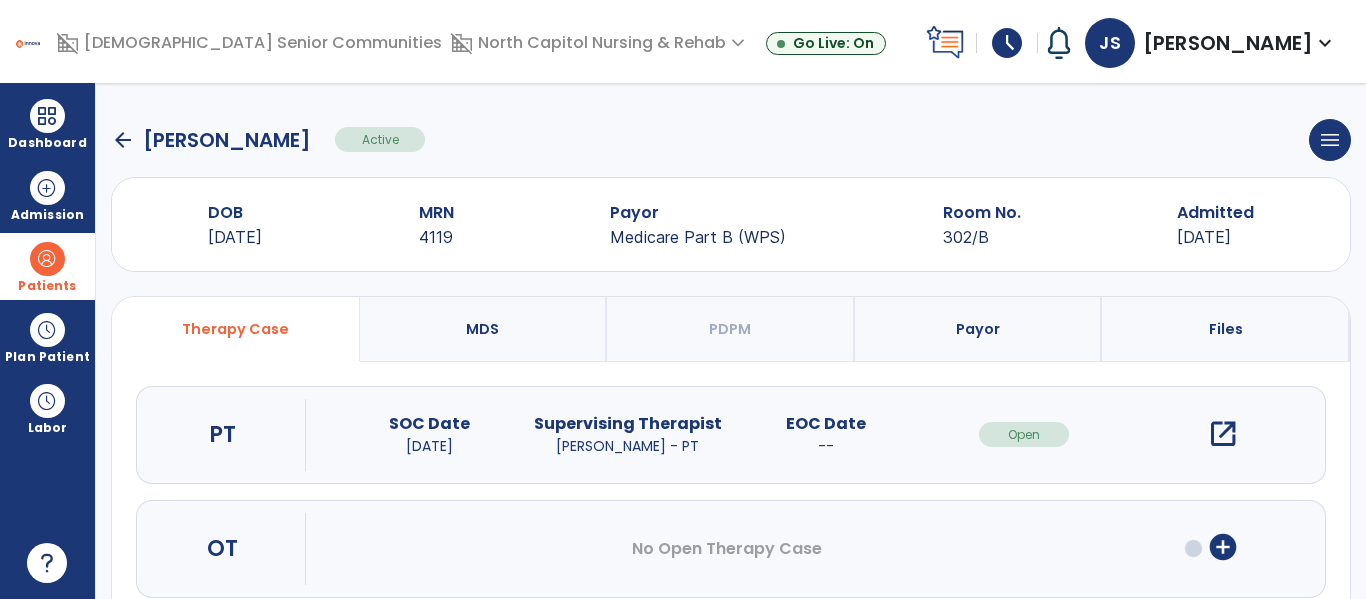 click on "open_in_new" at bounding box center [1223, 434] 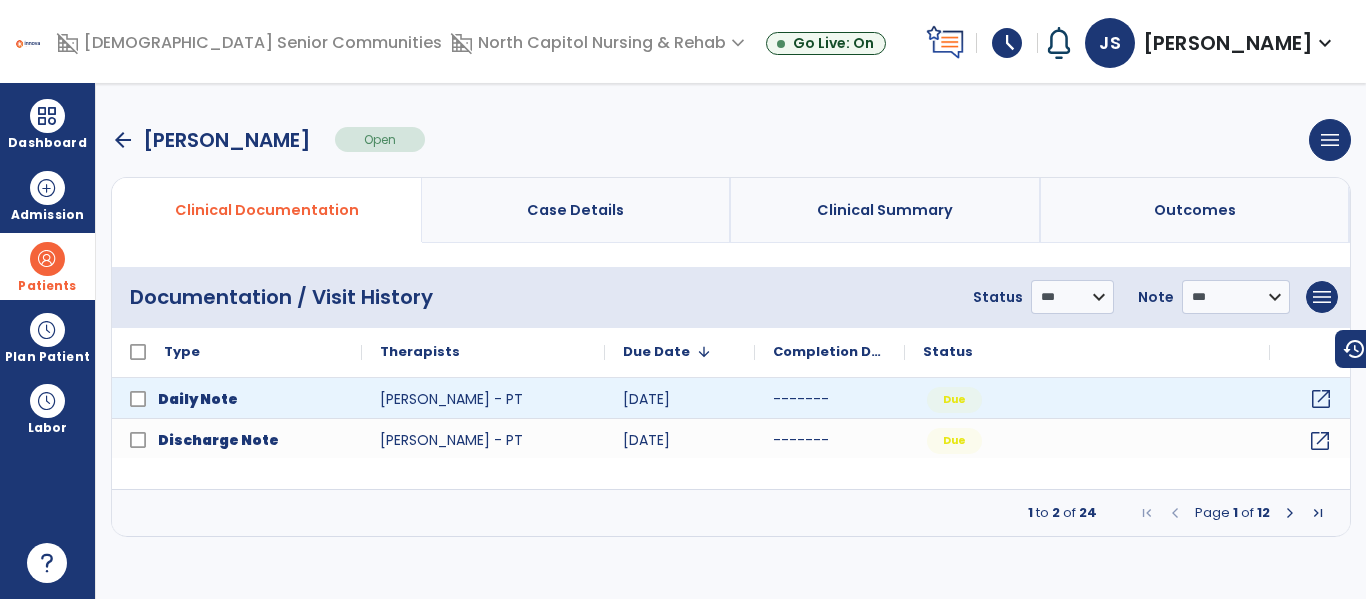 click on "open_in_new" 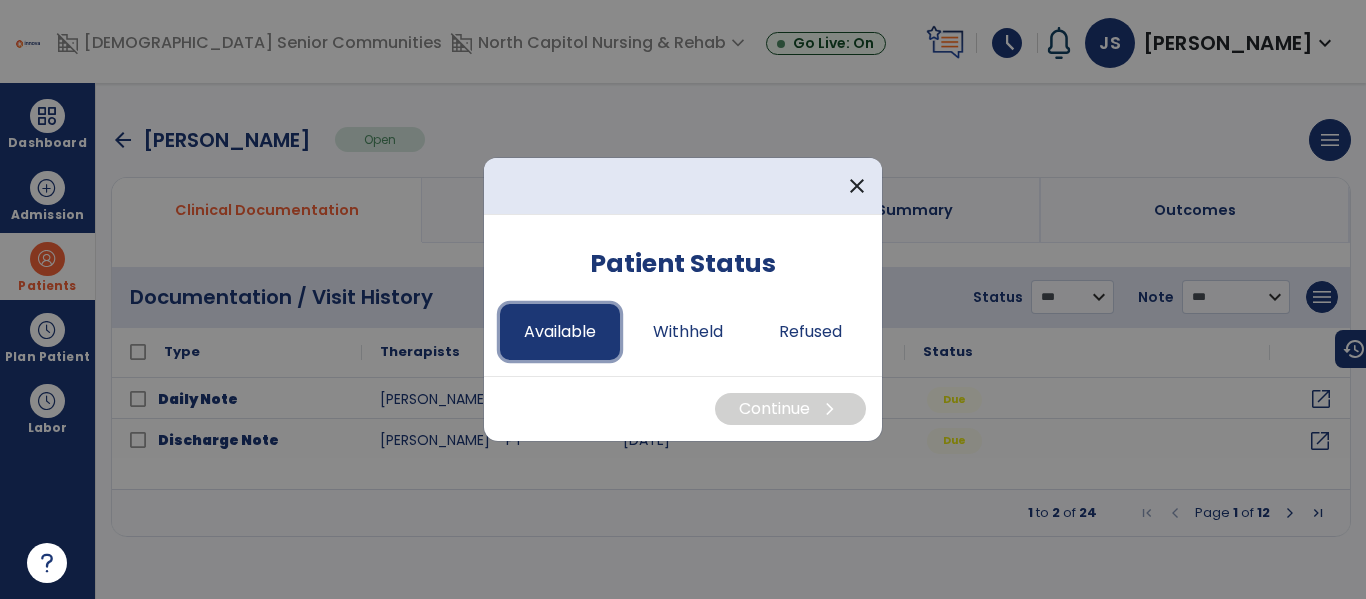 click on "Available" at bounding box center [560, 332] 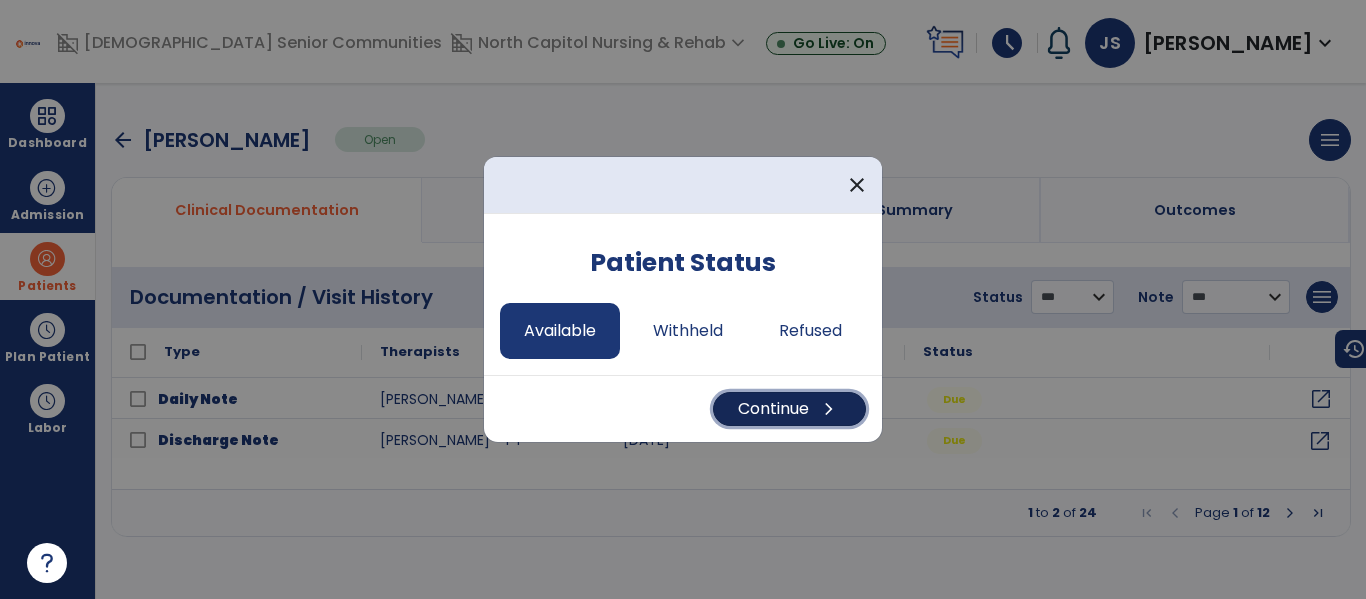 click on "Continue   chevron_right" at bounding box center [789, 409] 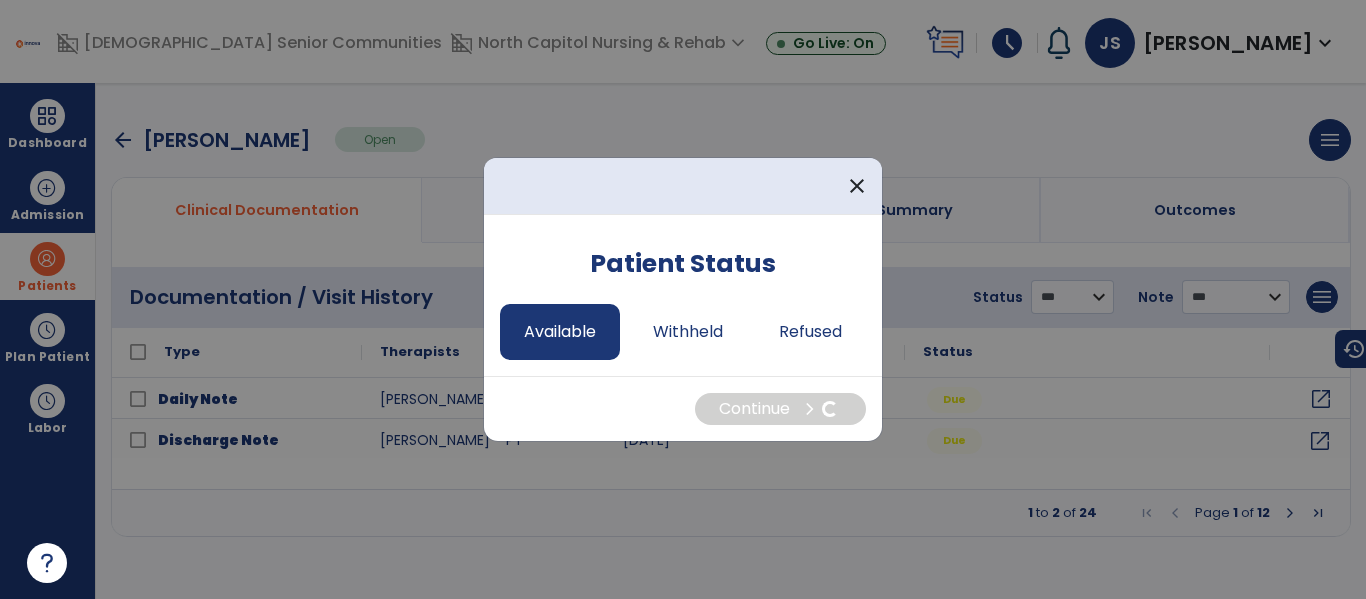 select on "*" 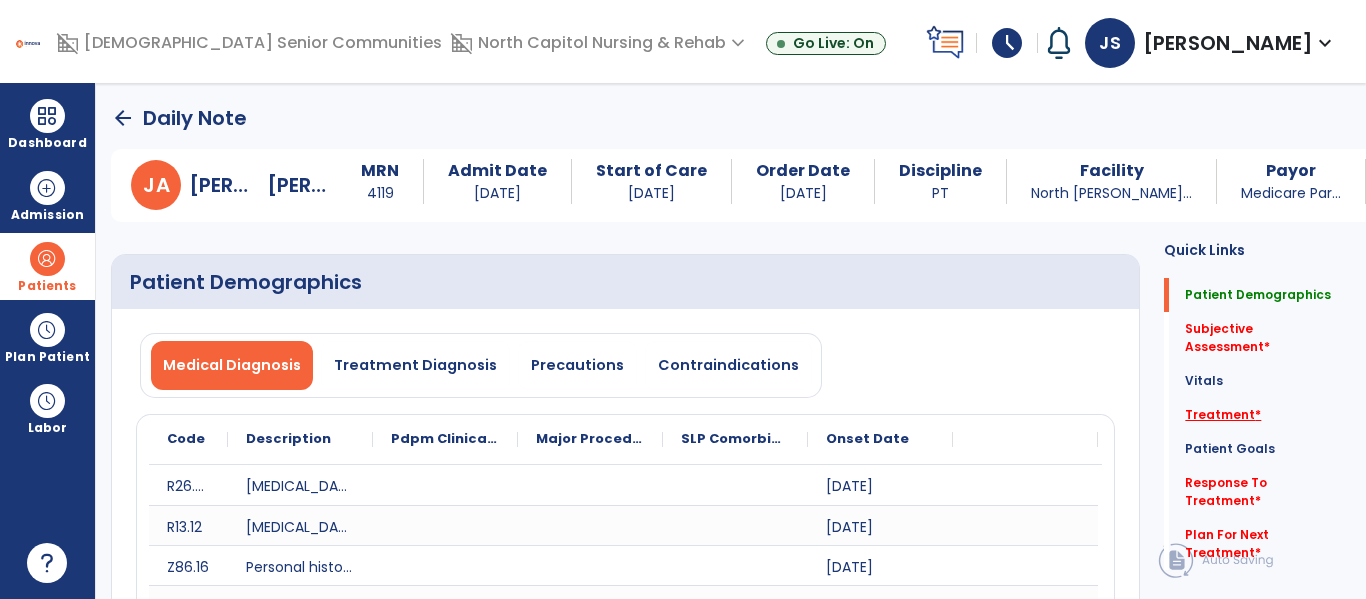 click on "Treatment   *" 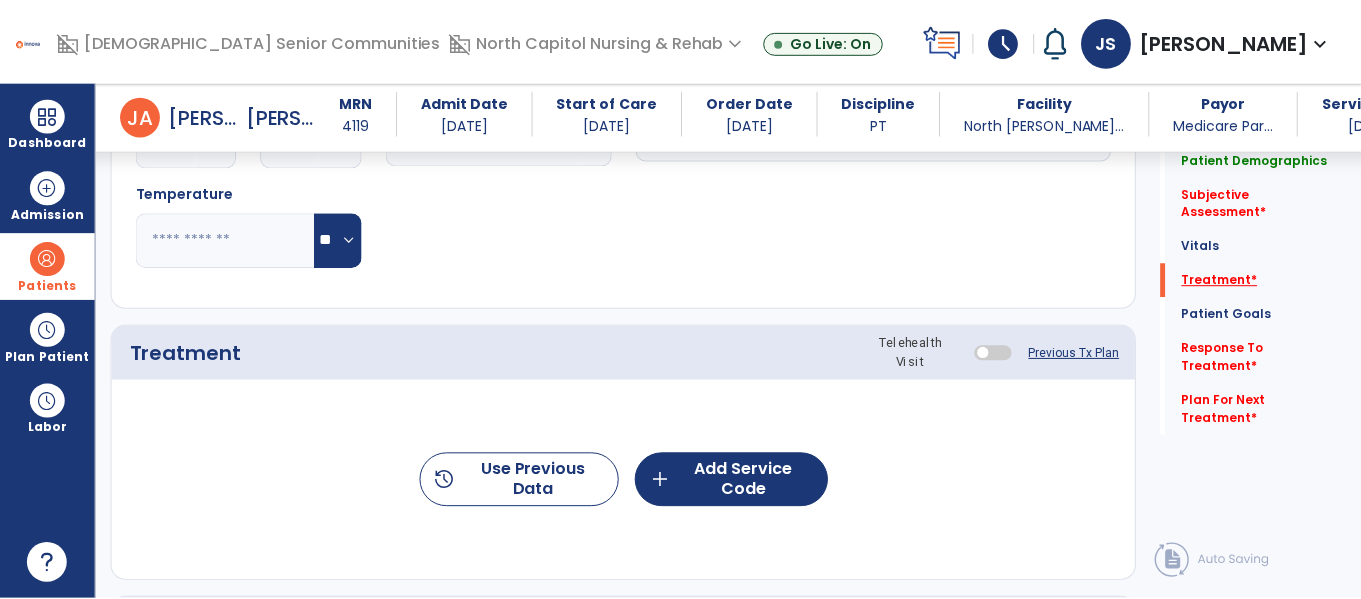 scroll, scrollTop: 2335, scrollLeft: 0, axis: vertical 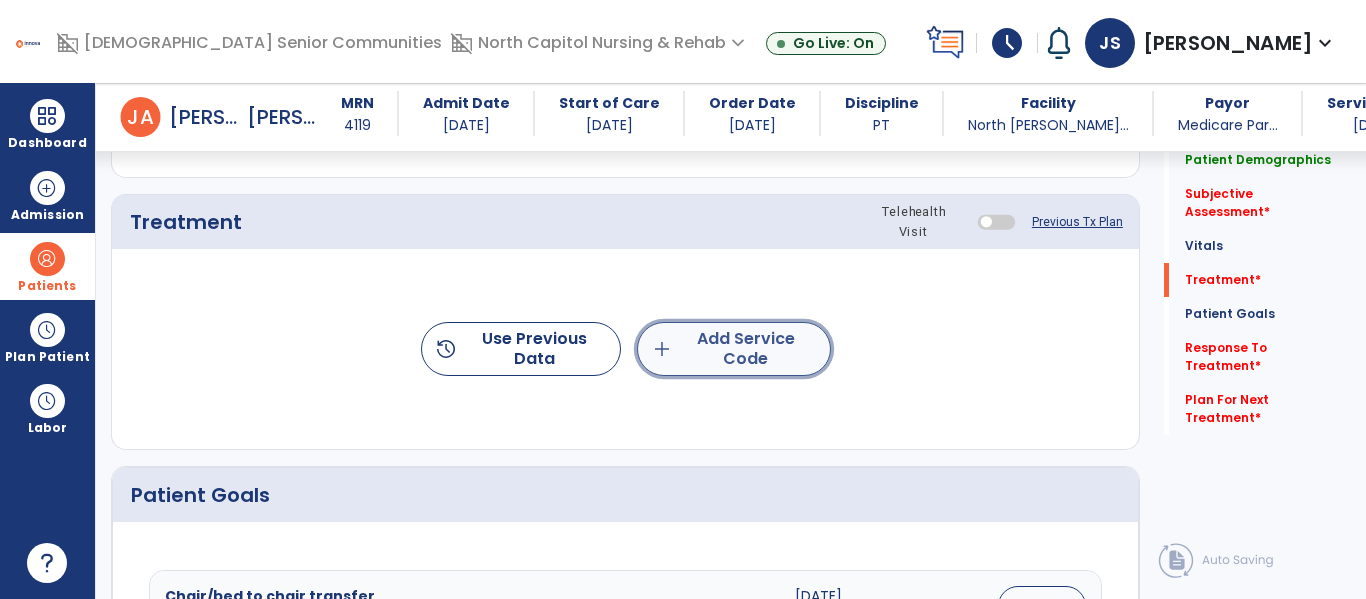 click on "add  Add Service Code" 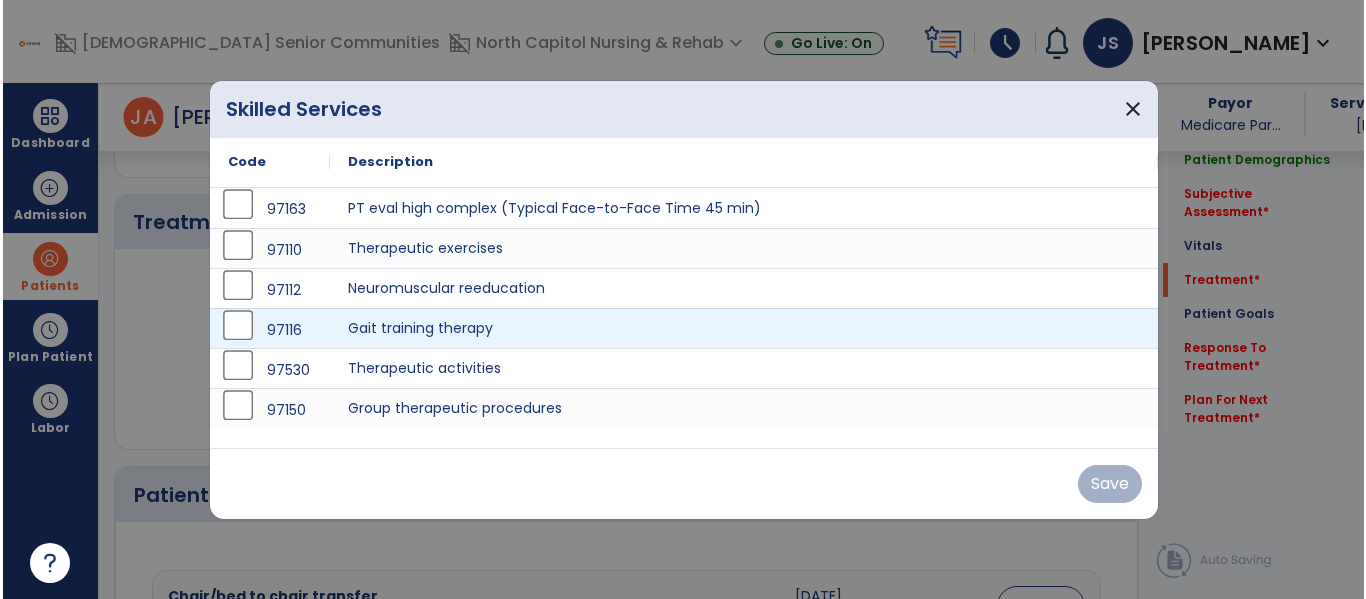 scroll, scrollTop: 2335, scrollLeft: 0, axis: vertical 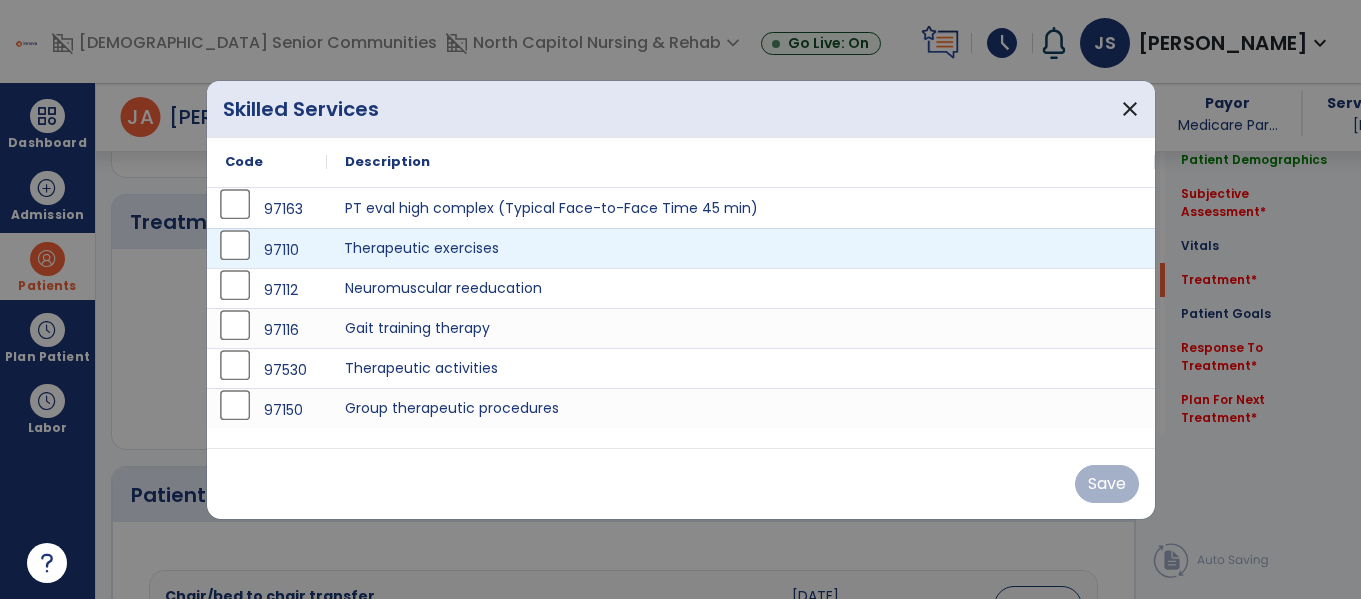 click on "Therapeutic exercises" at bounding box center [741, 248] 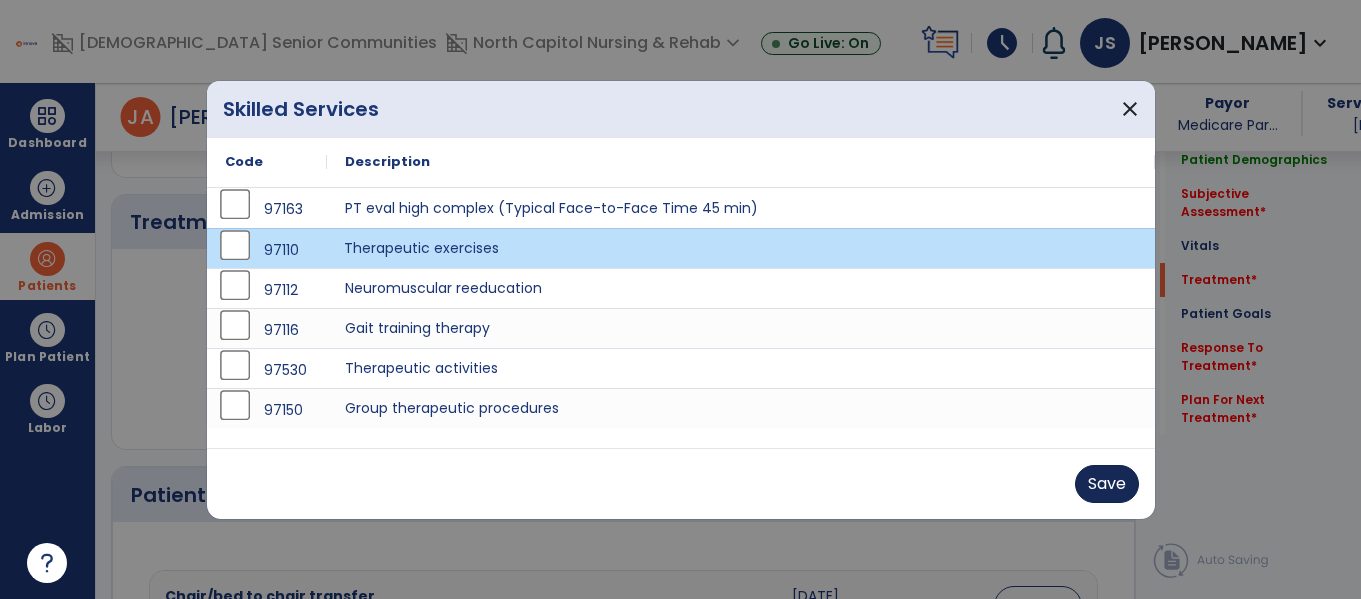 click on "Save" at bounding box center [1107, 484] 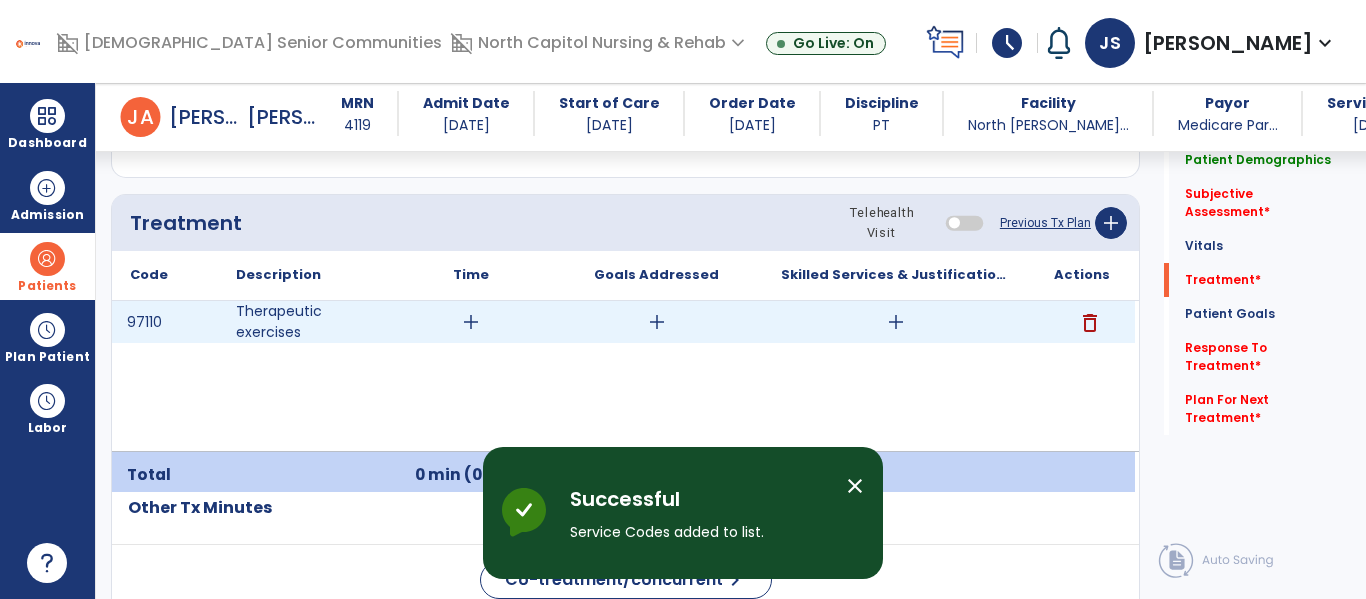 click on "add" at bounding box center (471, 322) 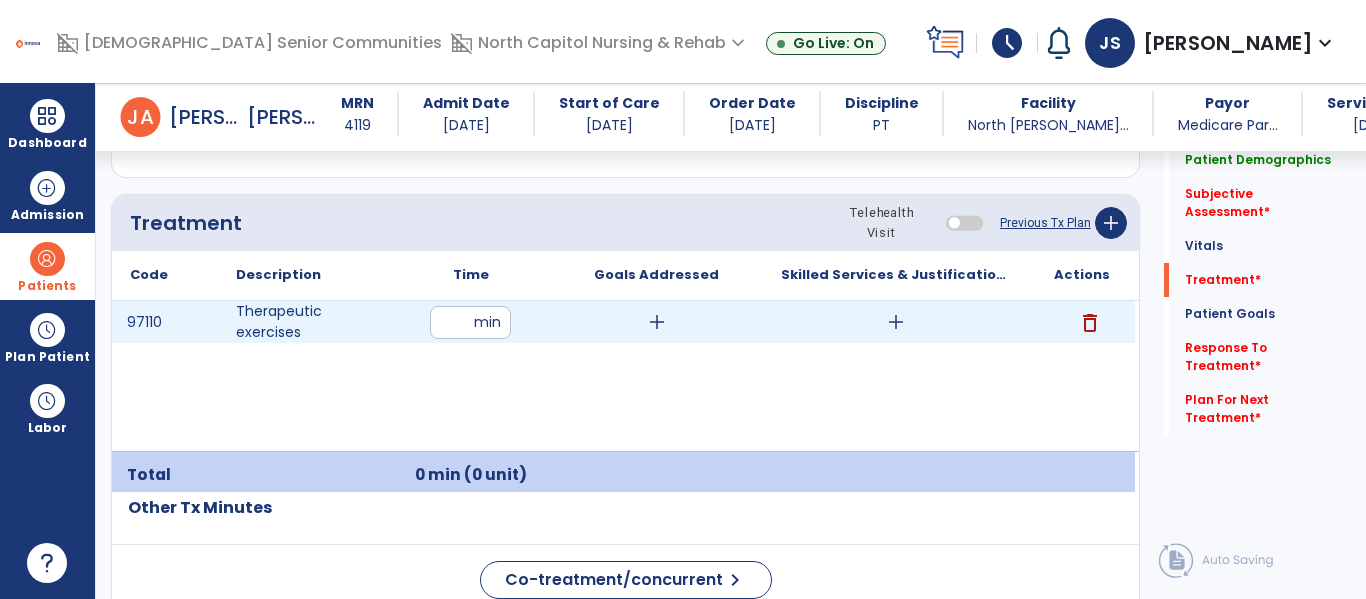 type on "**" 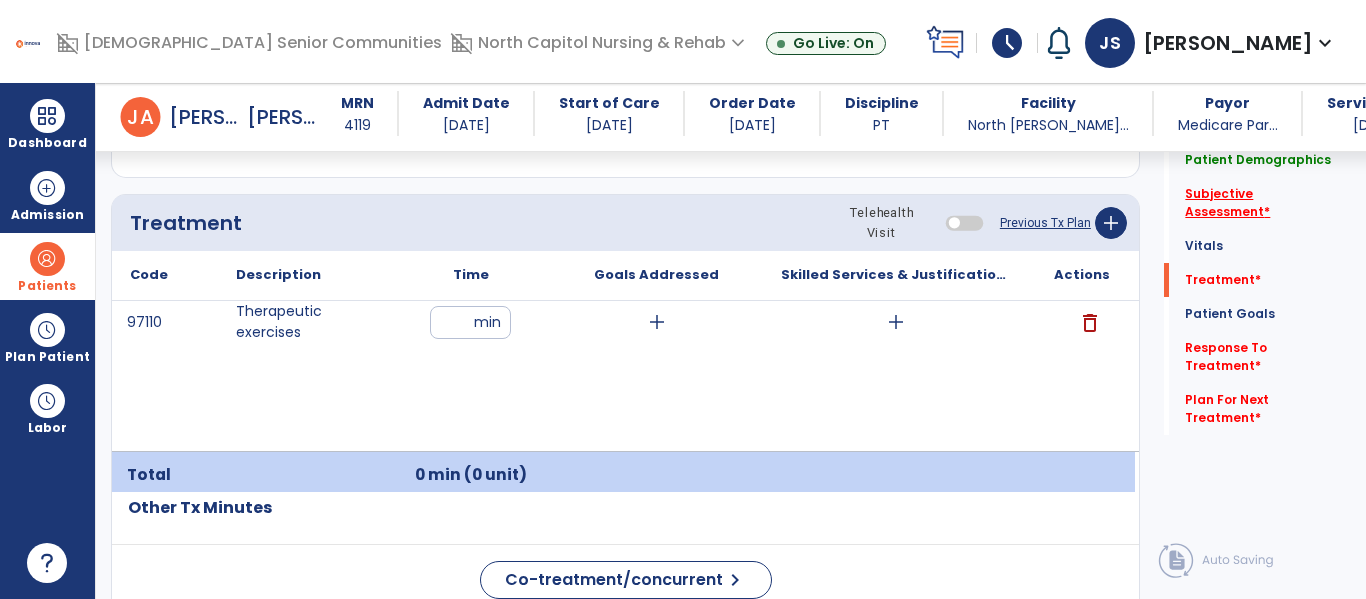 click on "Subjective Assessment   *" 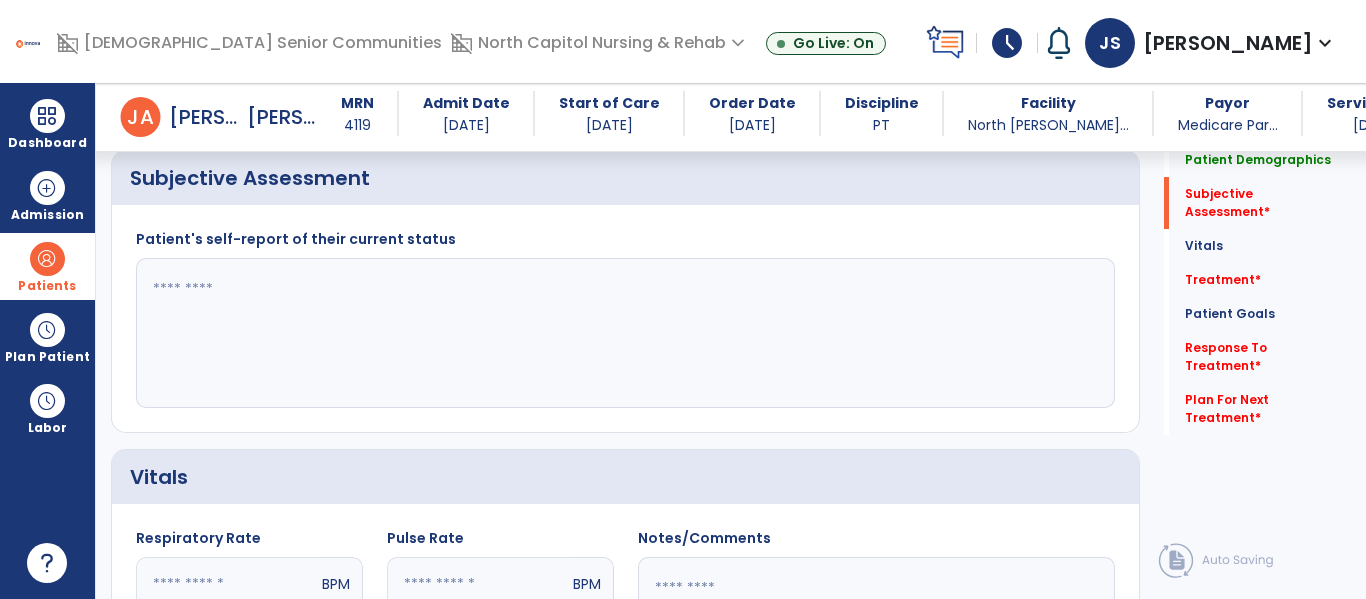 scroll, scrollTop: 1608, scrollLeft: 0, axis: vertical 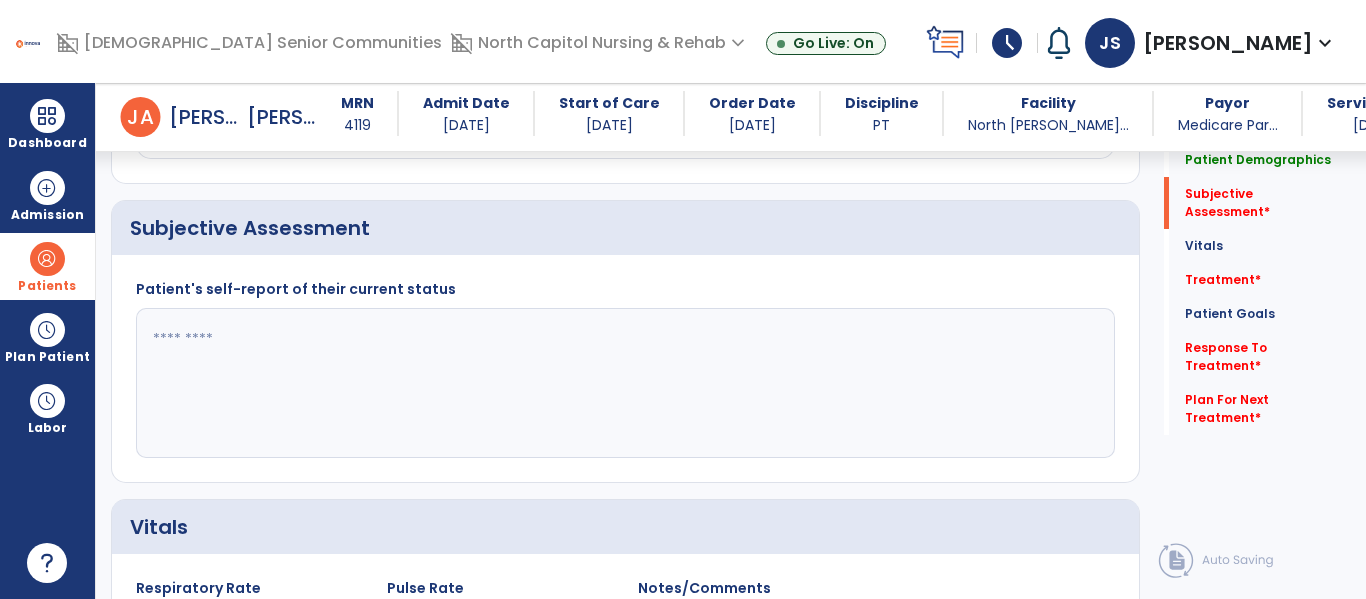 click 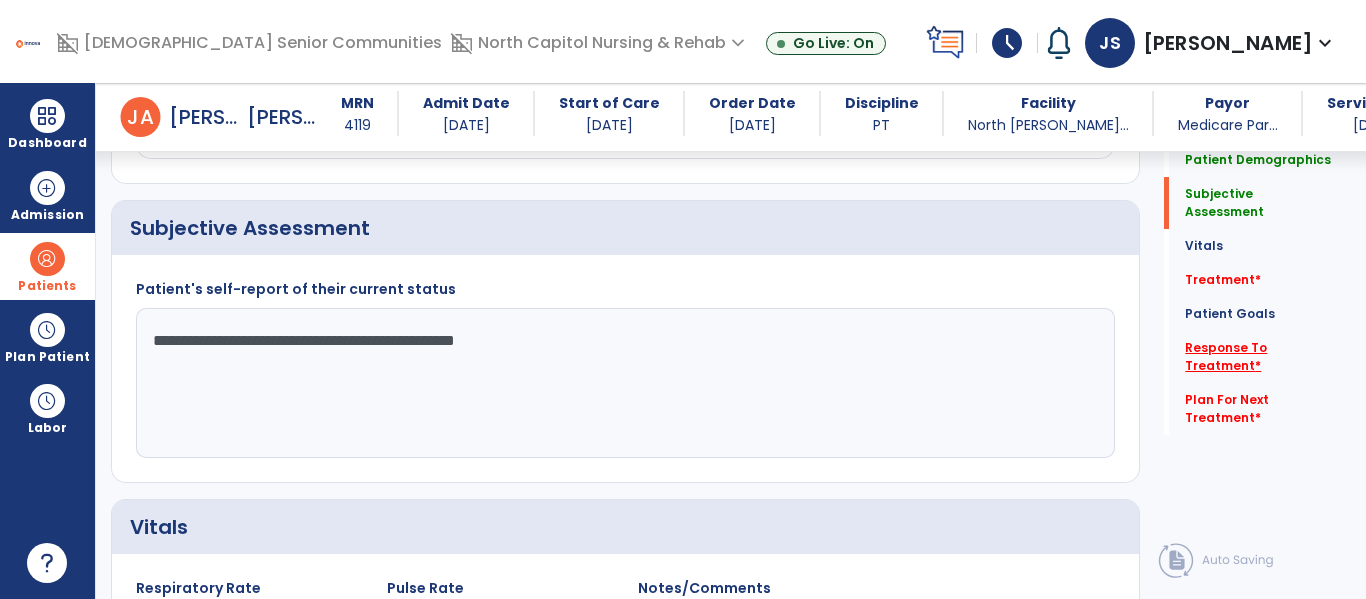 type on "**********" 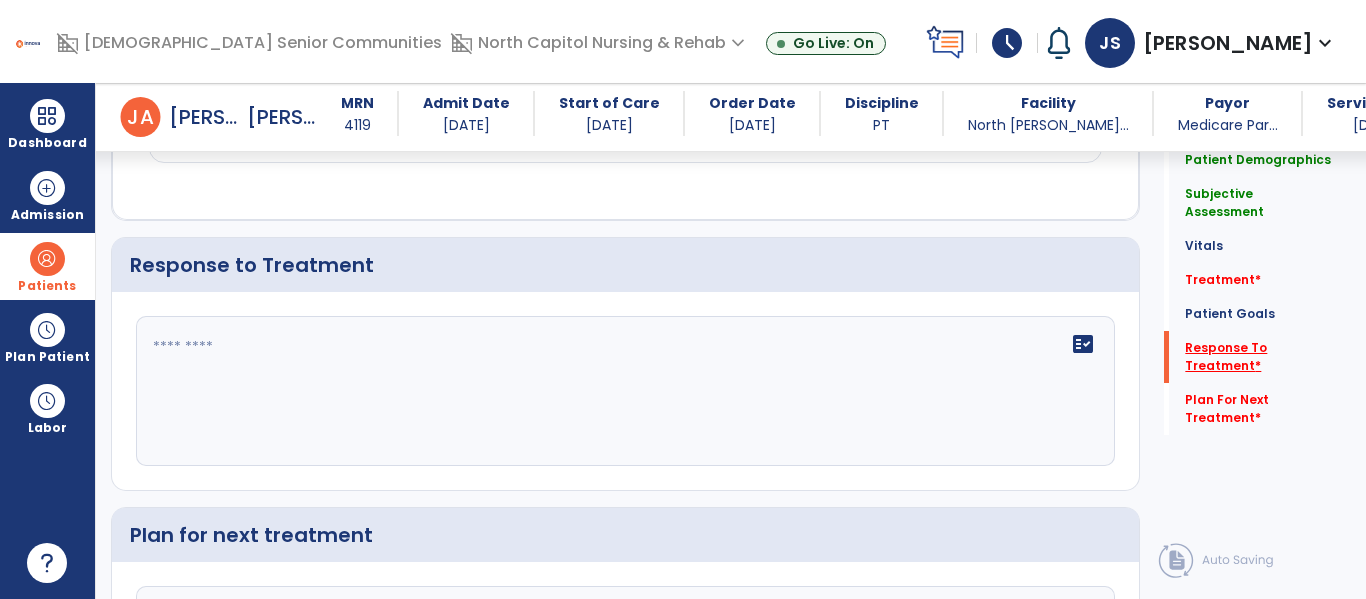 scroll, scrollTop: 3467, scrollLeft: 0, axis: vertical 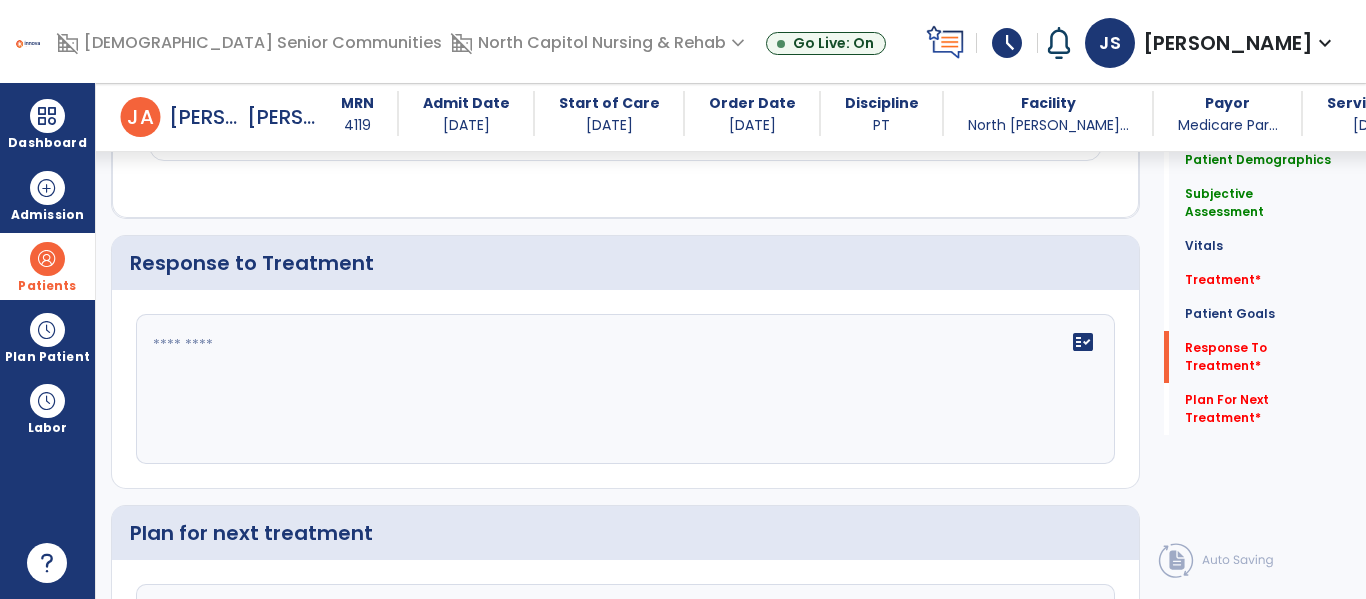 click on "fact_check" 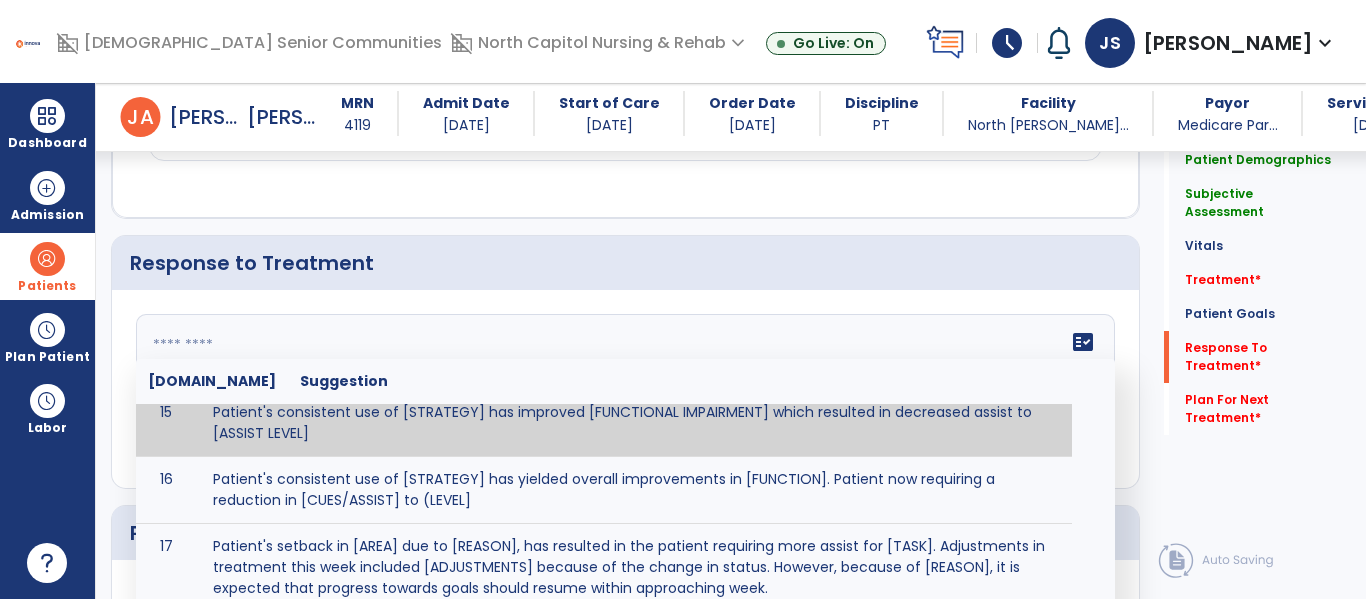 scroll, scrollTop: 787, scrollLeft: 0, axis: vertical 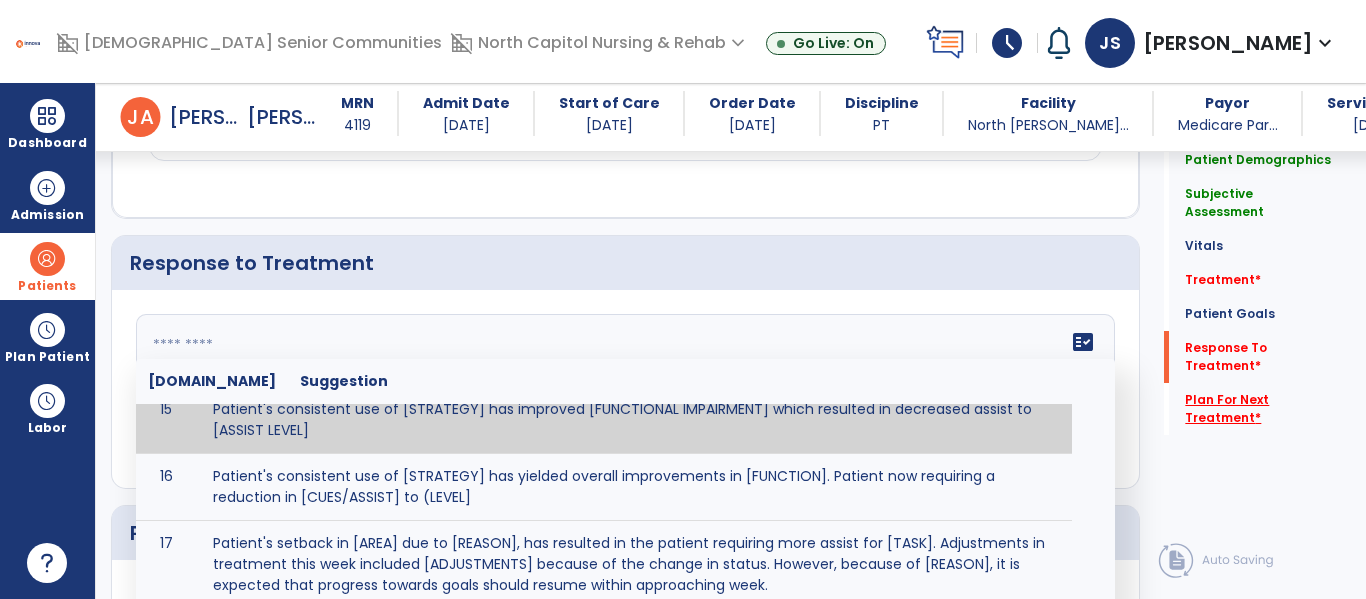 click on "Plan For Next Treatment   *" 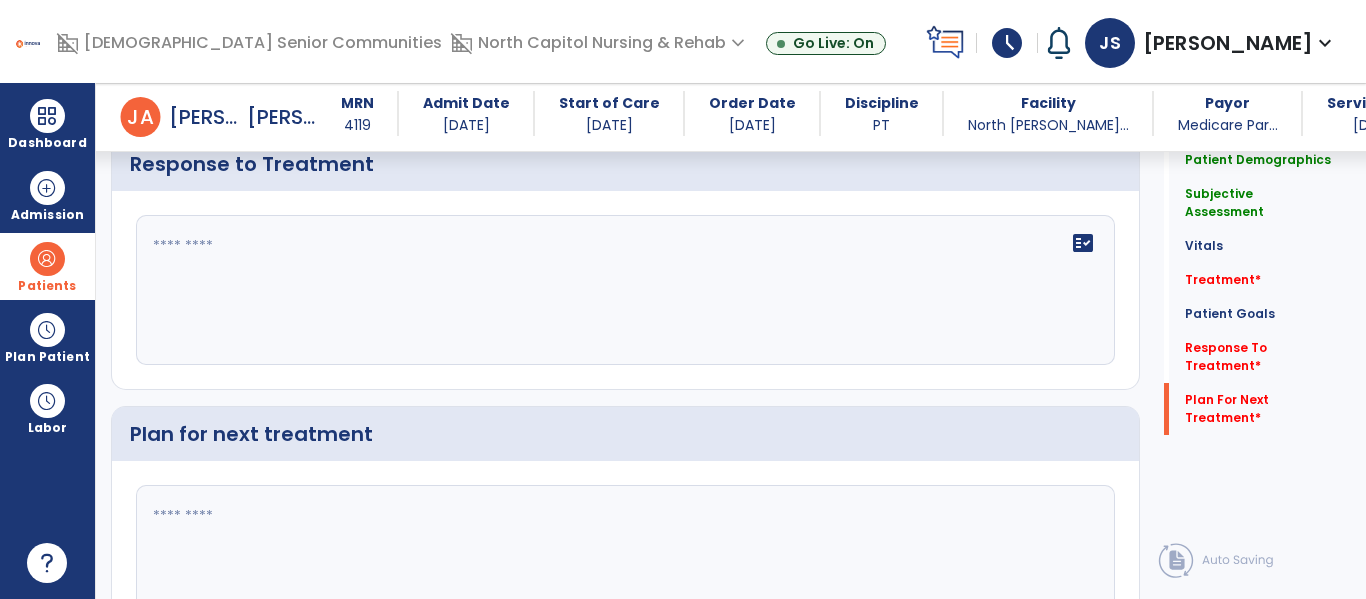 scroll, scrollTop: 3672, scrollLeft: 0, axis: vertical 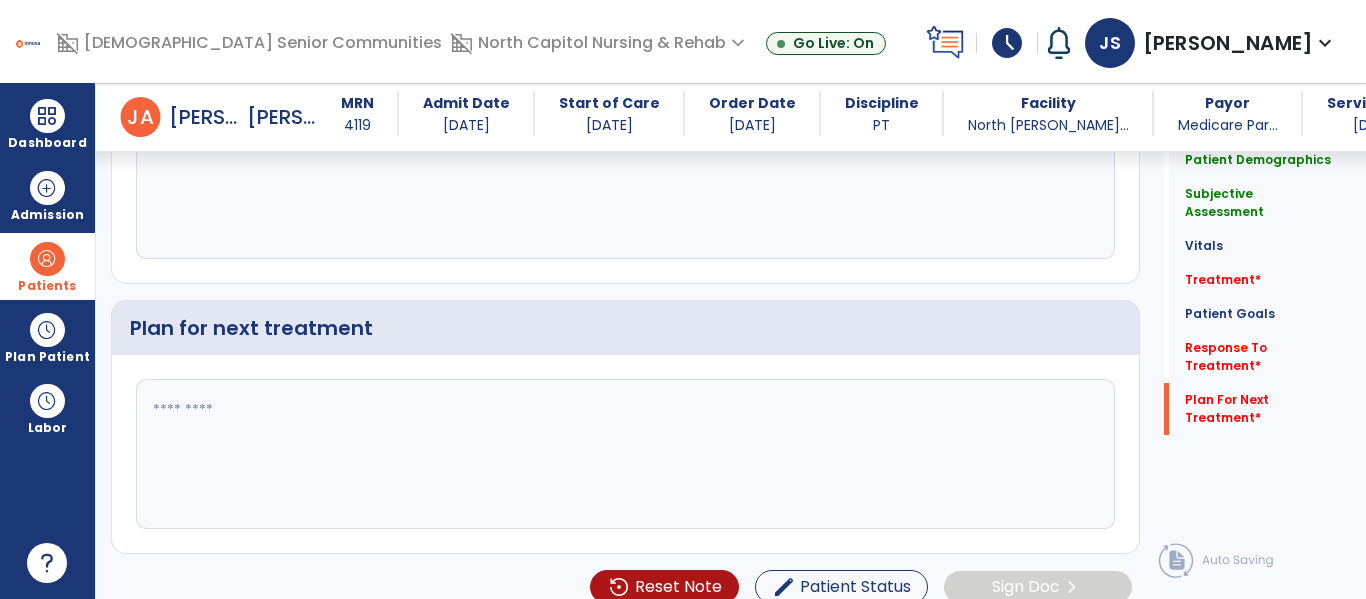 click 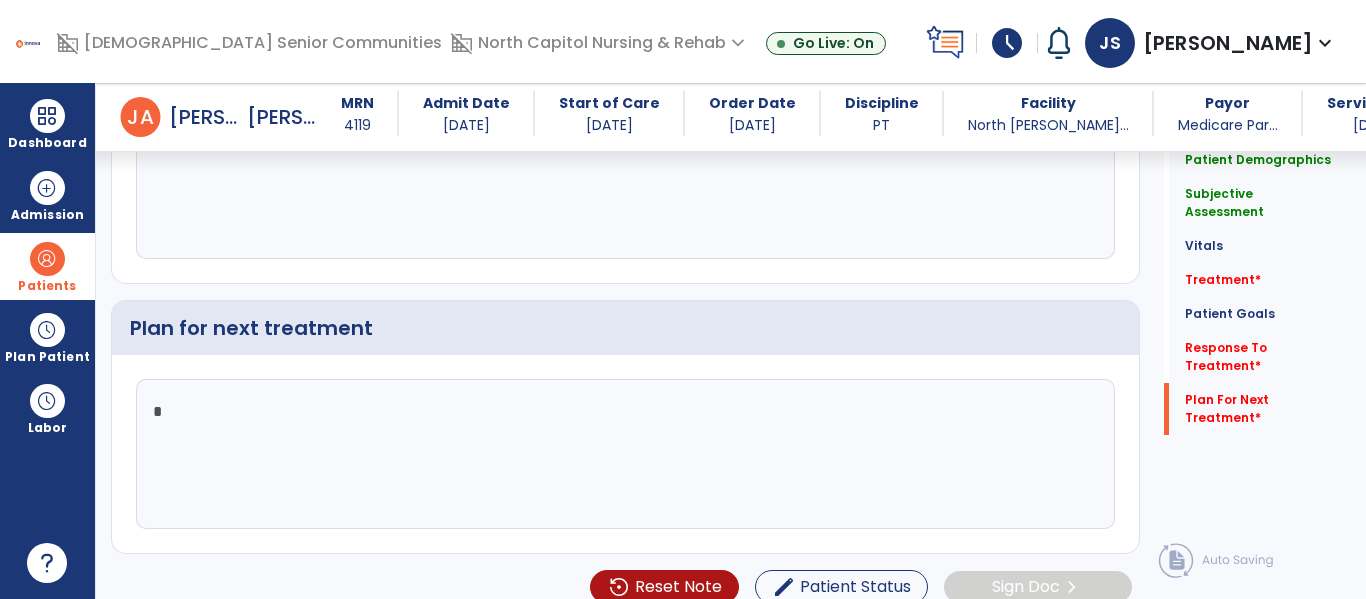 type on "**" 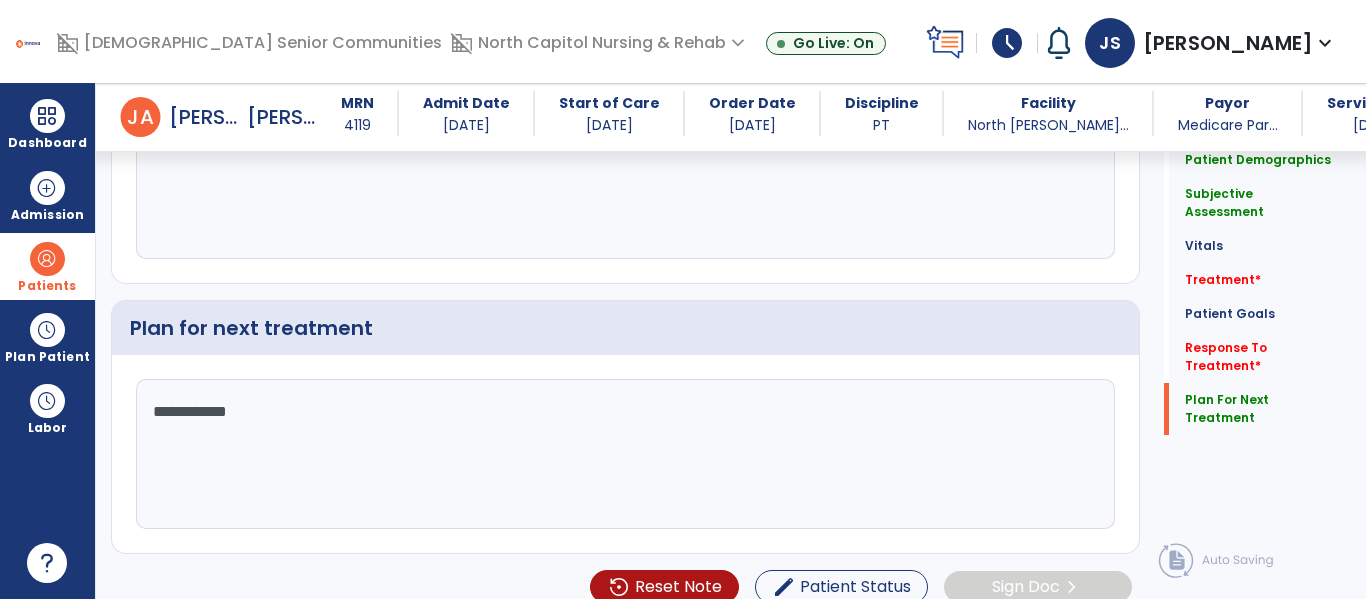 click on "**********" 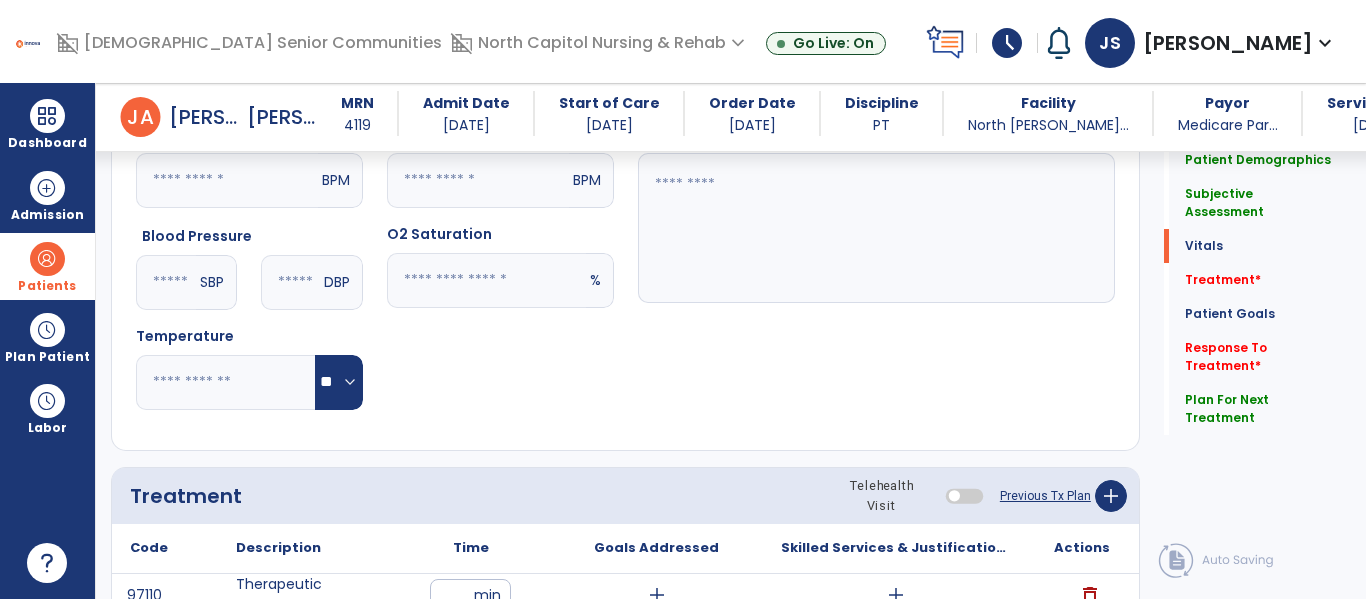 scroll, scrollTop: 0, scrollLeft: 0, axis: both 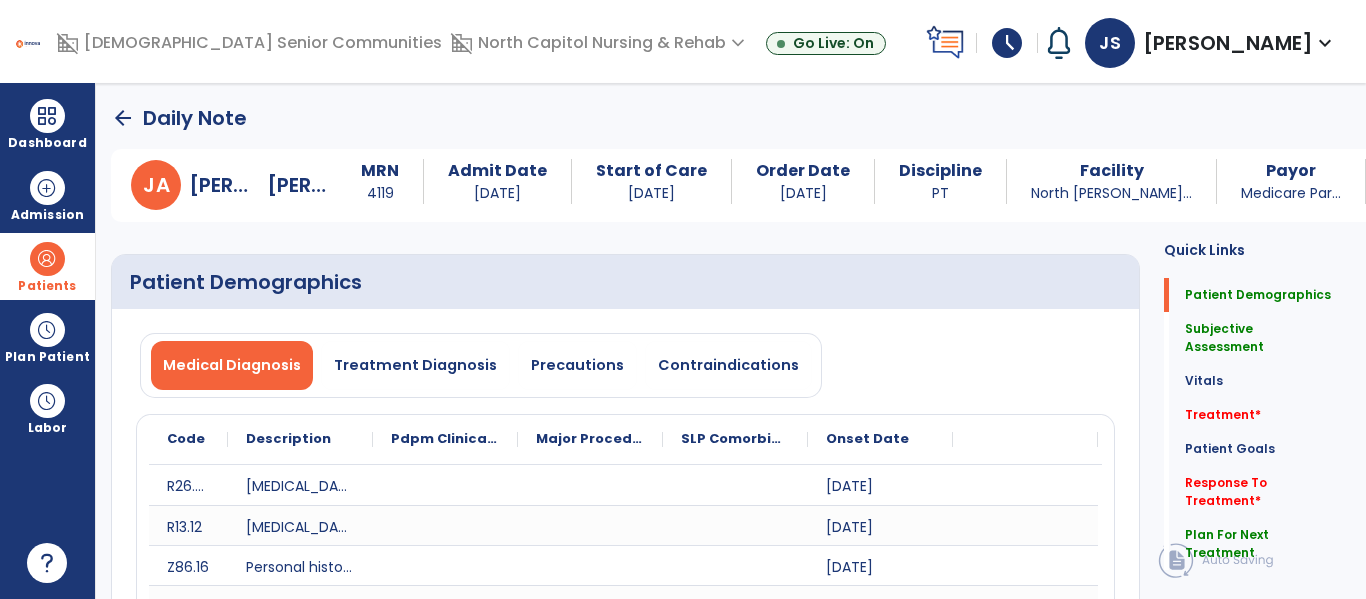 click on "arrow_back" 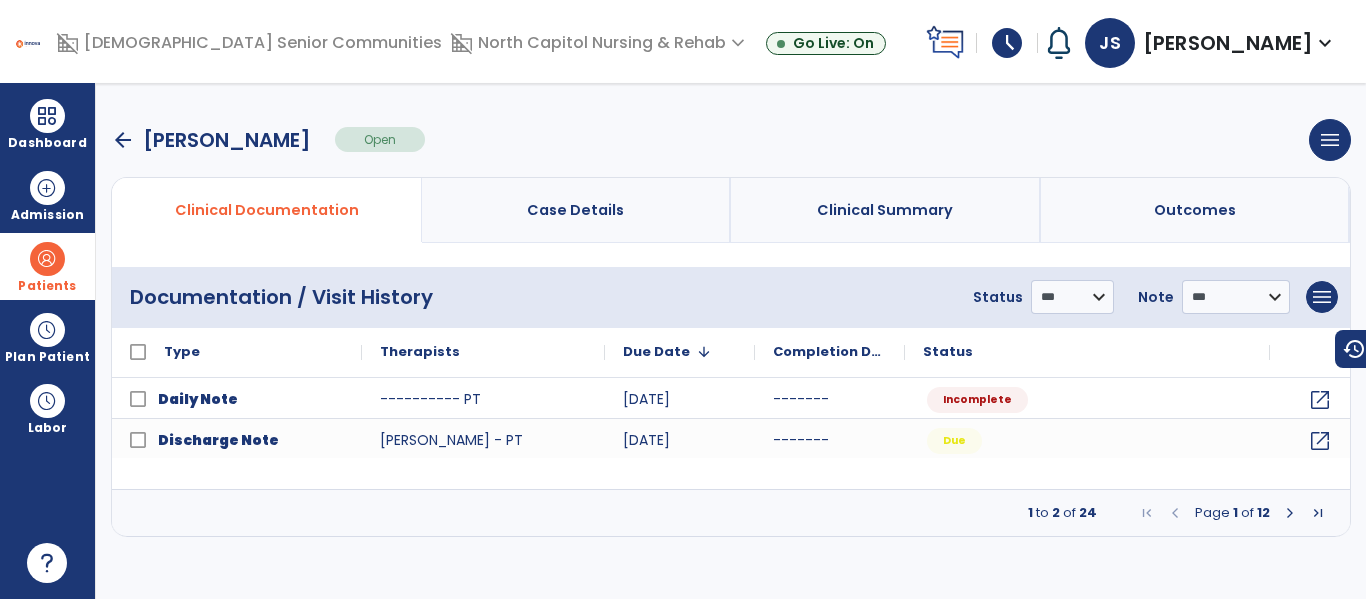 click on "arrow_back" at bounding box center (123, 140) 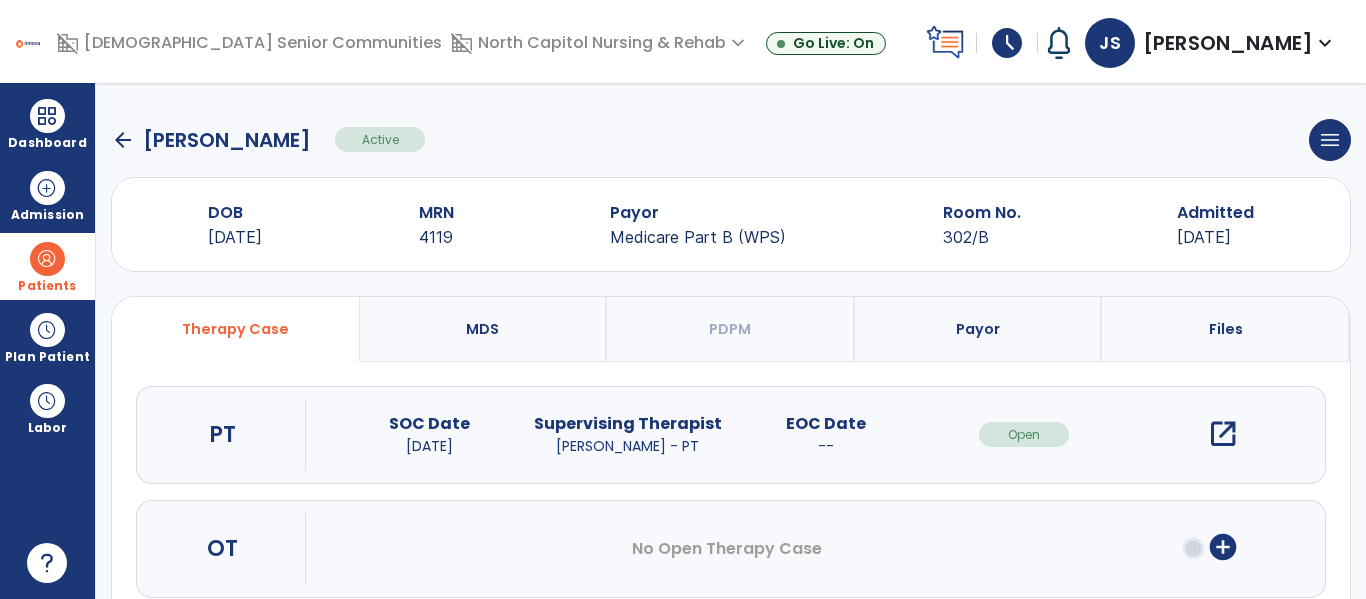 click on "arrow_back" 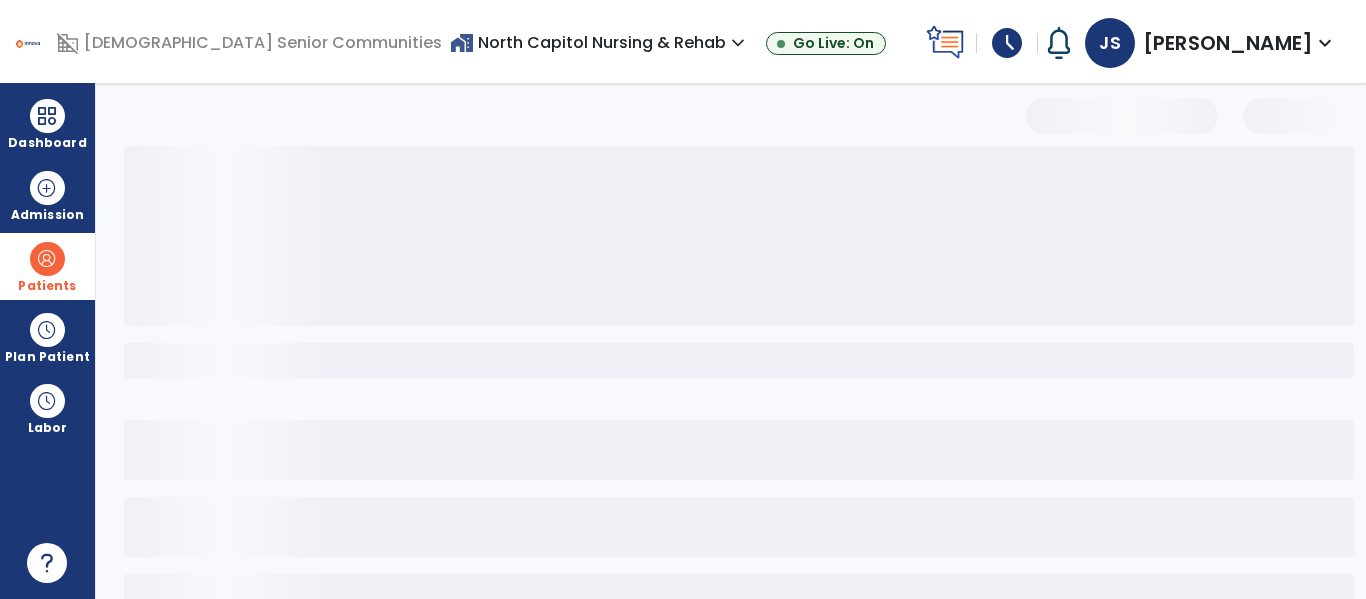 select on "***" 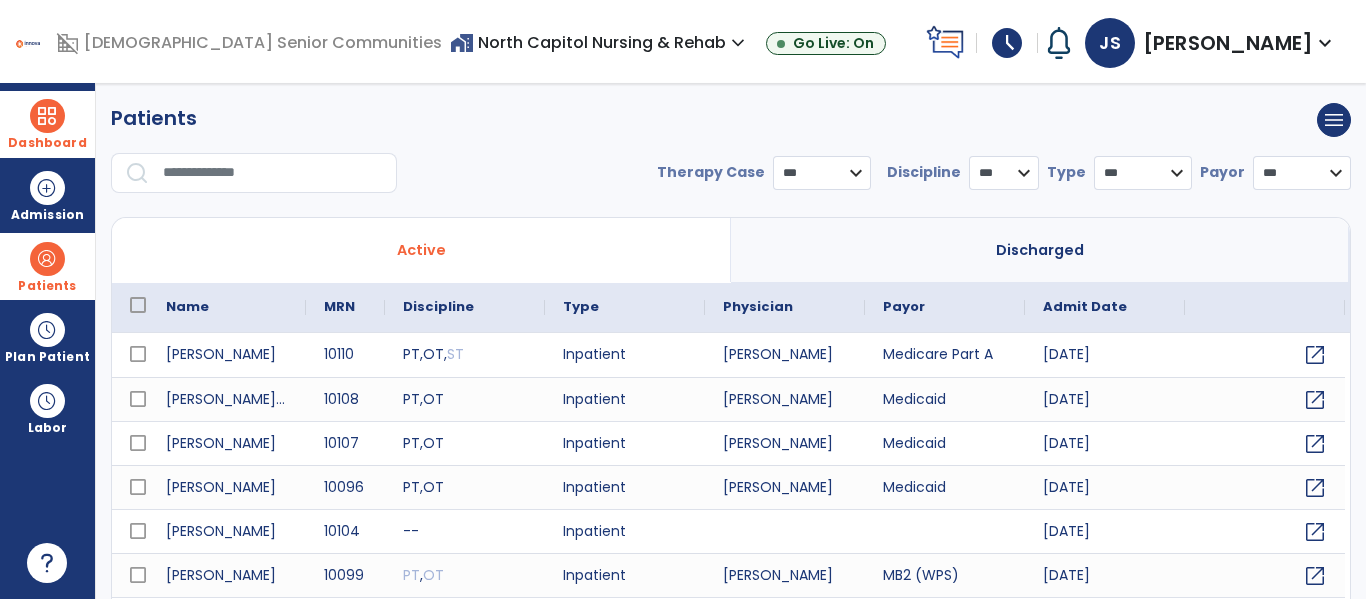 click on "Dashboard" at bounding box center [47, 124] 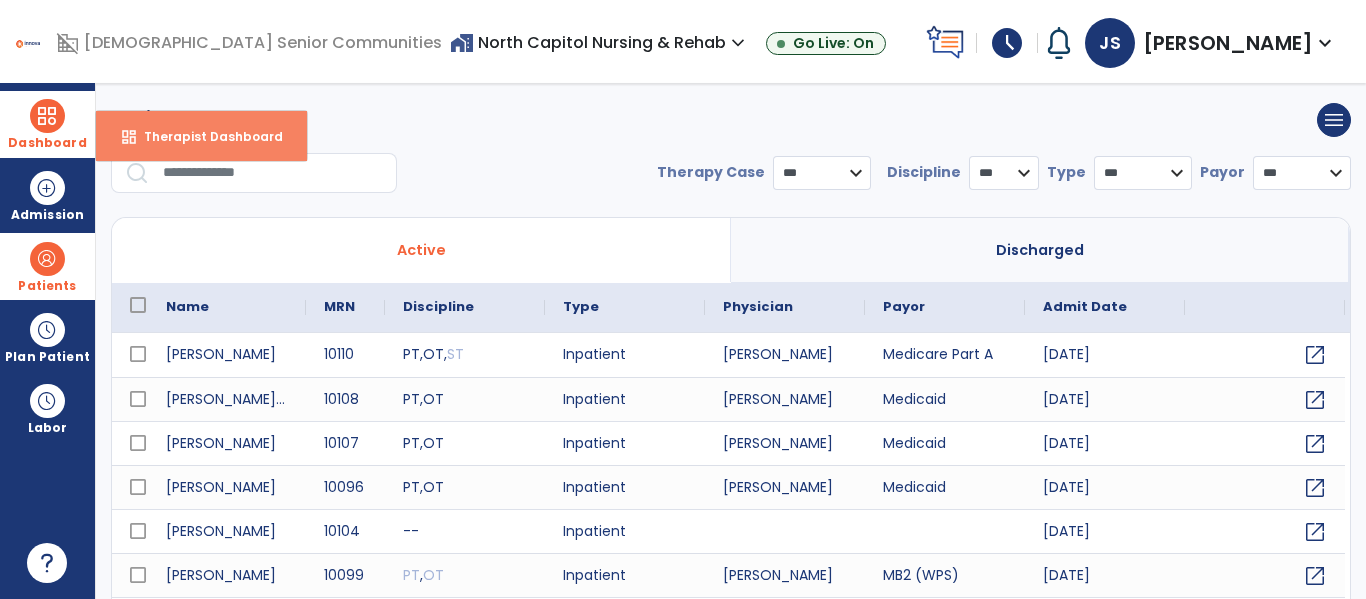 click on "dashboard  Therapist Dashboard" at bounding box center (201, 136) 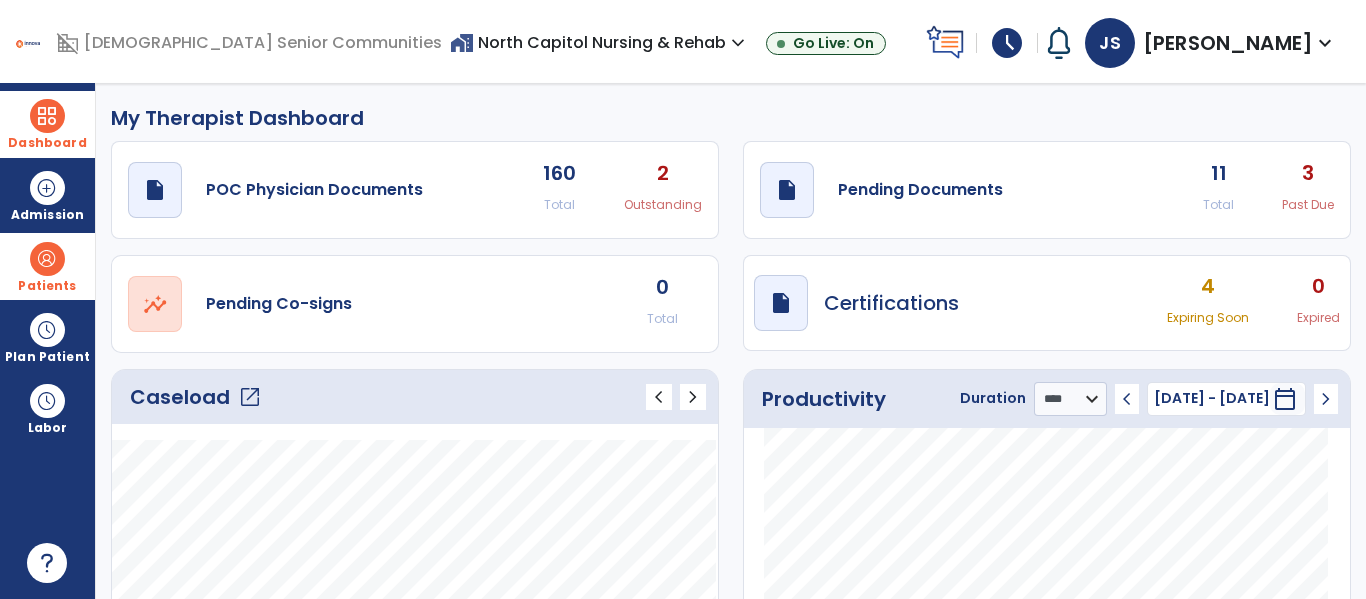 click on "open_in_new" 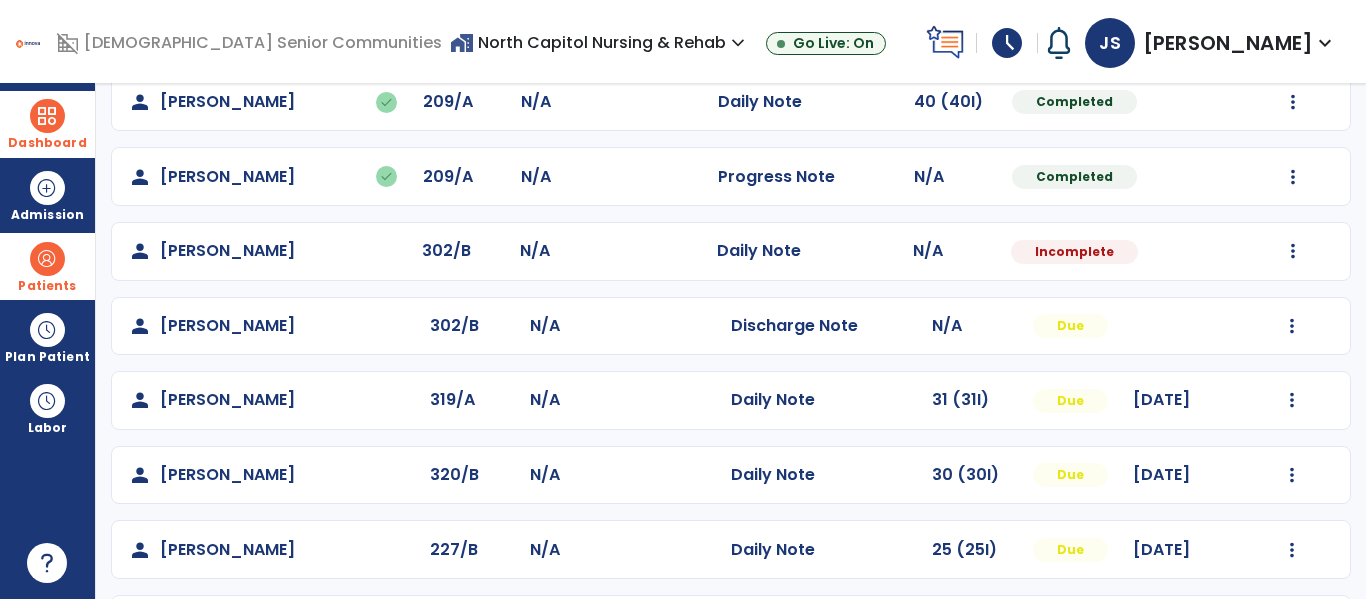 scroll, scrollTop: 488, scrollLeft: 0, axis: vertical 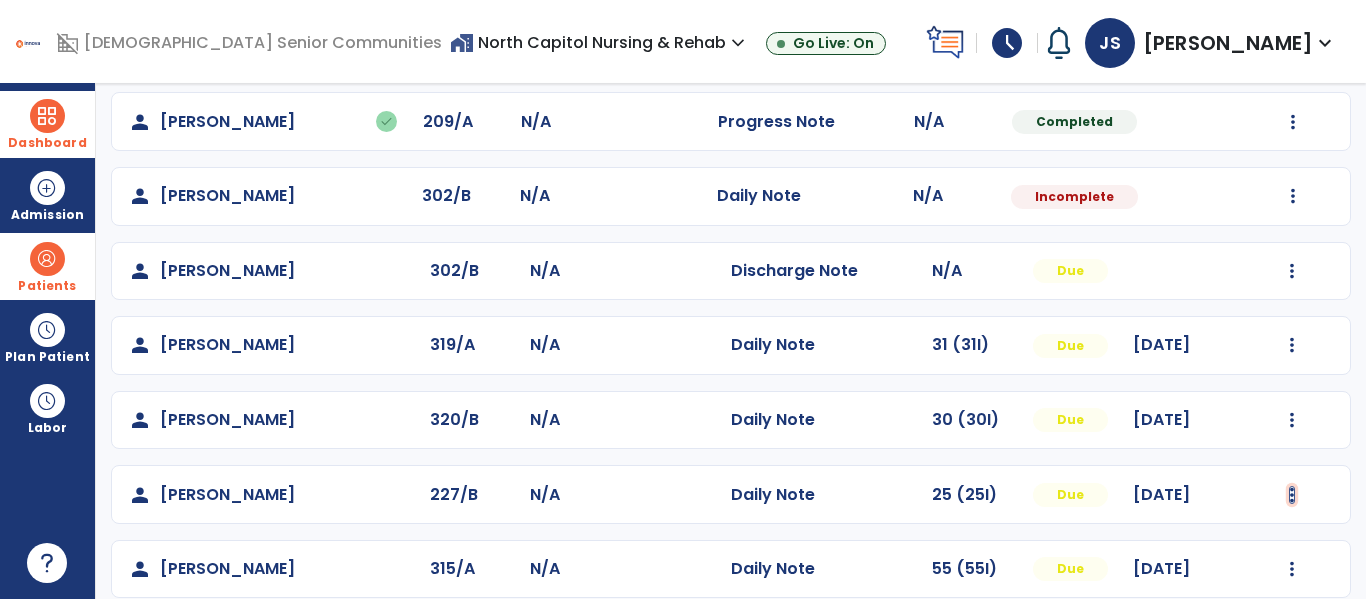 click at bounding box center (1292, -200) 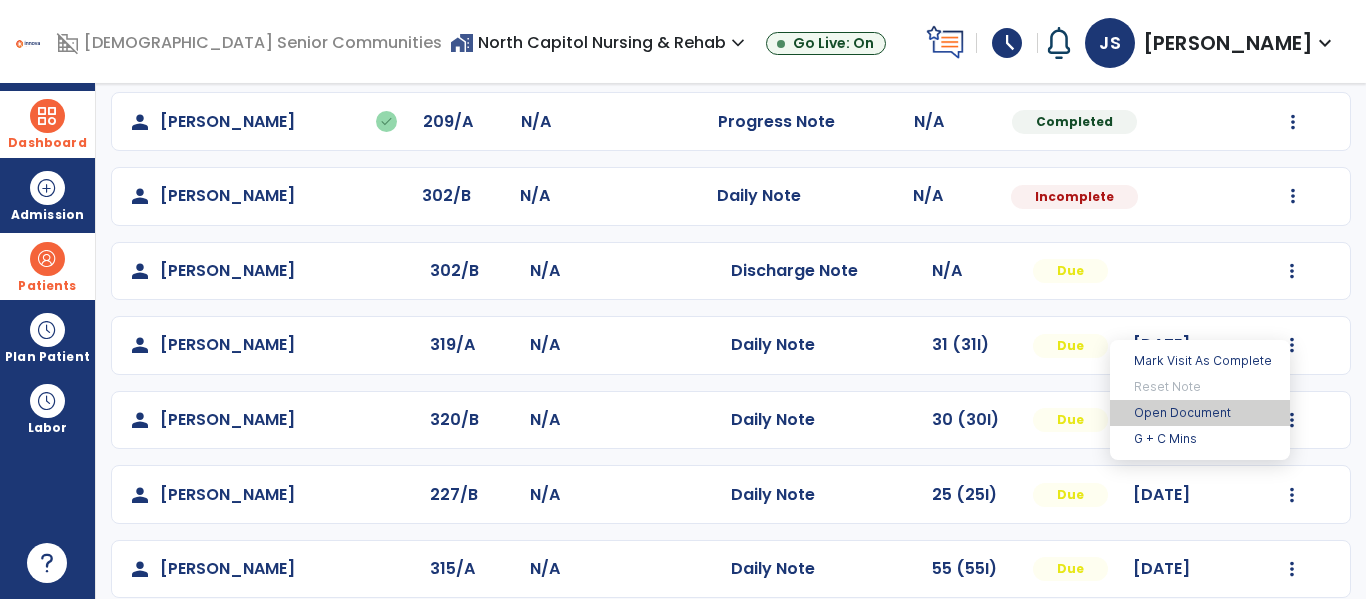 click on "Open Document" at bounding box center [1200, 413] 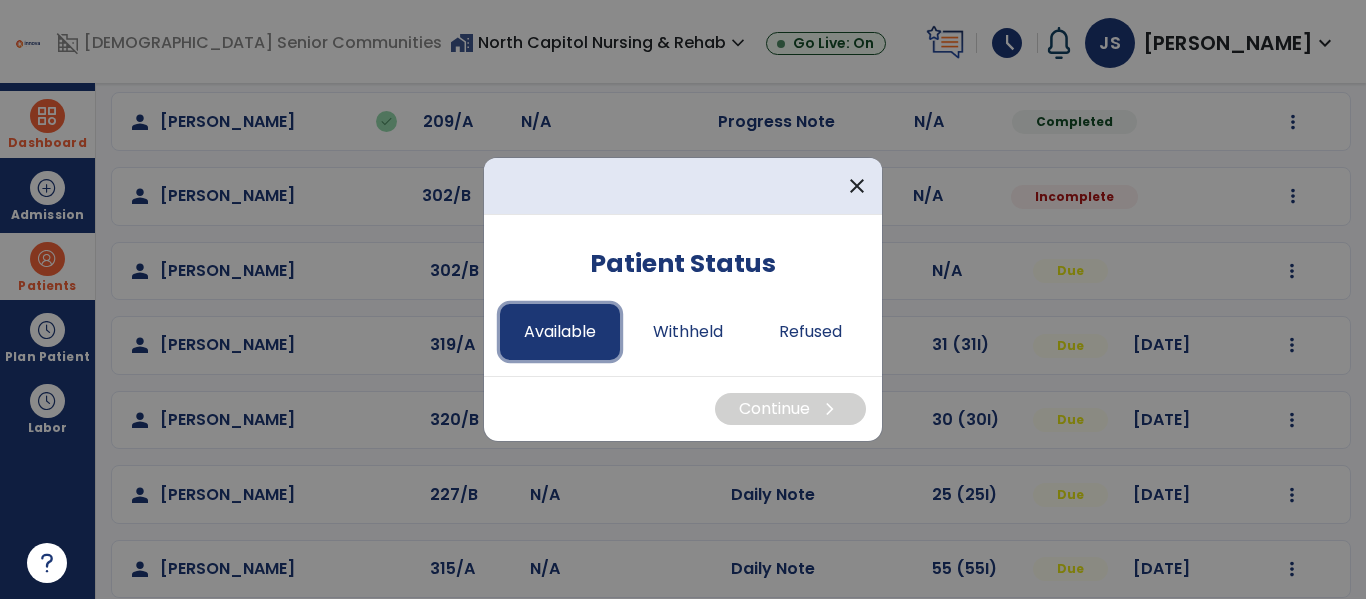click on "Available" at bounding box center [560, 332] 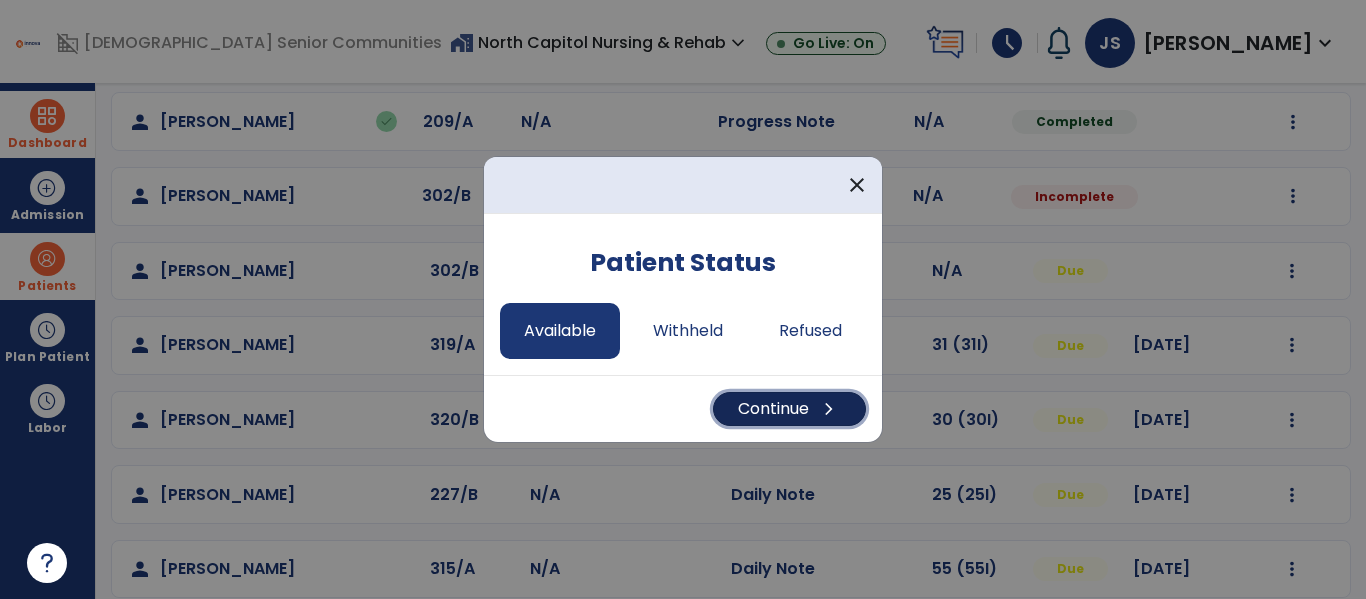 click on "Continue   chevron_right" at bounding box center (789, 409) 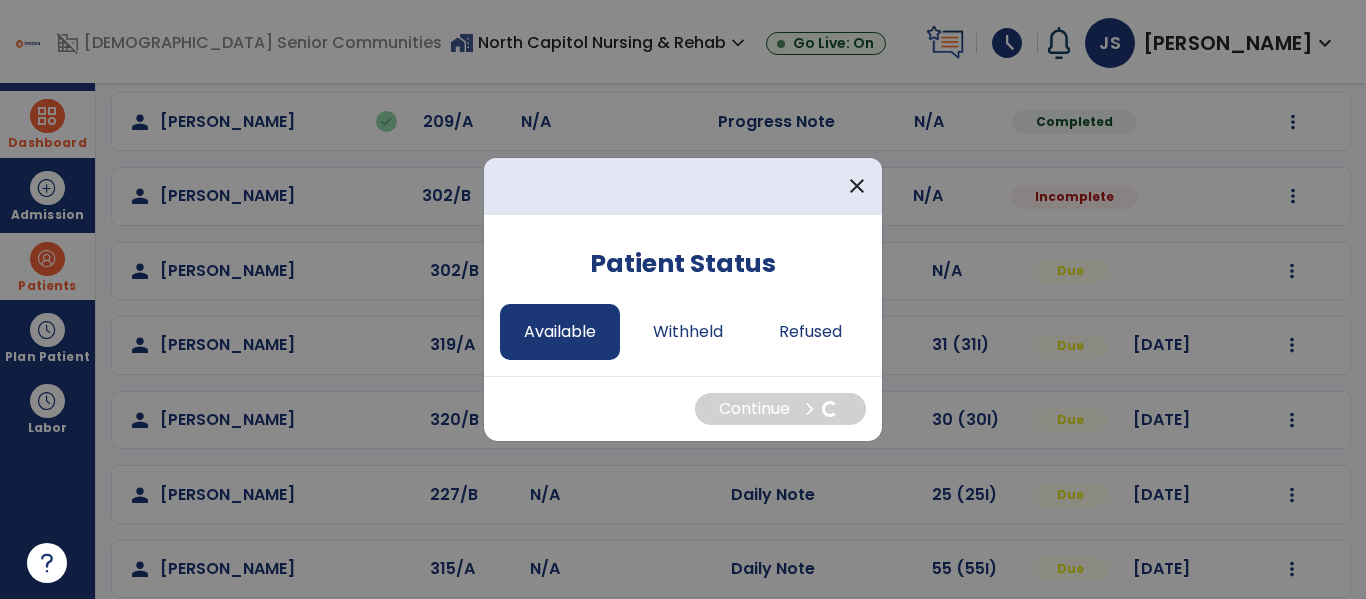 select on "*" 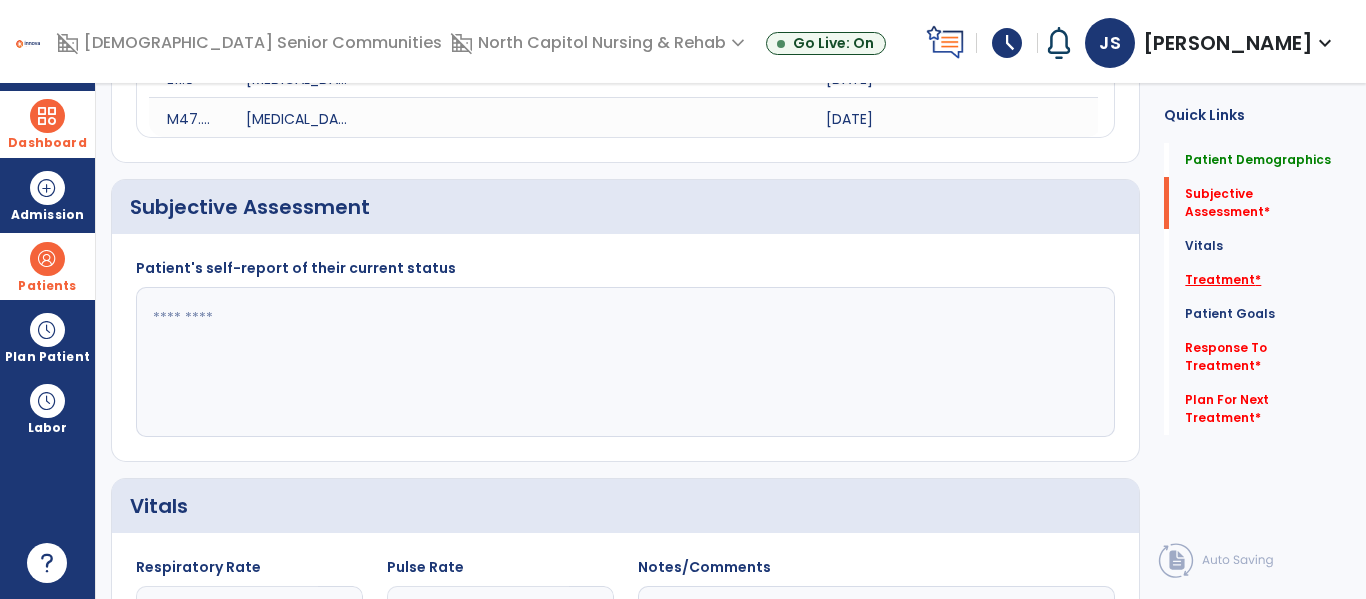 click on "Treatment   *" 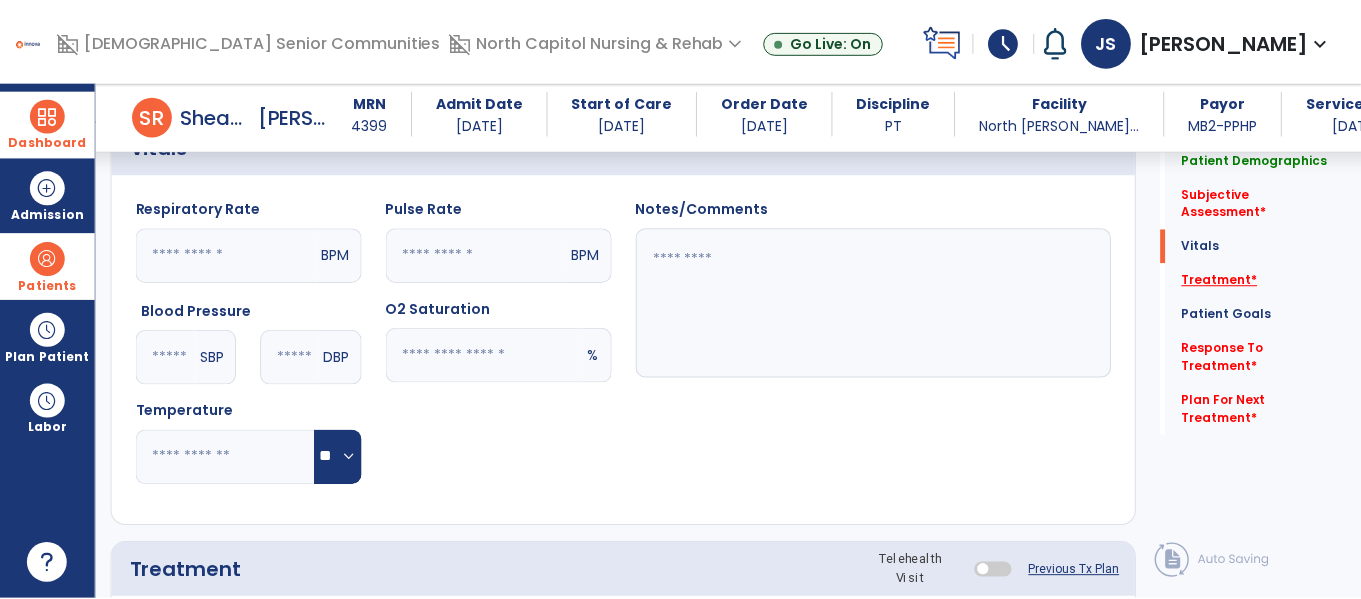 scroll, scrollTop: 1175, scrollLeft: 0, axis: vertical 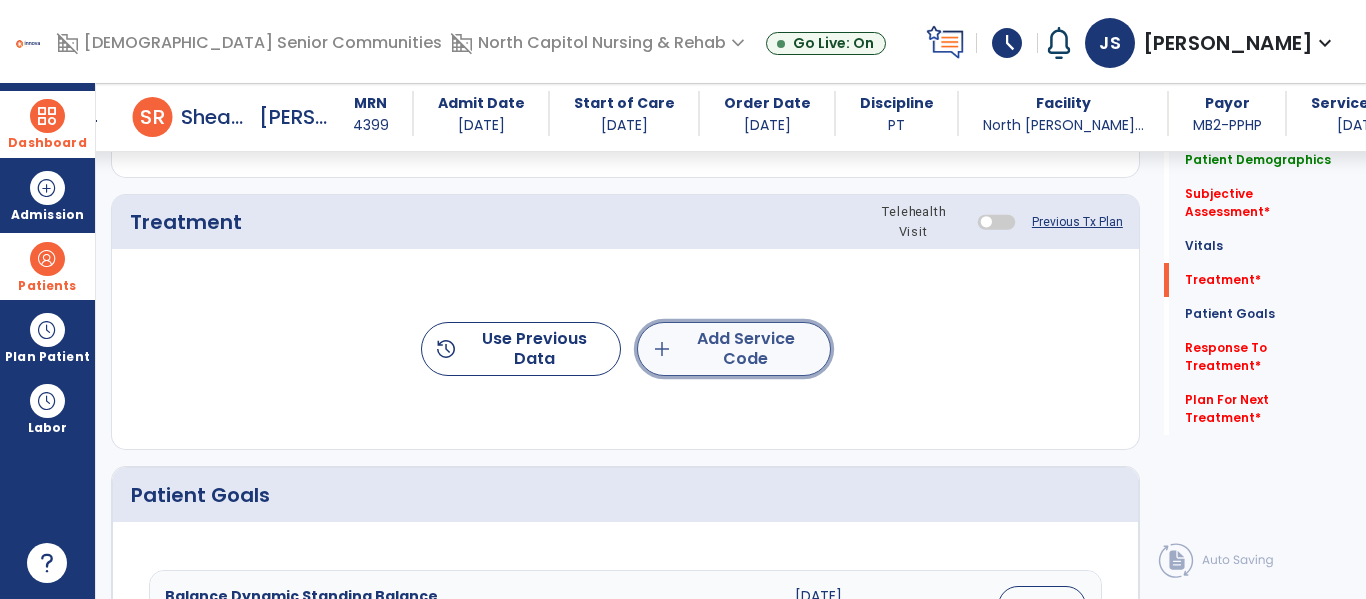 click on "add  Add Service Code" 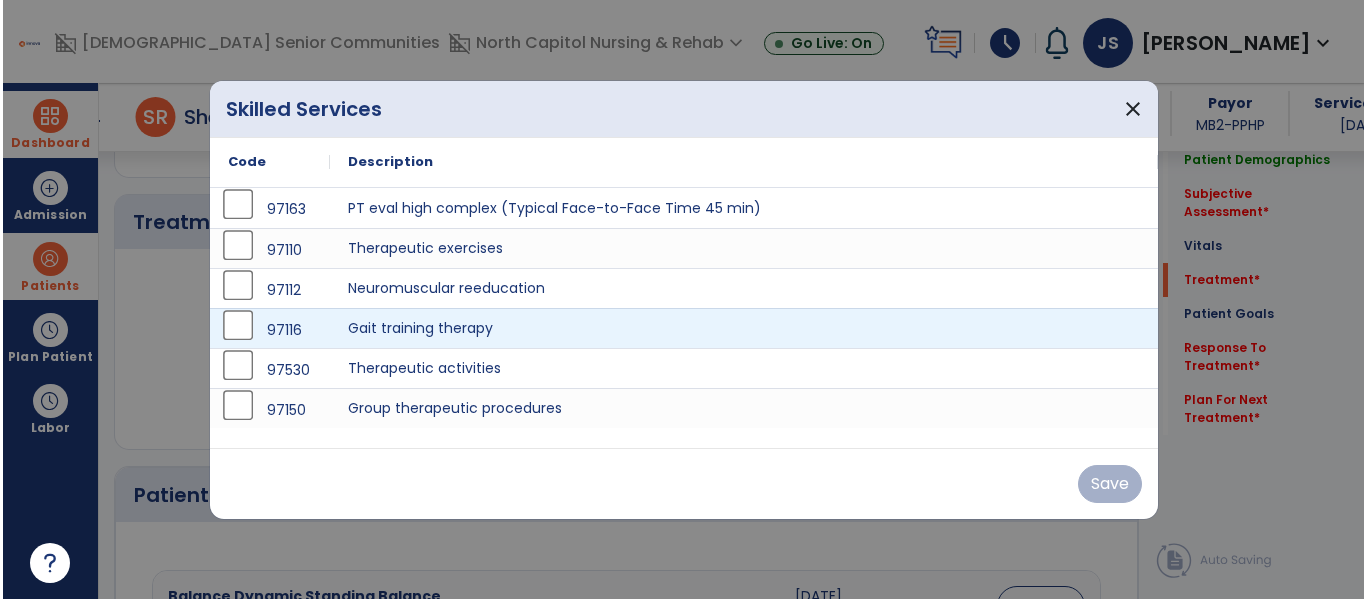 scroll, scrollTop: 1175, scrollLeft: 0, axis: vertical 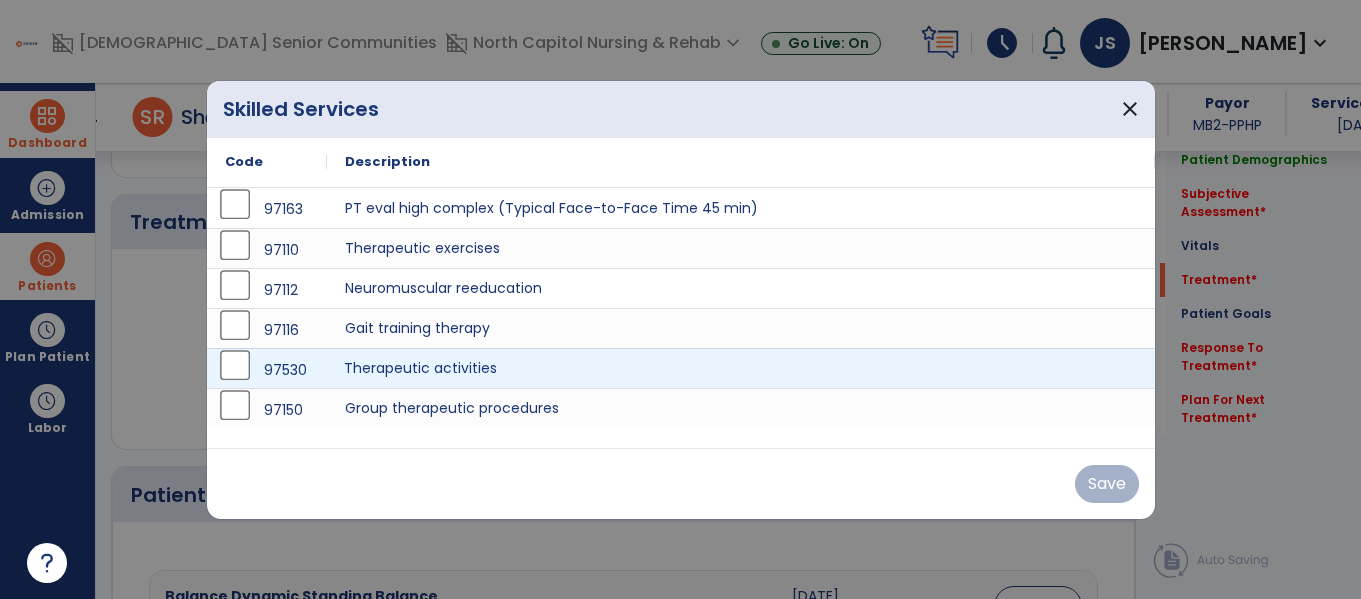 click on "Therapeutic activities" at bounding box center (741, 368) 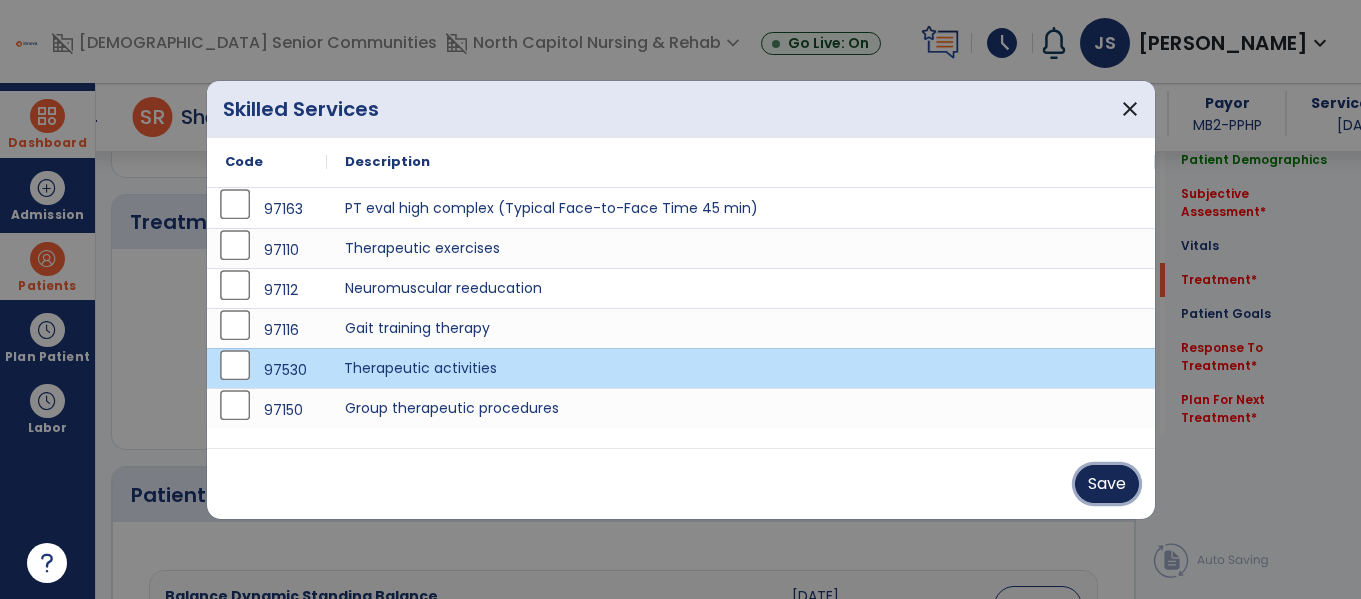 click on "Save" at bounding box center [1107, 484] 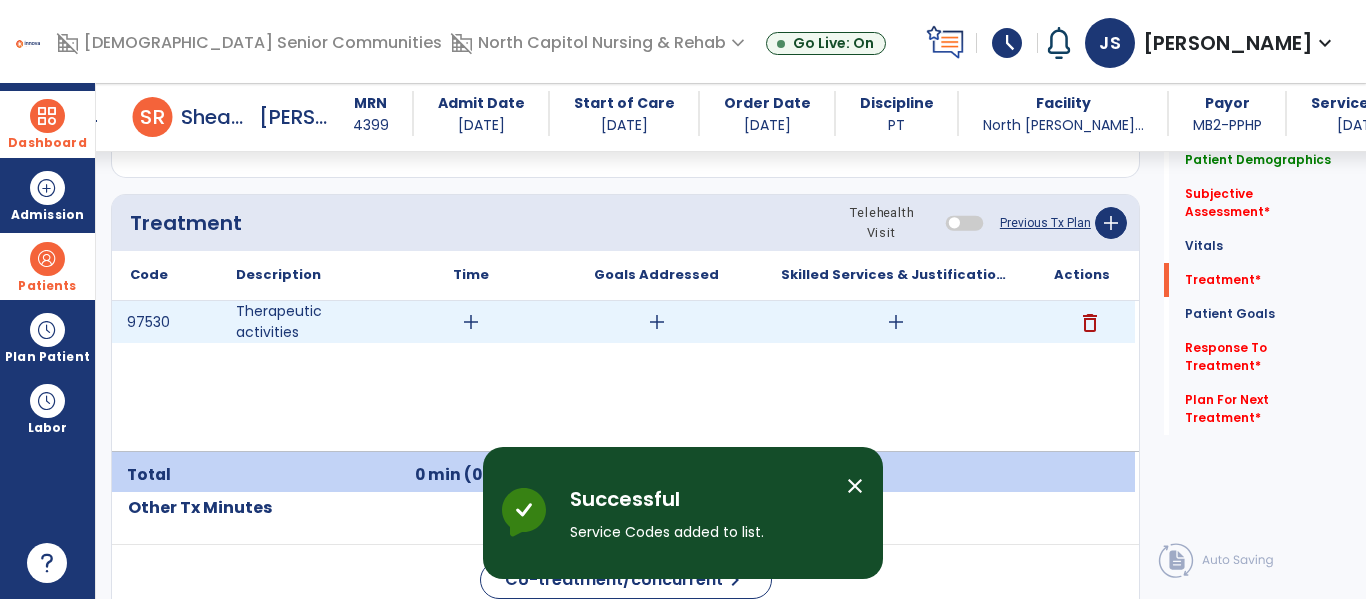click on "add" at bounding box center (471, 322) 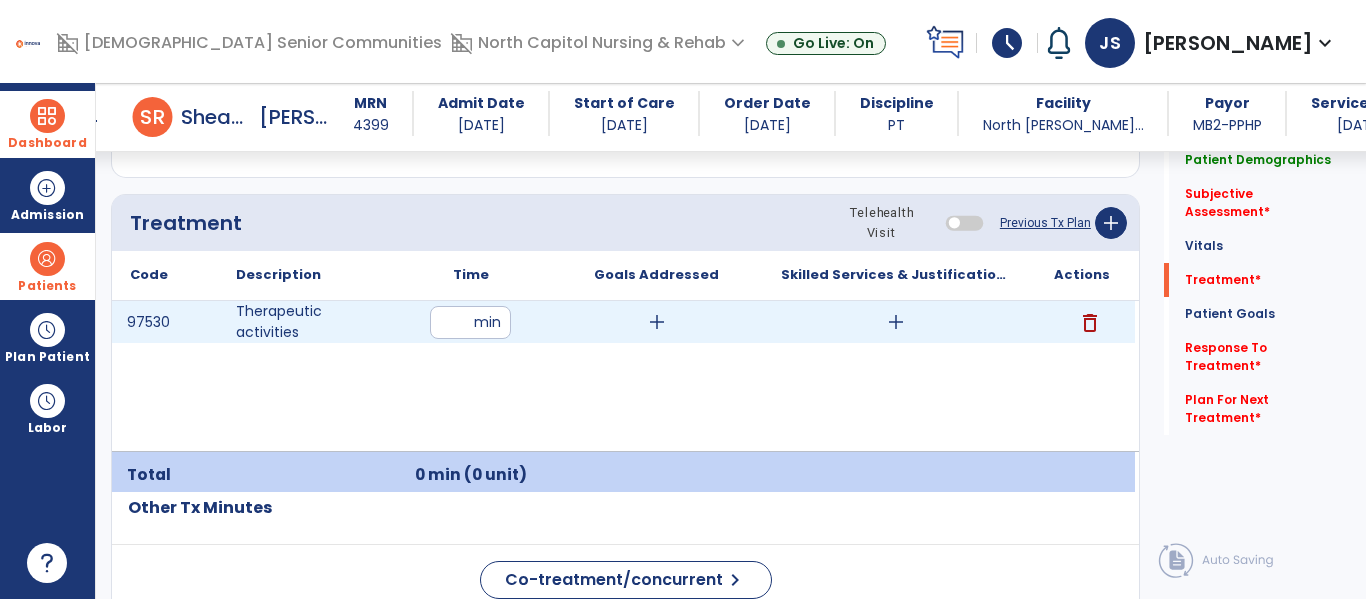 type on "**" 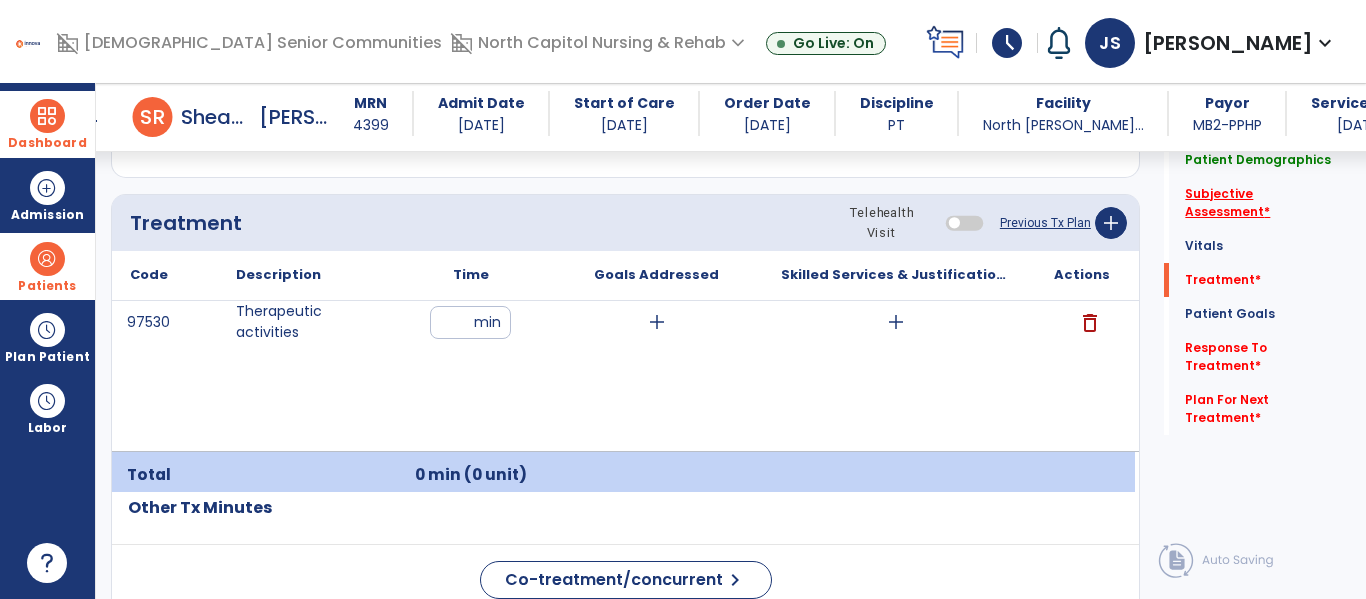 click on "Subjective Assessment   *" 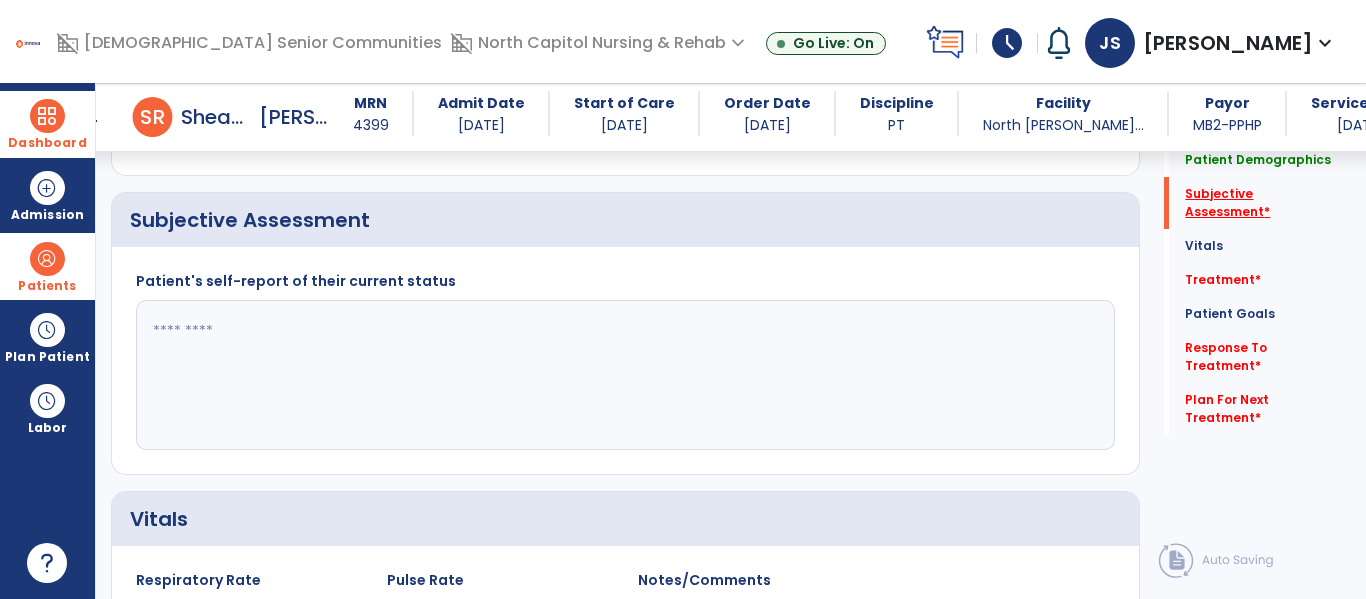 scroll, scrollTop: 448, scrollLeft: 0, axis: vertical 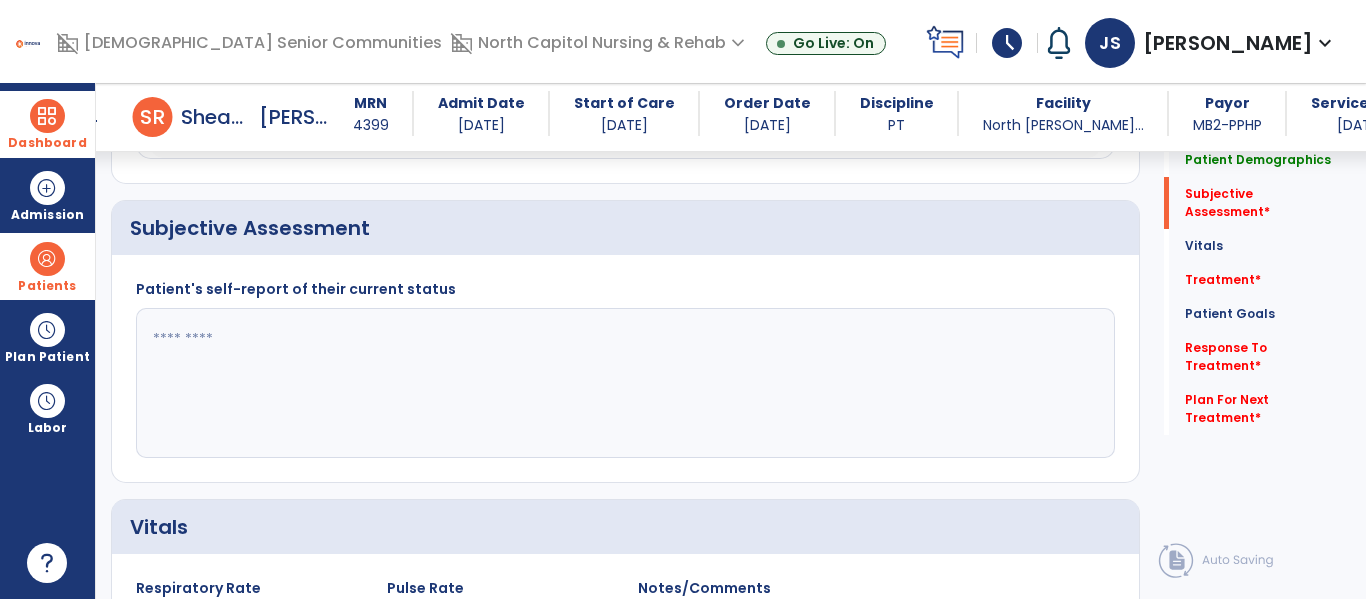 click 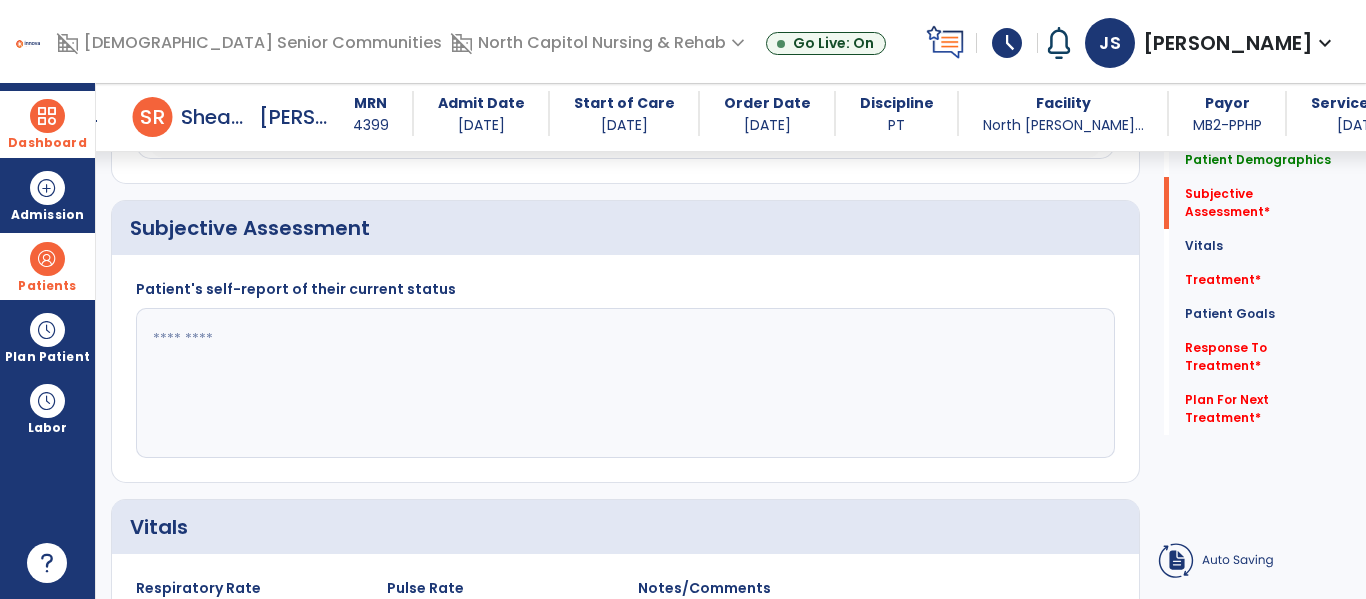 click 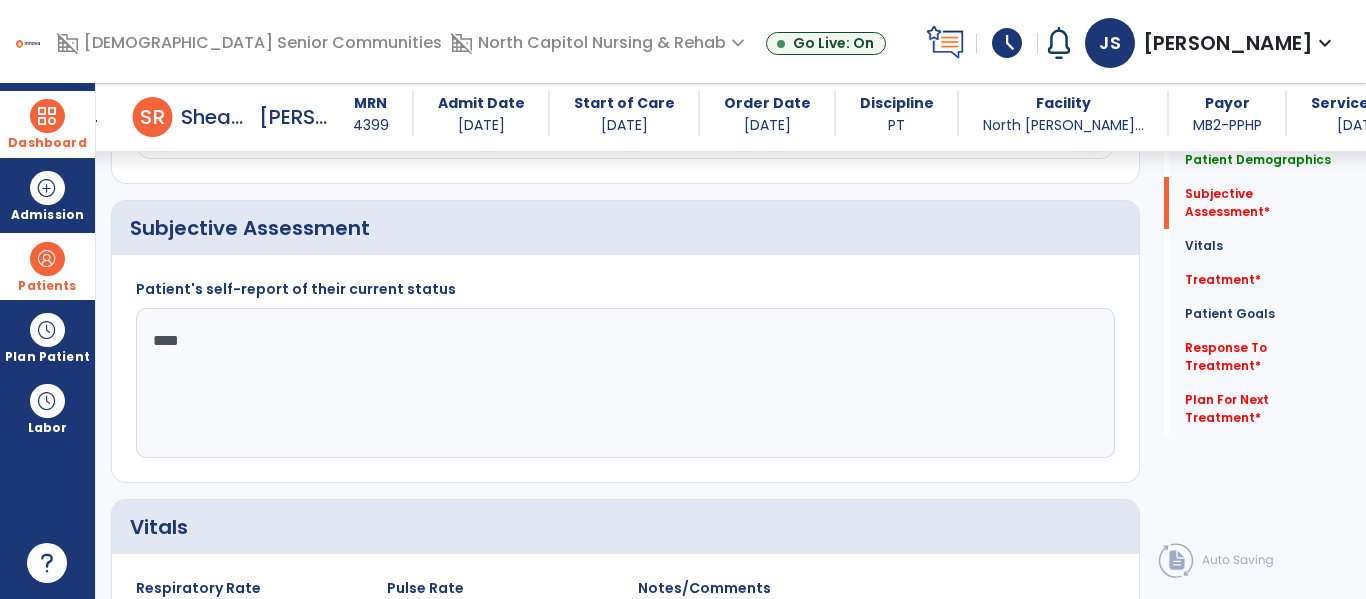 type on "*****" 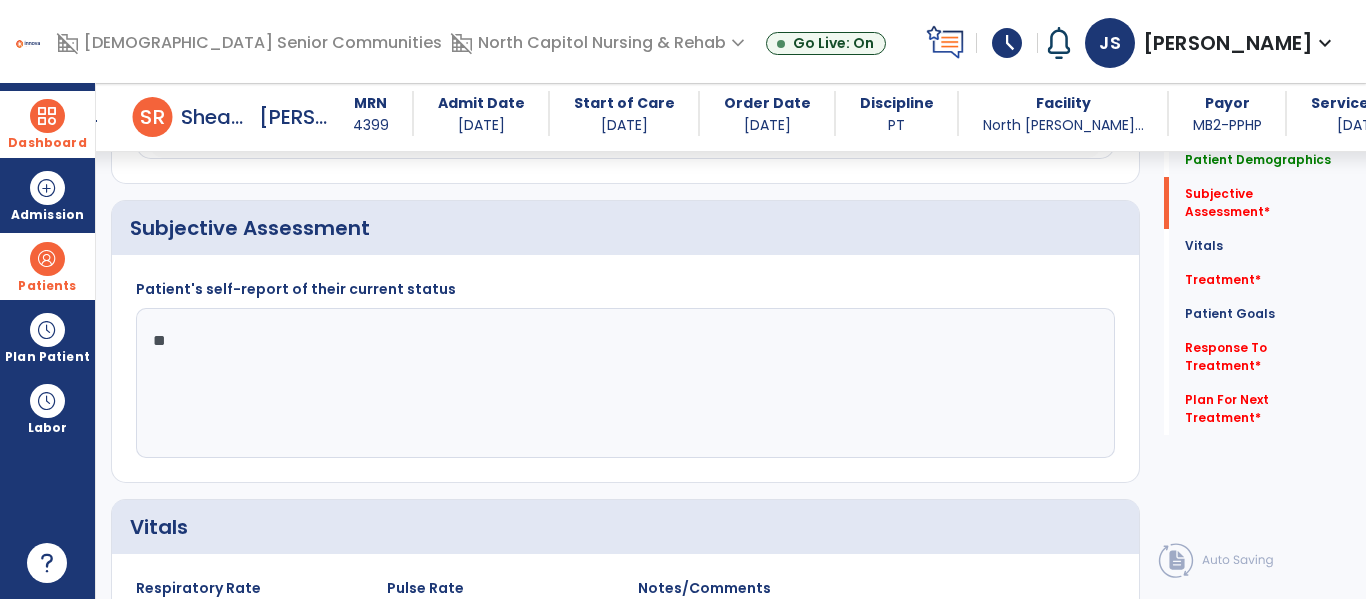 type on "*" 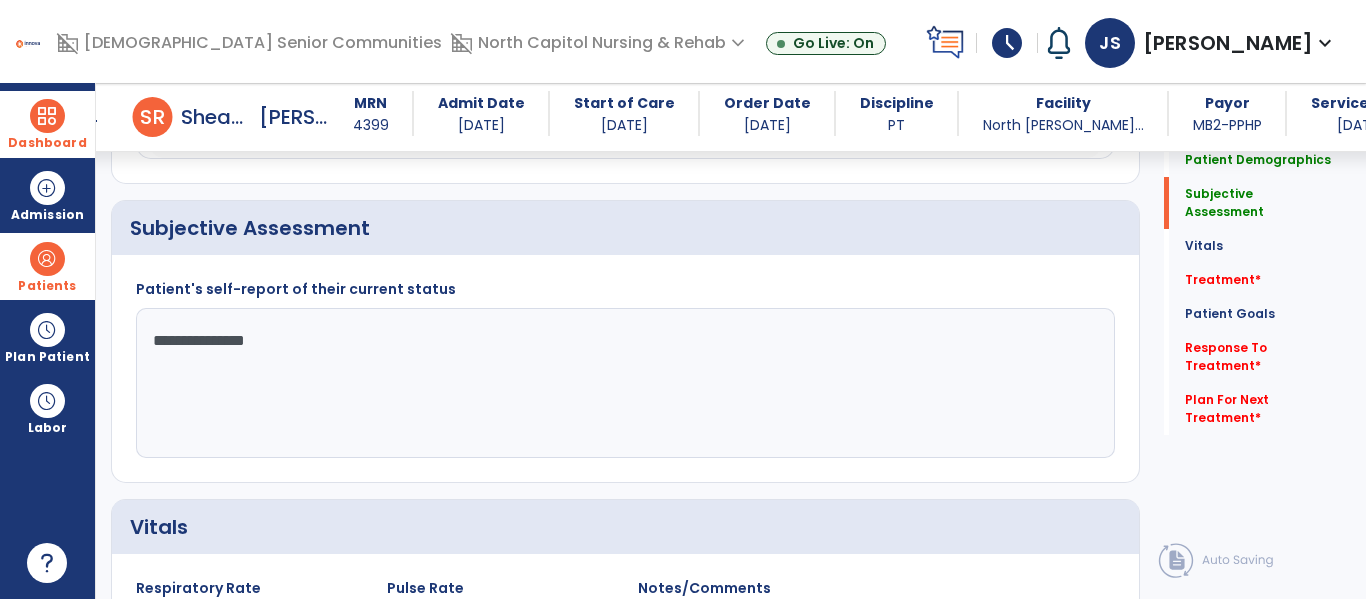 click on "**********" 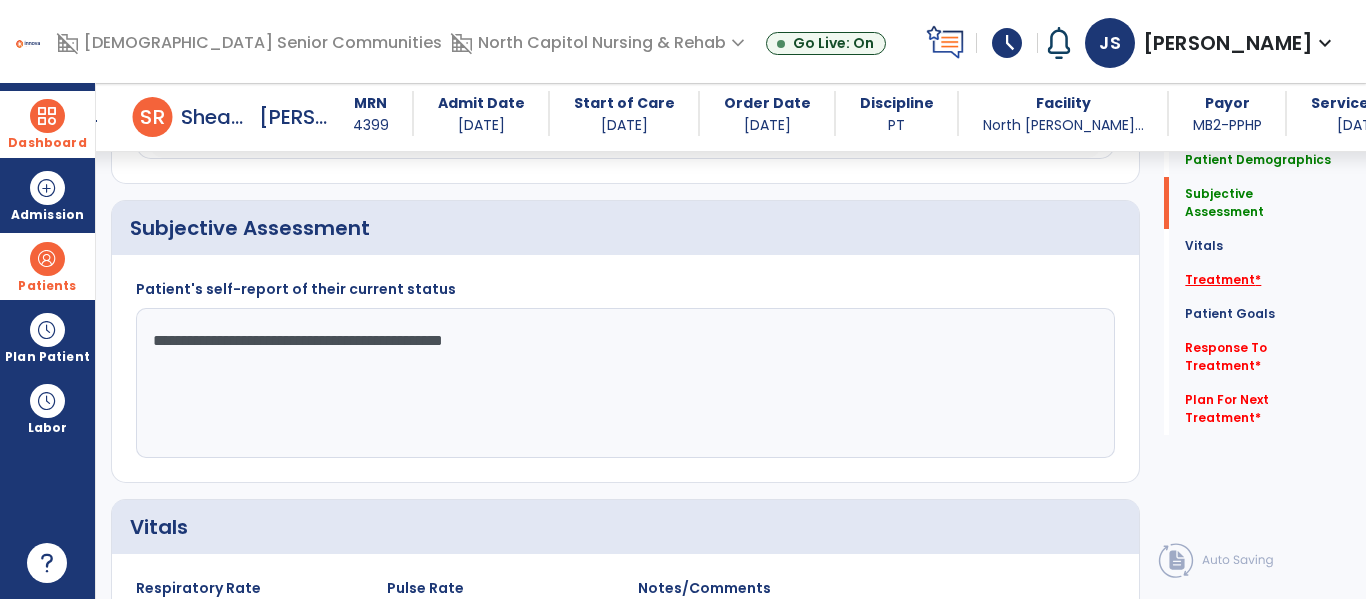 type on "**********" 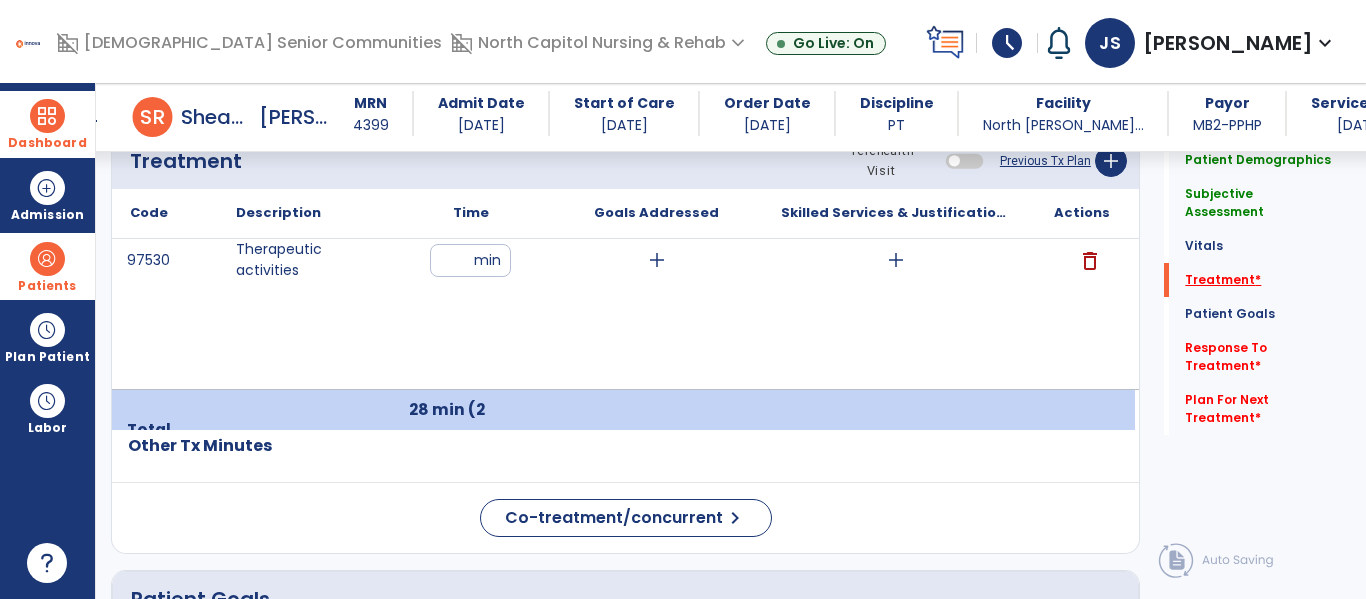 scroll, scrollTop: 1239, scrollLeft: 0, axis: vertical 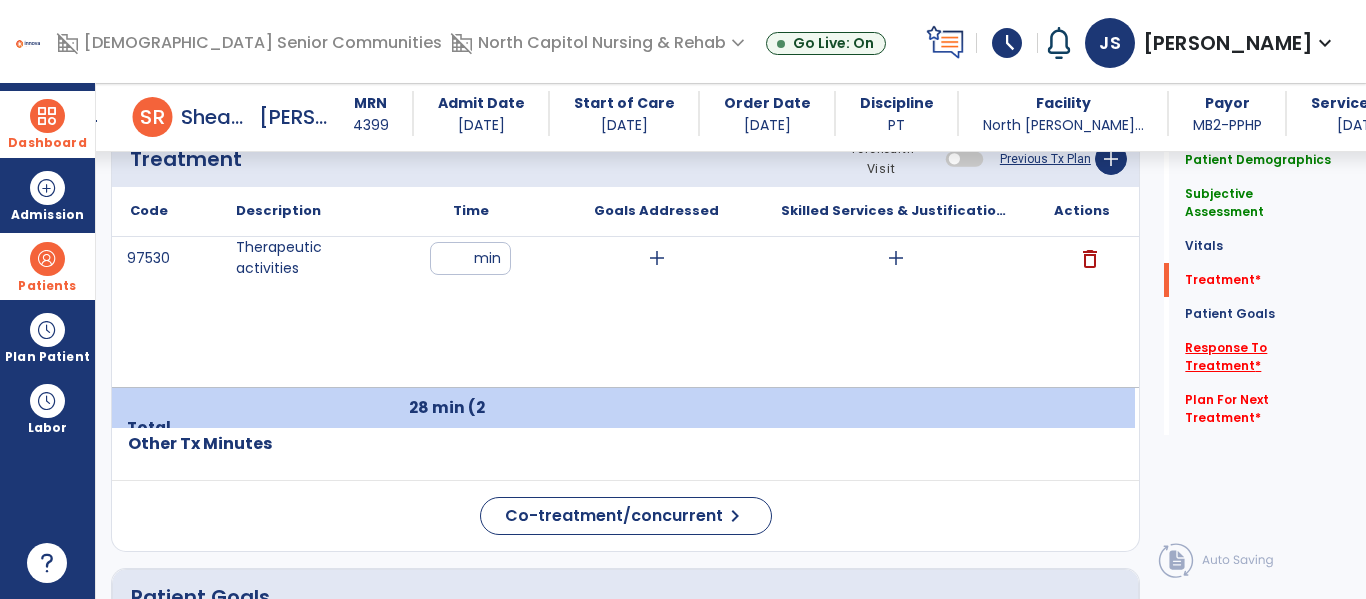 click on "Response To Treatment   *" 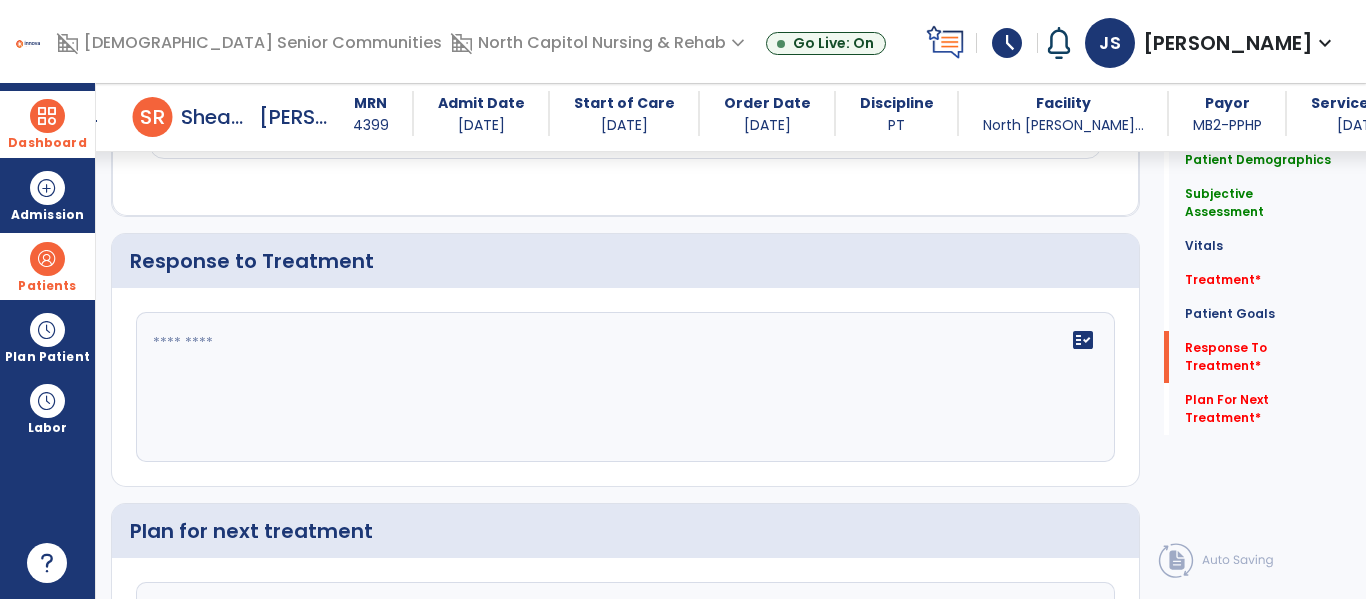 scroll, scrollTop: 2473, scrollLeft: 0, axis: vertical 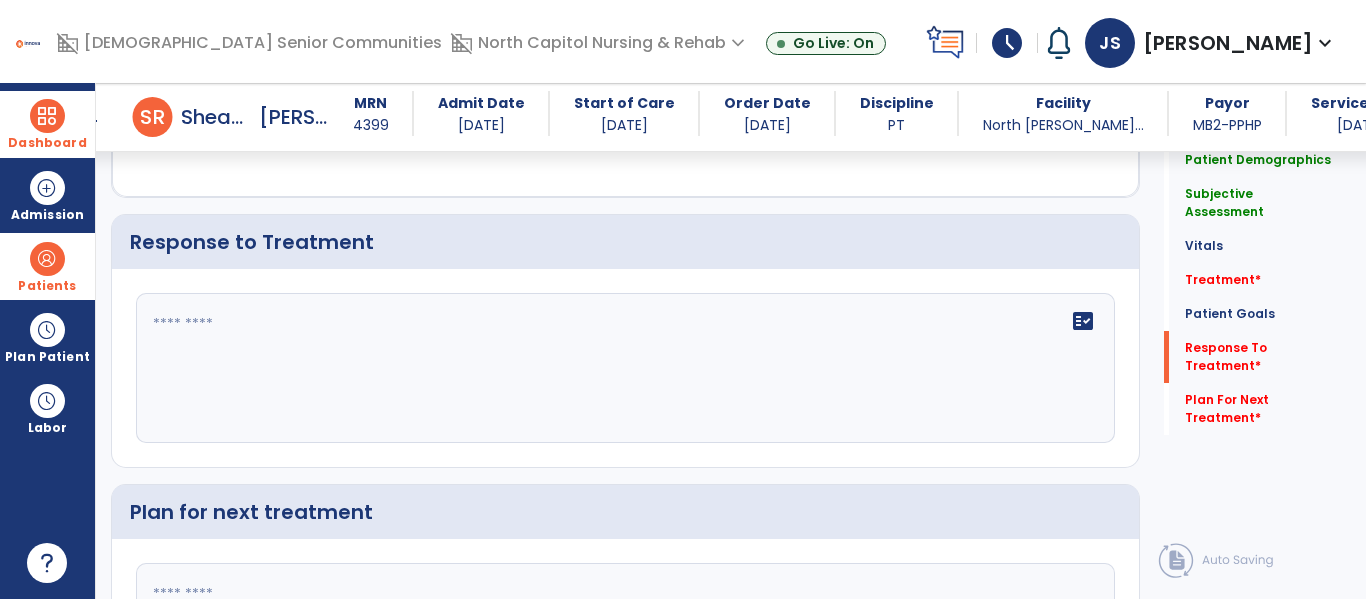 click 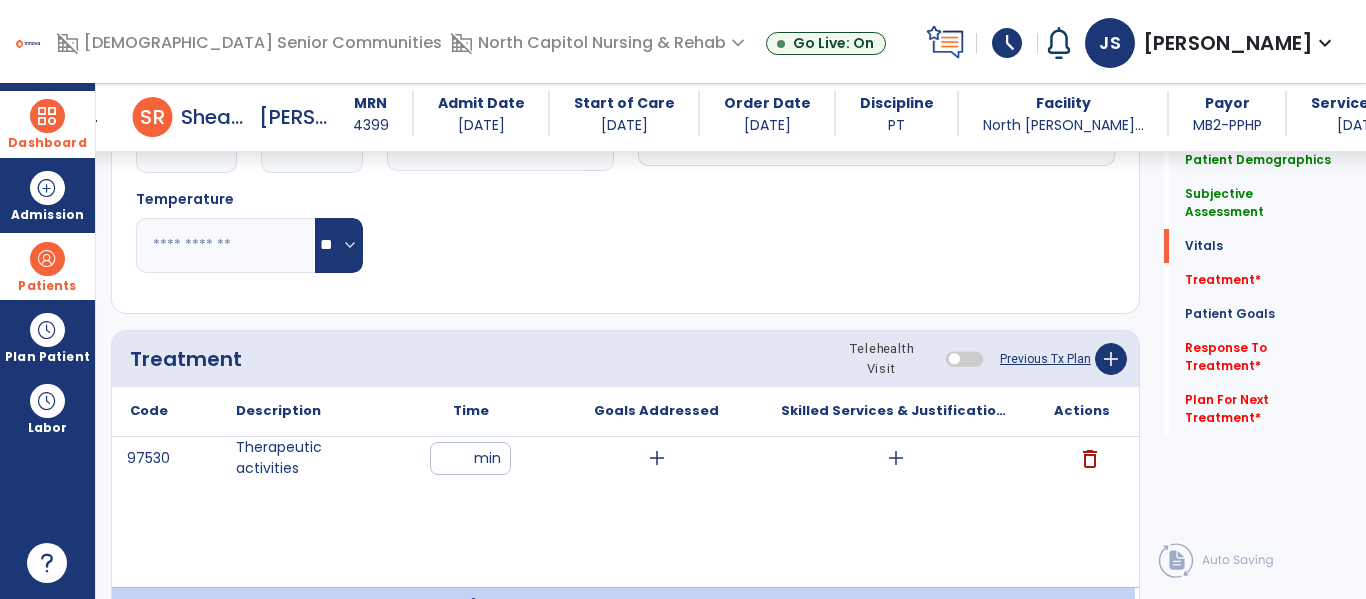 scroll, scrollTop: 1035, scrollLeft: 0, axis: vertical 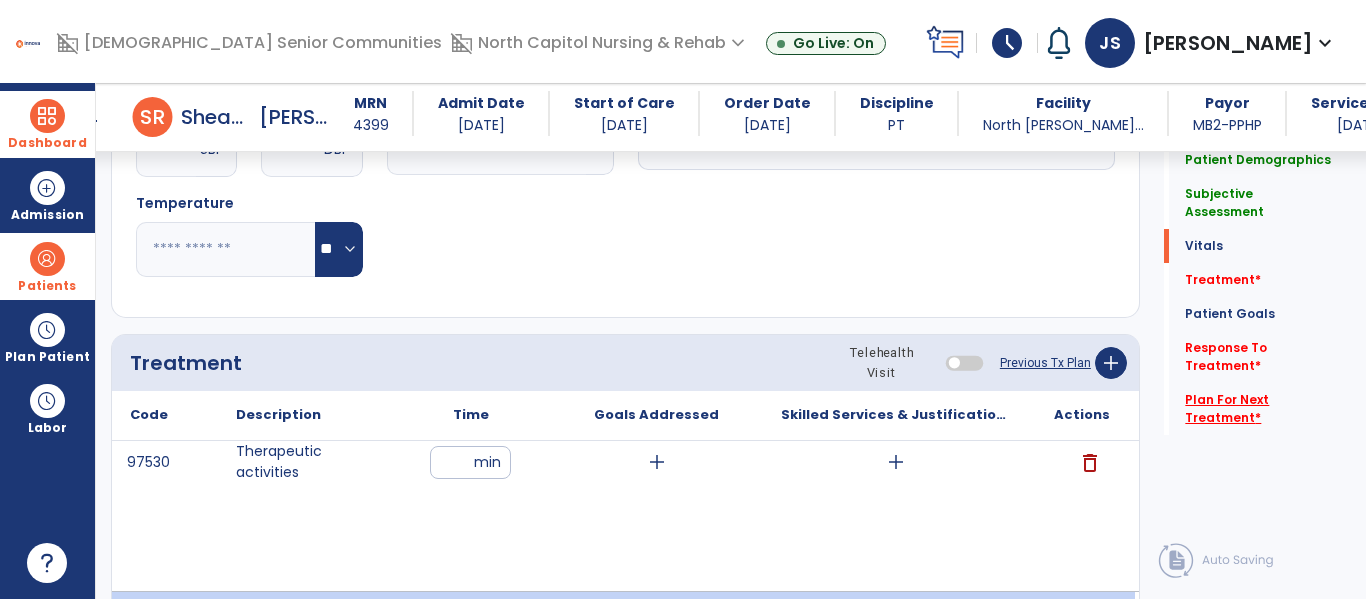click on "Plan For Next Treatment   *" 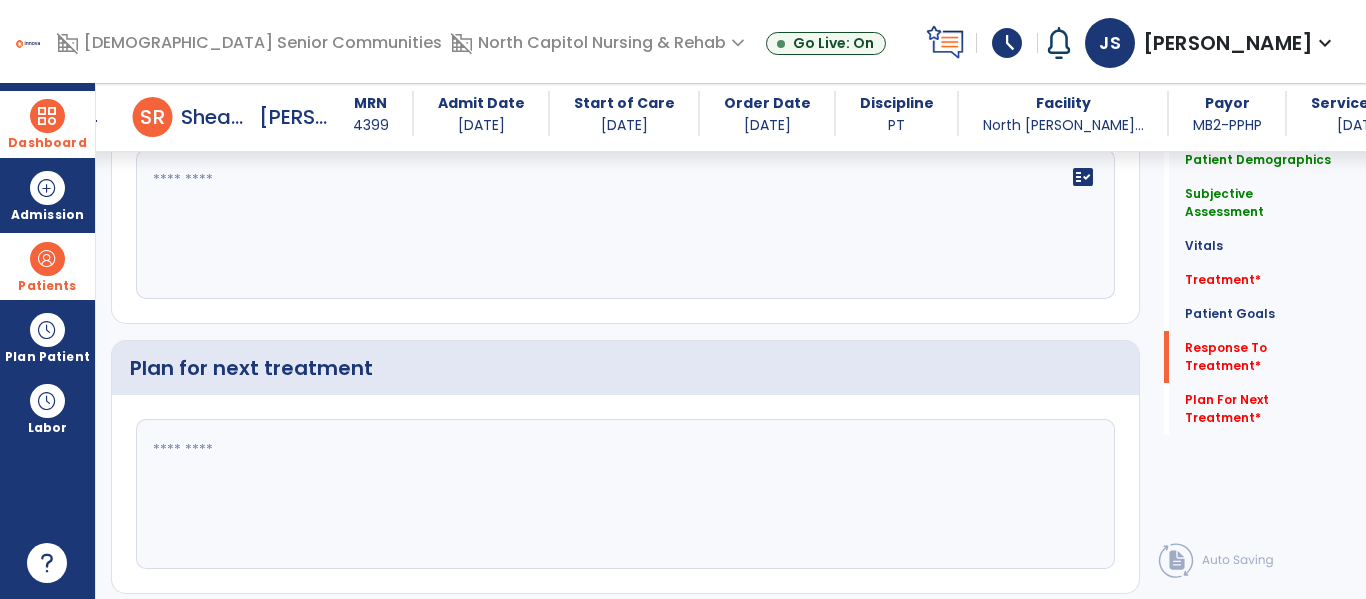 scroll, scrollTop: 2678, scrollLeft: 0, axis: vertical 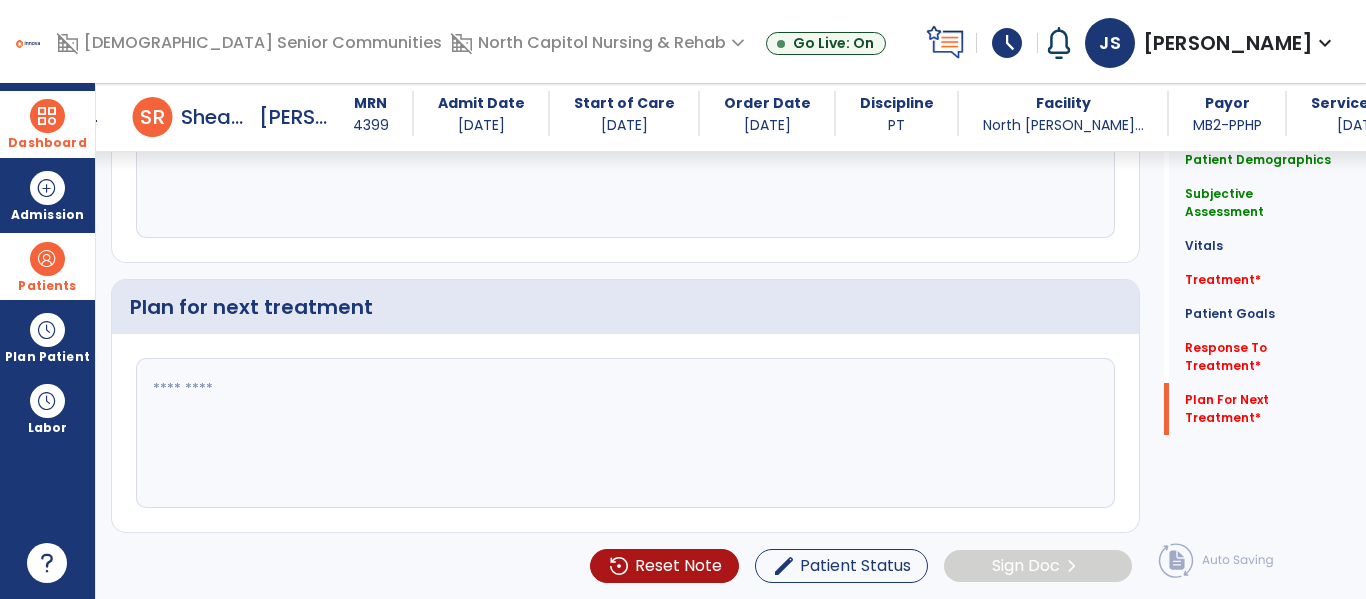 click 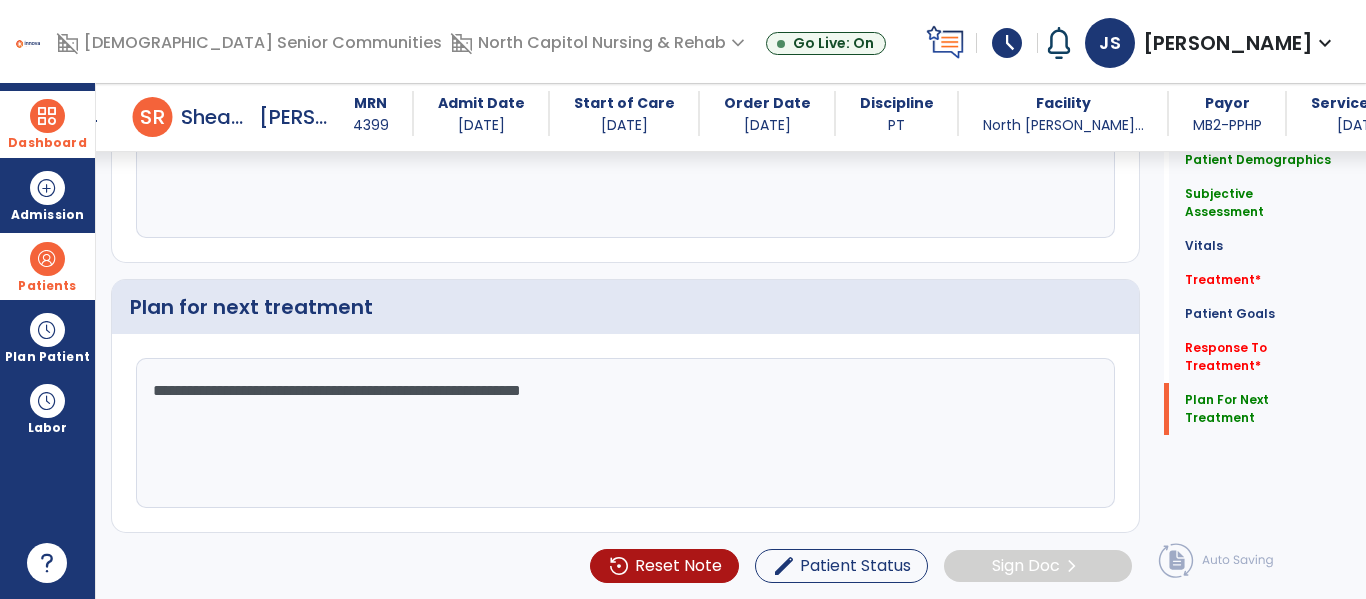 click on "**********" 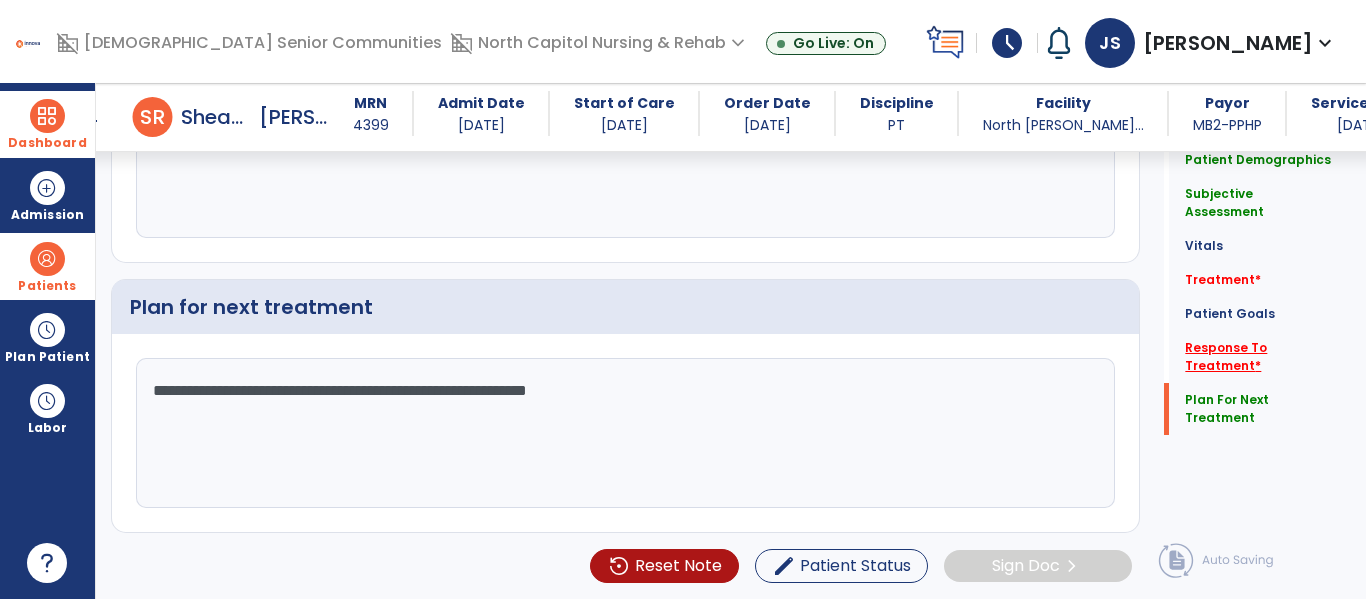 type on "**********" 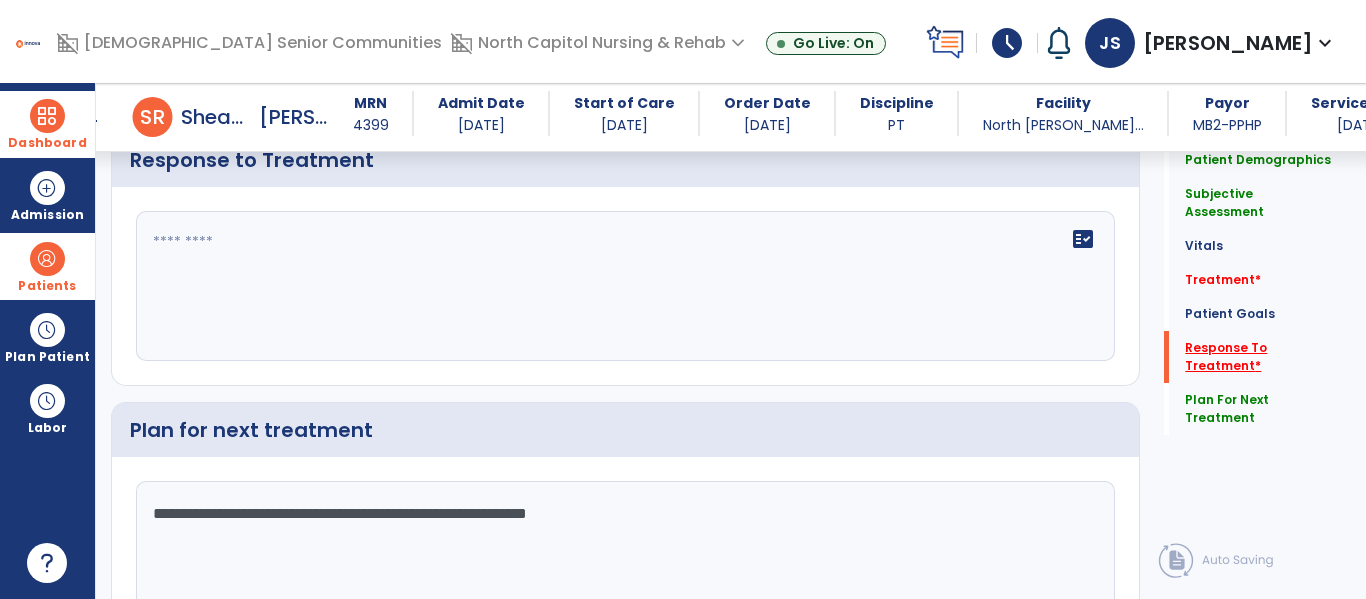 scroll, scrollTop: 2473, scrollLeft: 0, axis: vertical 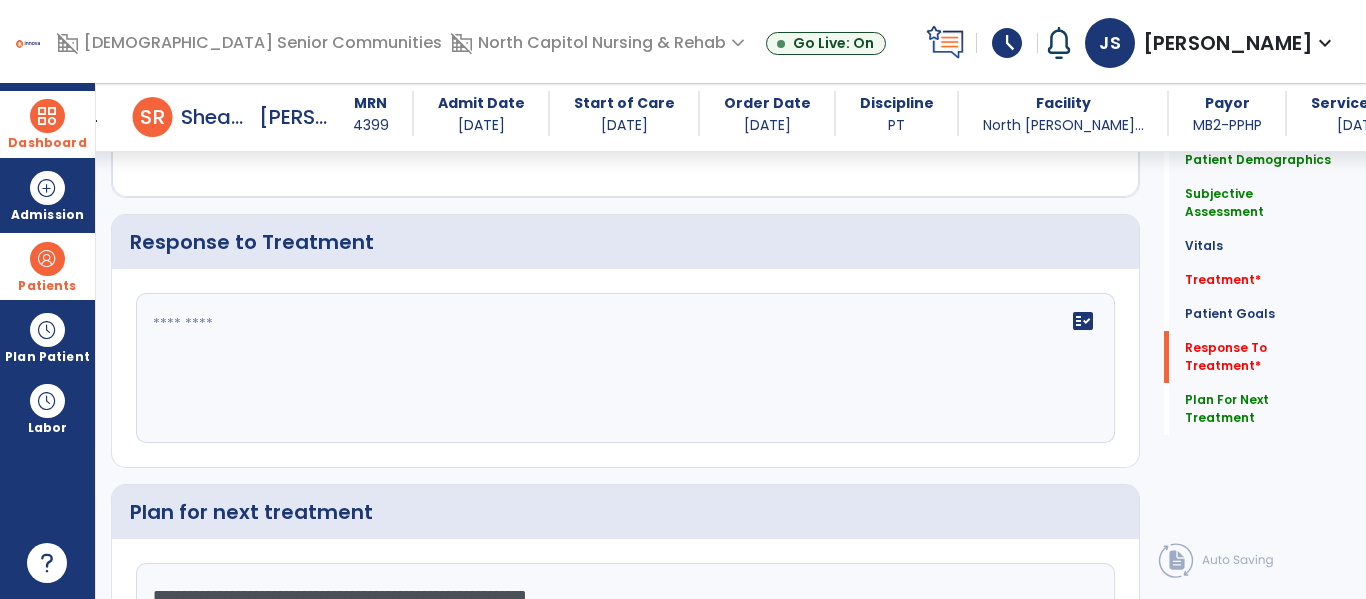 click 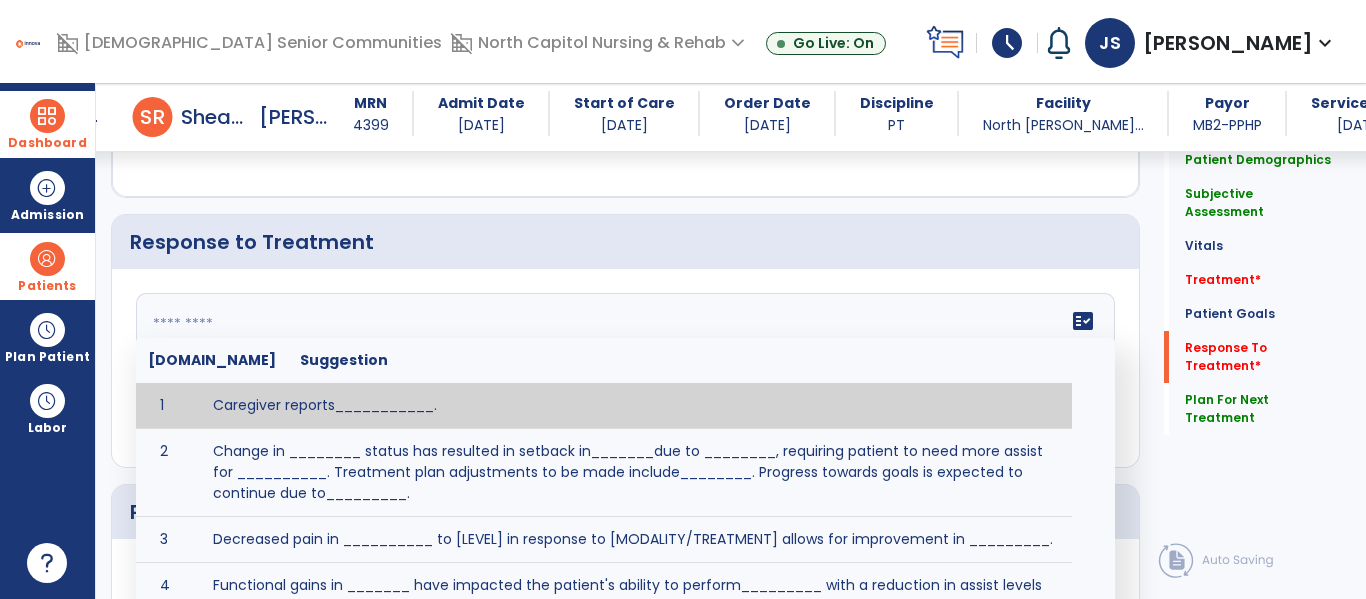 type on "*" 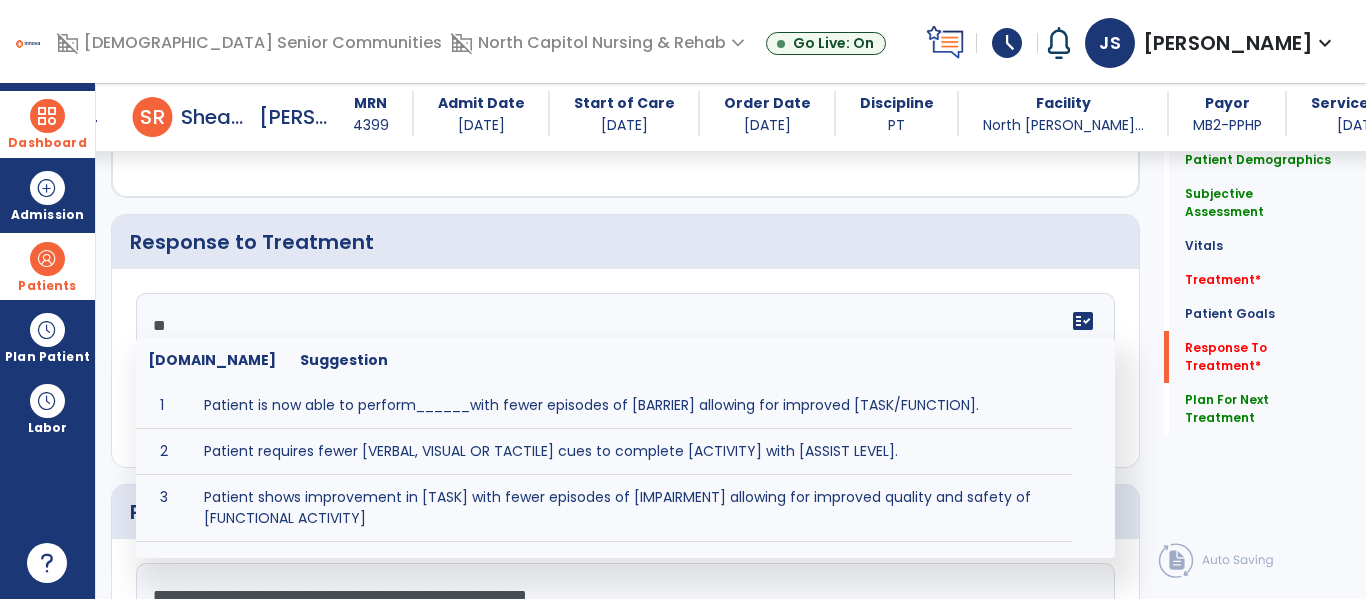 type on "*" 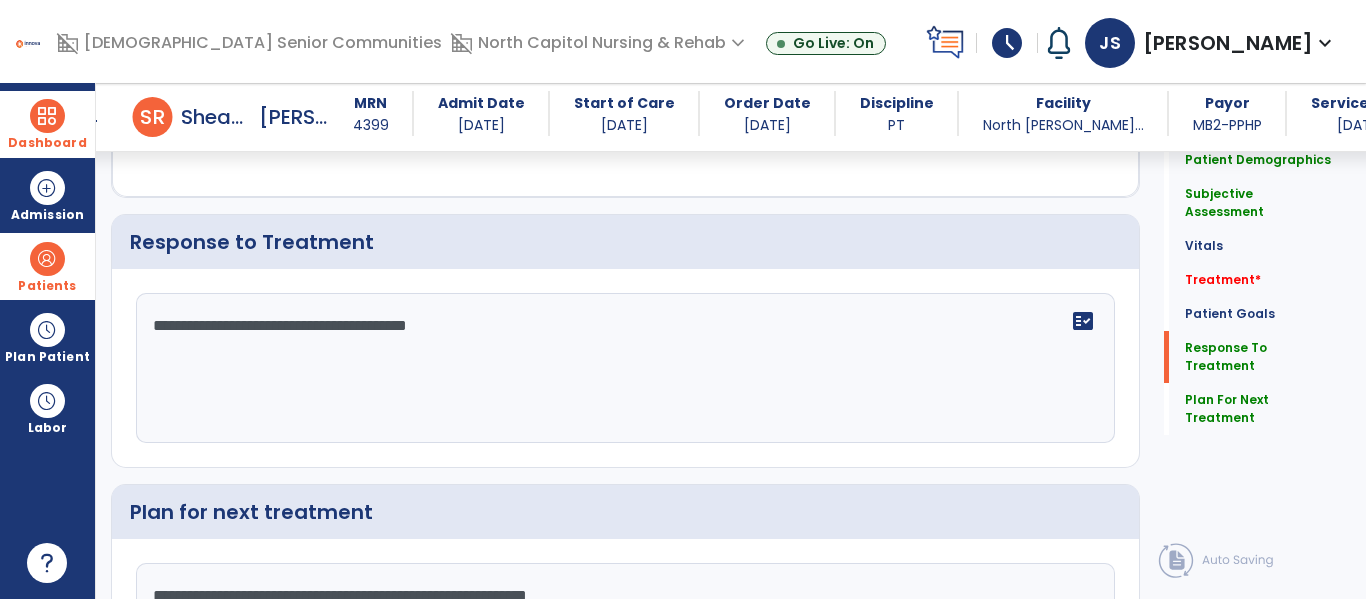 type on "**********" 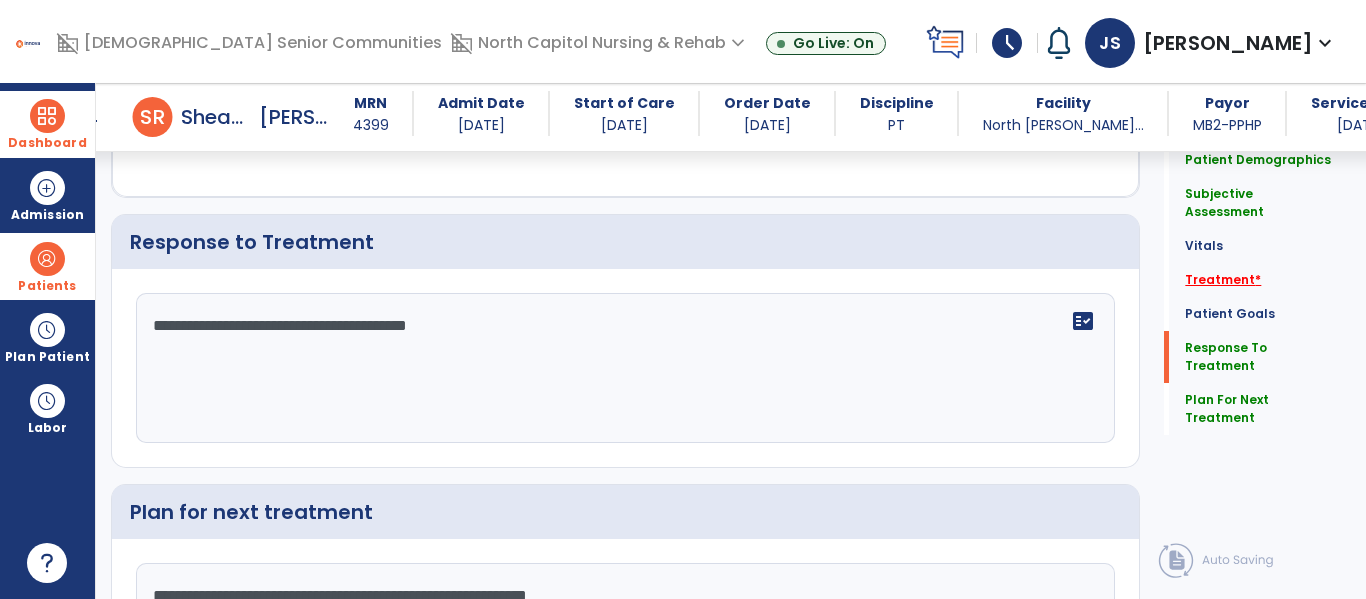 click on "Treatment   *" 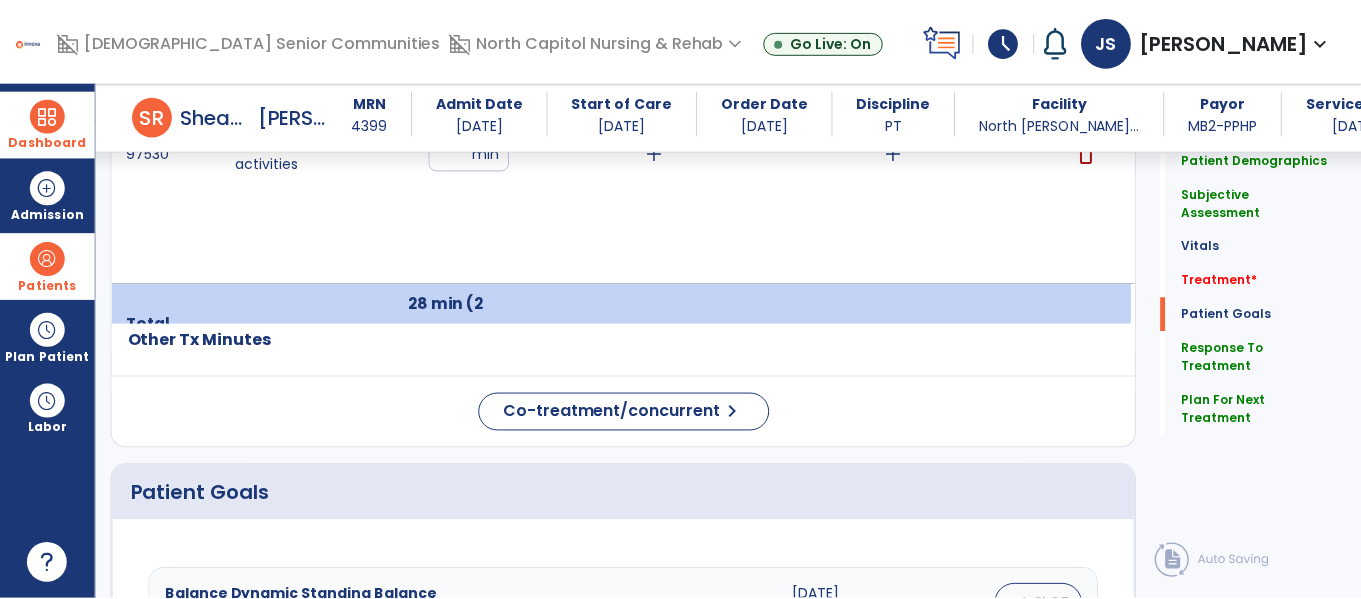 scroll, scrollTop: 1239, scrollLeft: 0, axis: vertical 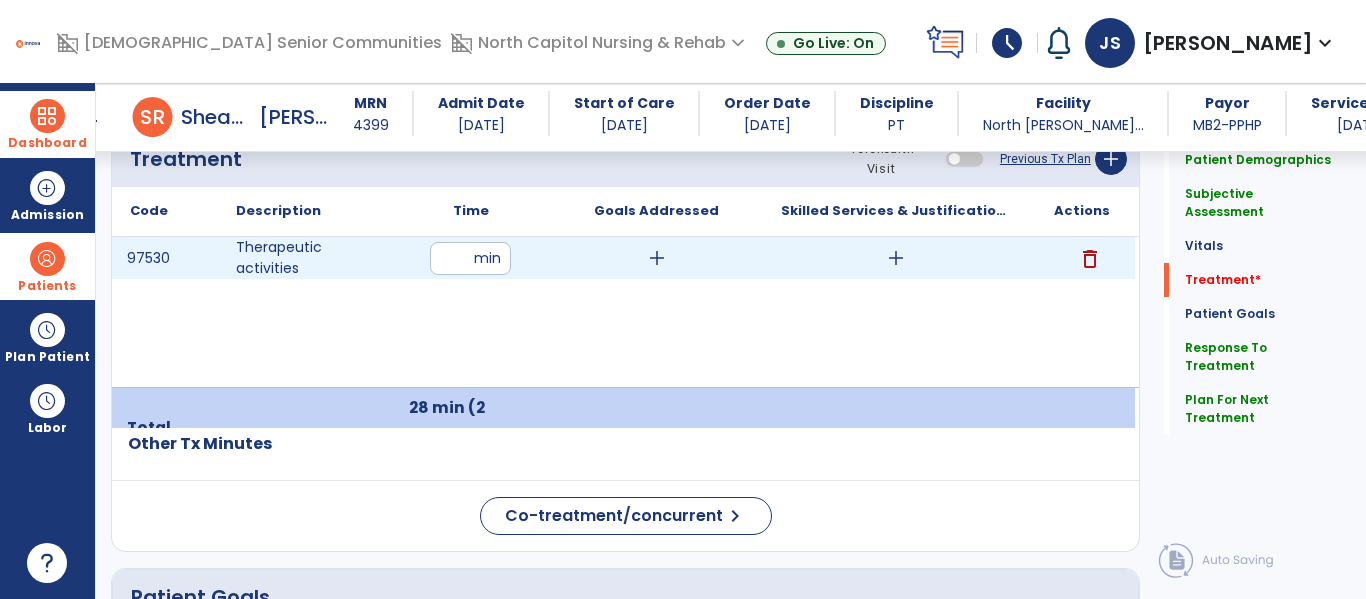 click on "add" at bounding box center (896, 258) 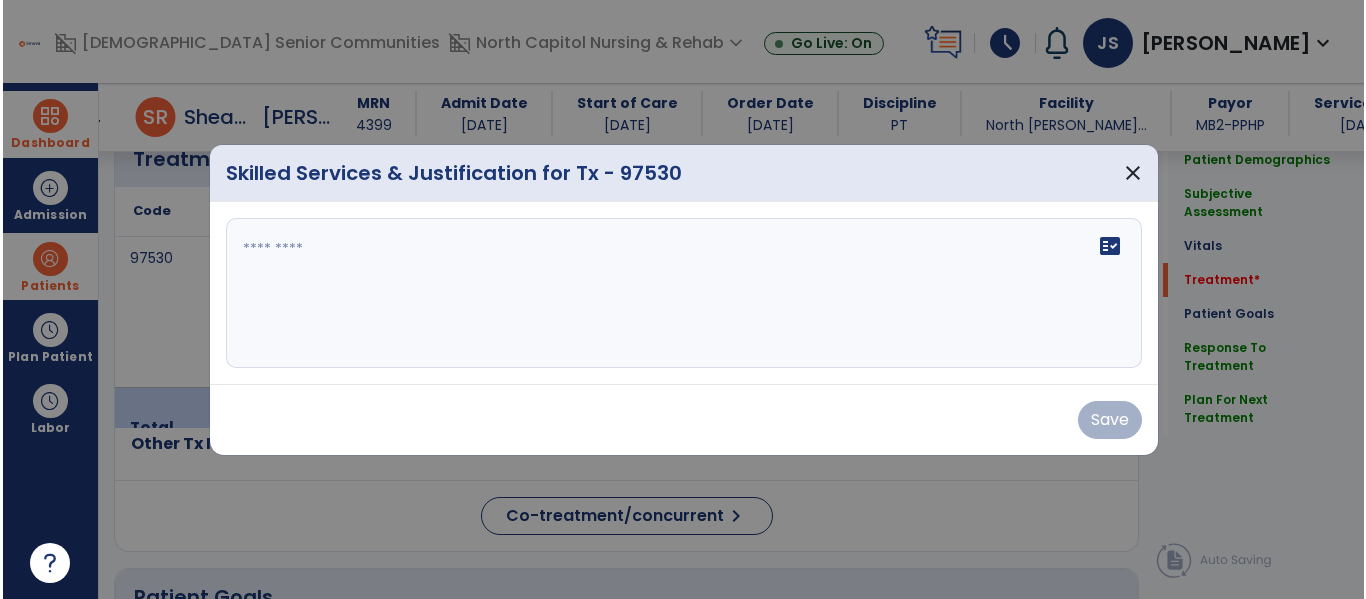 scroll, scrollTop: 1239, scrollLeft: 0, axis: vertical 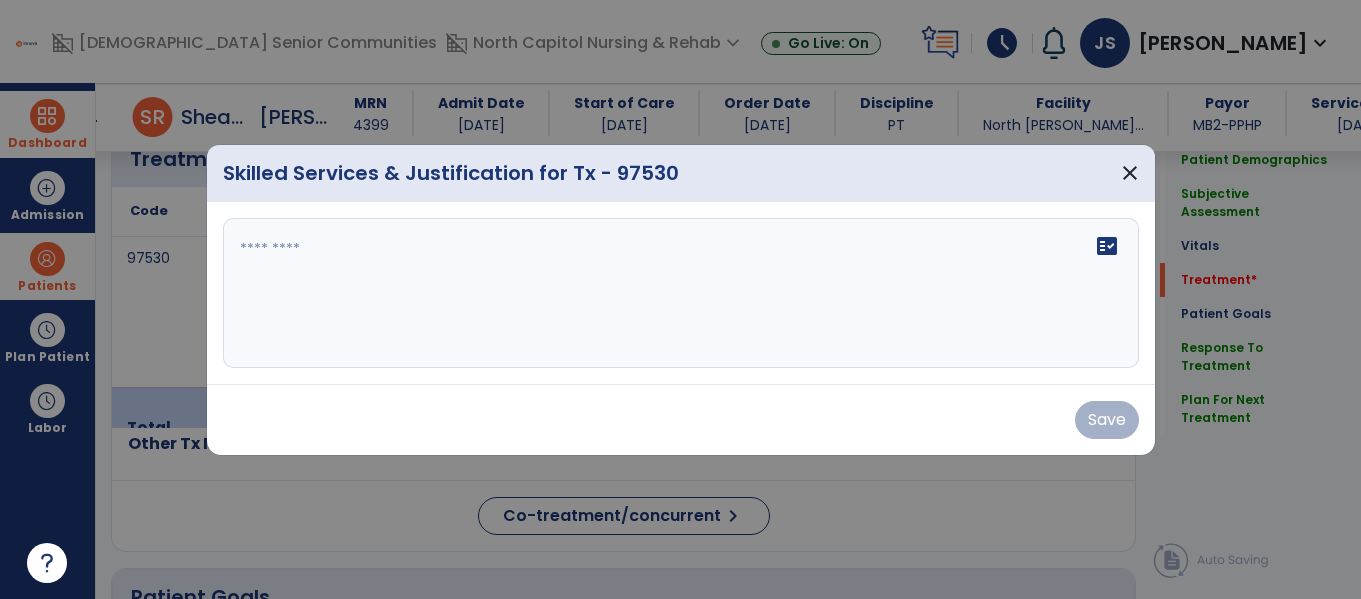 click at bounding box center (681, 293) 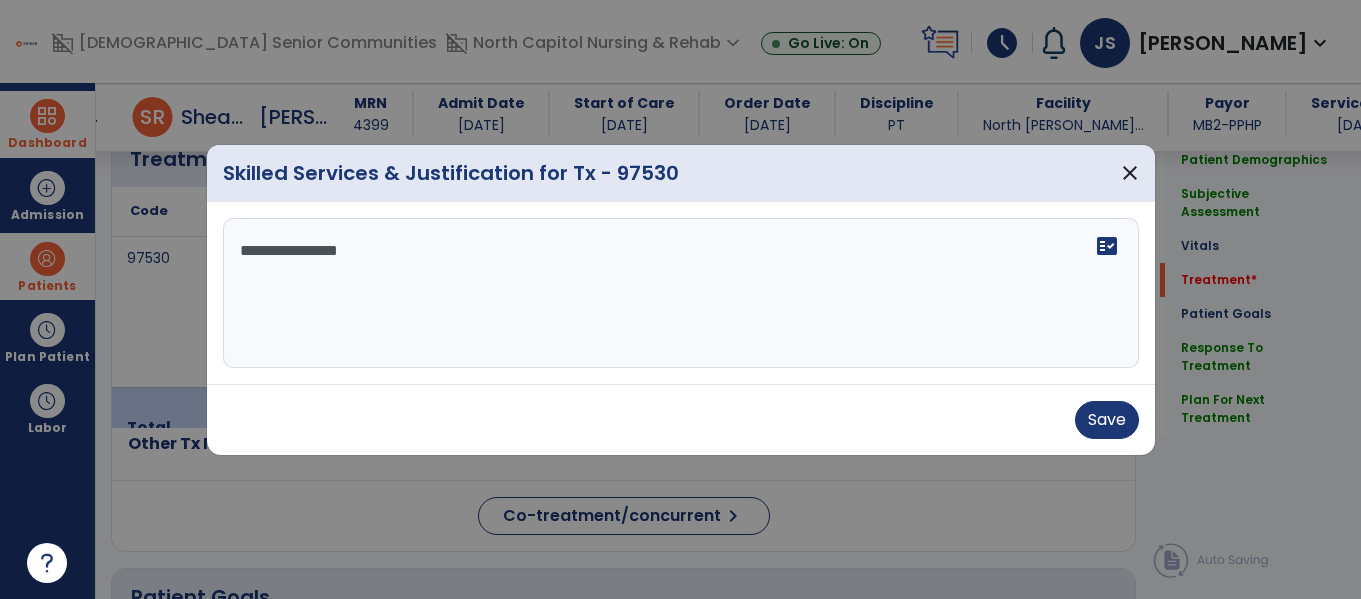 type on "**********" 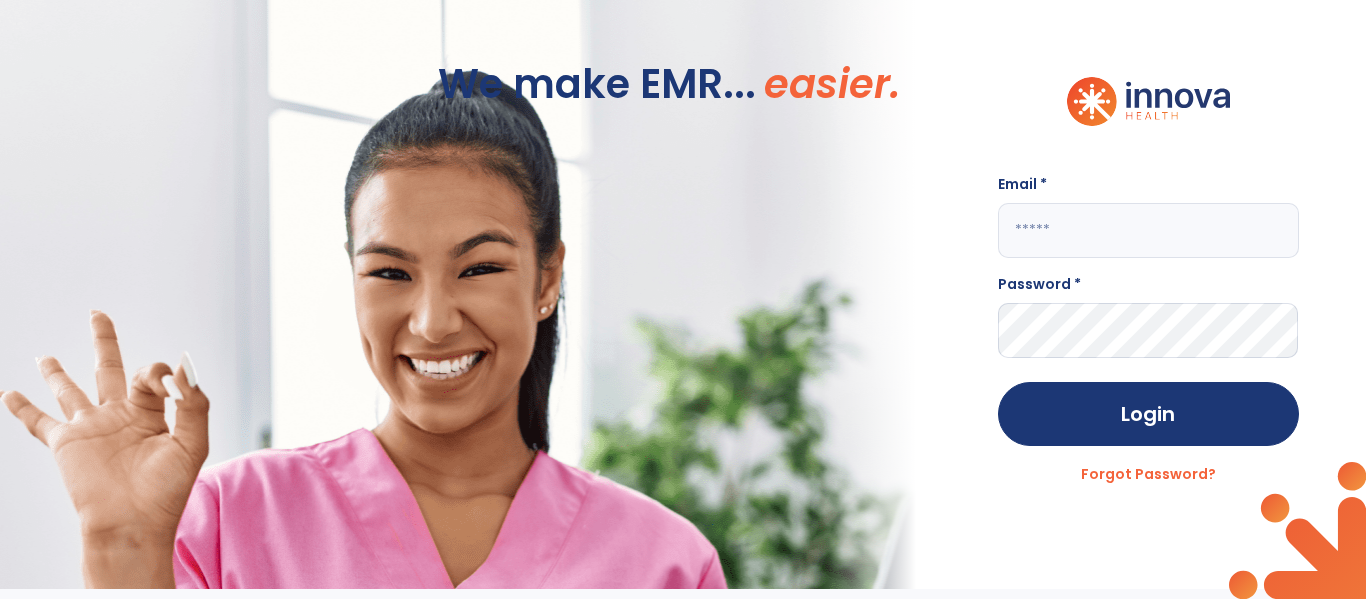 scroll, scrollTop: 0, scrollLeft: 0, axis: both 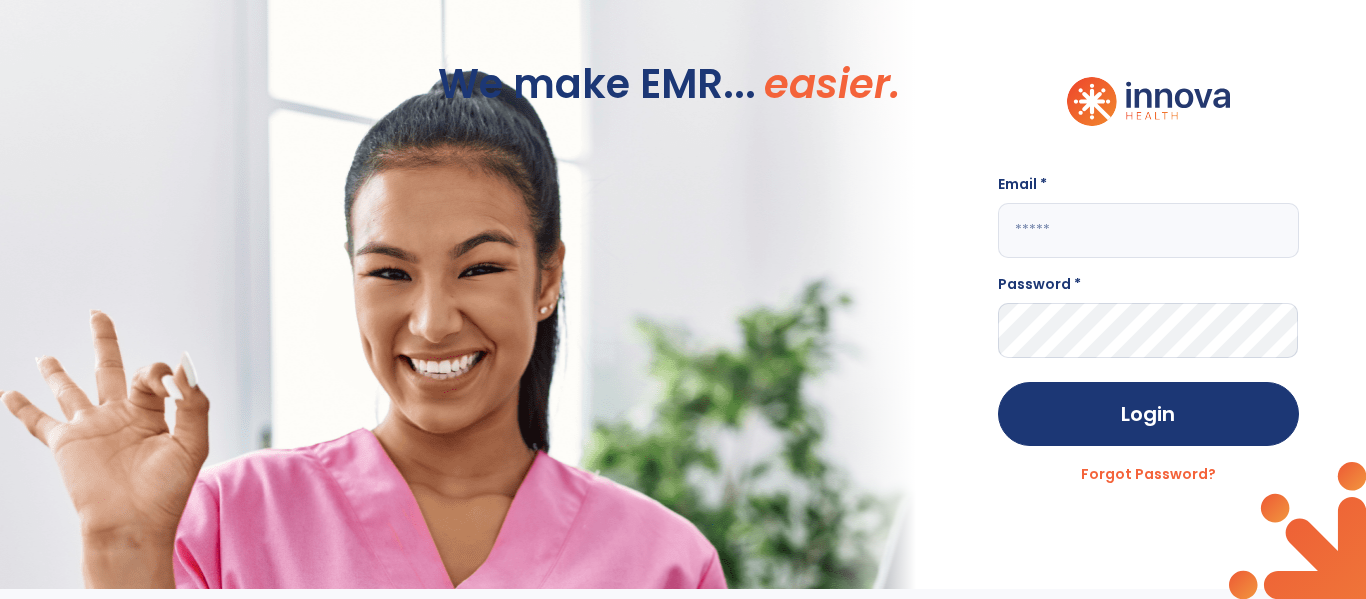 click 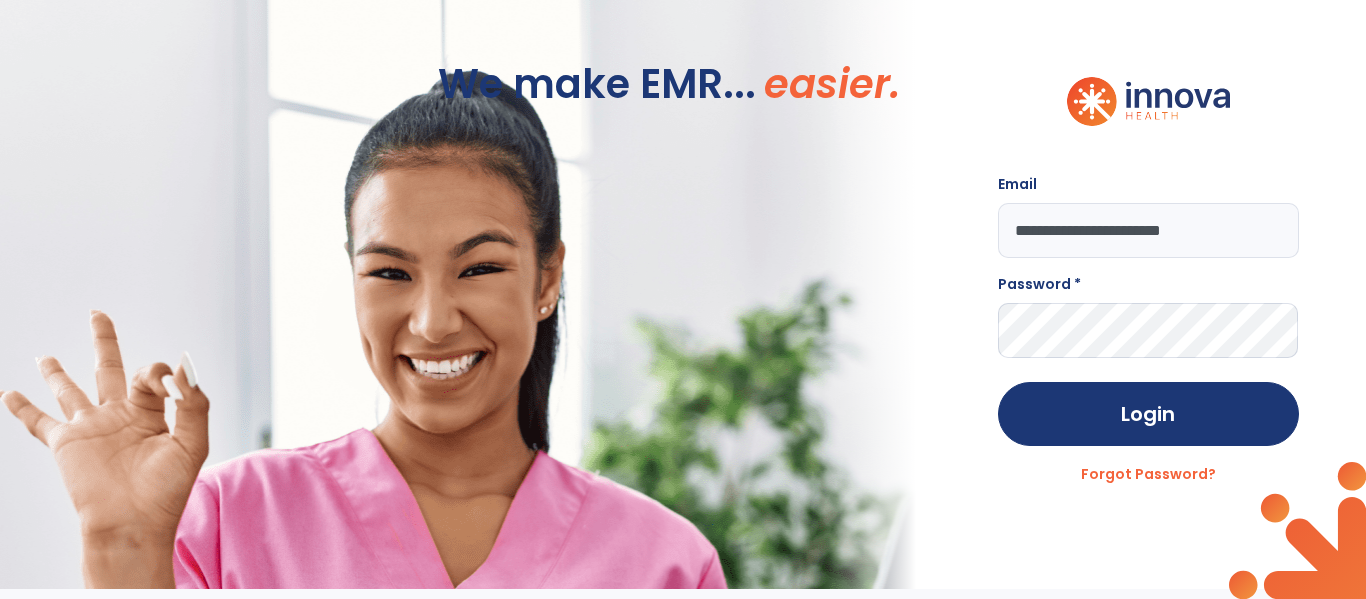 type on "**********" 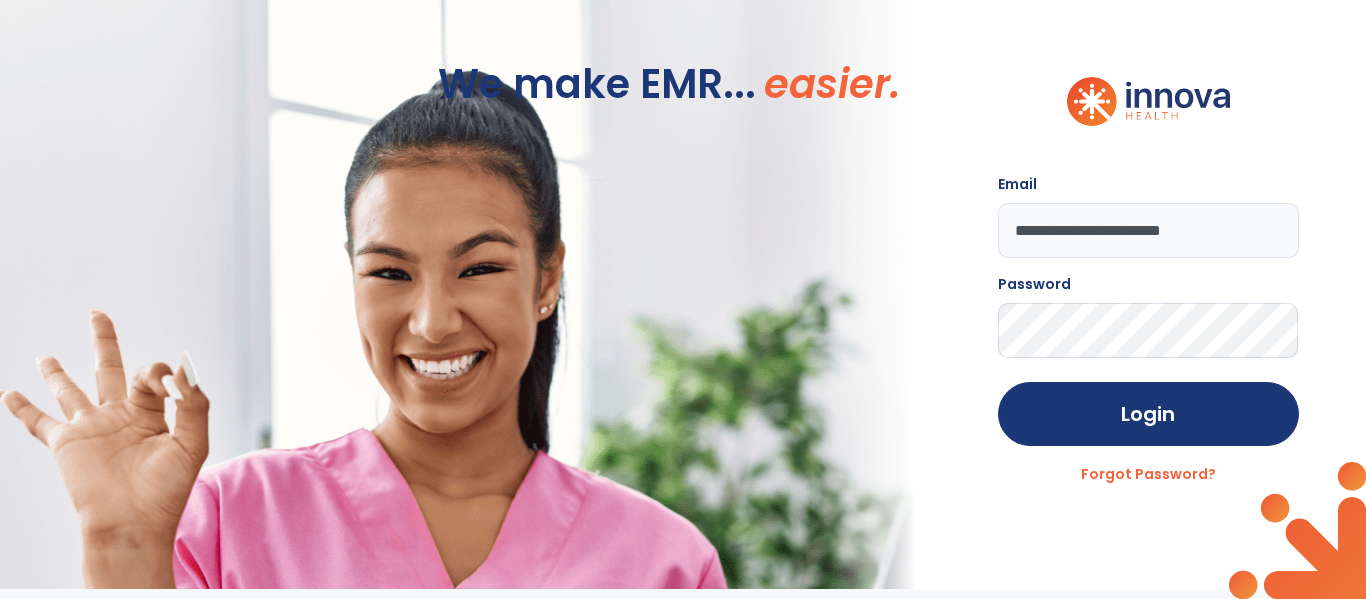click on "Login" 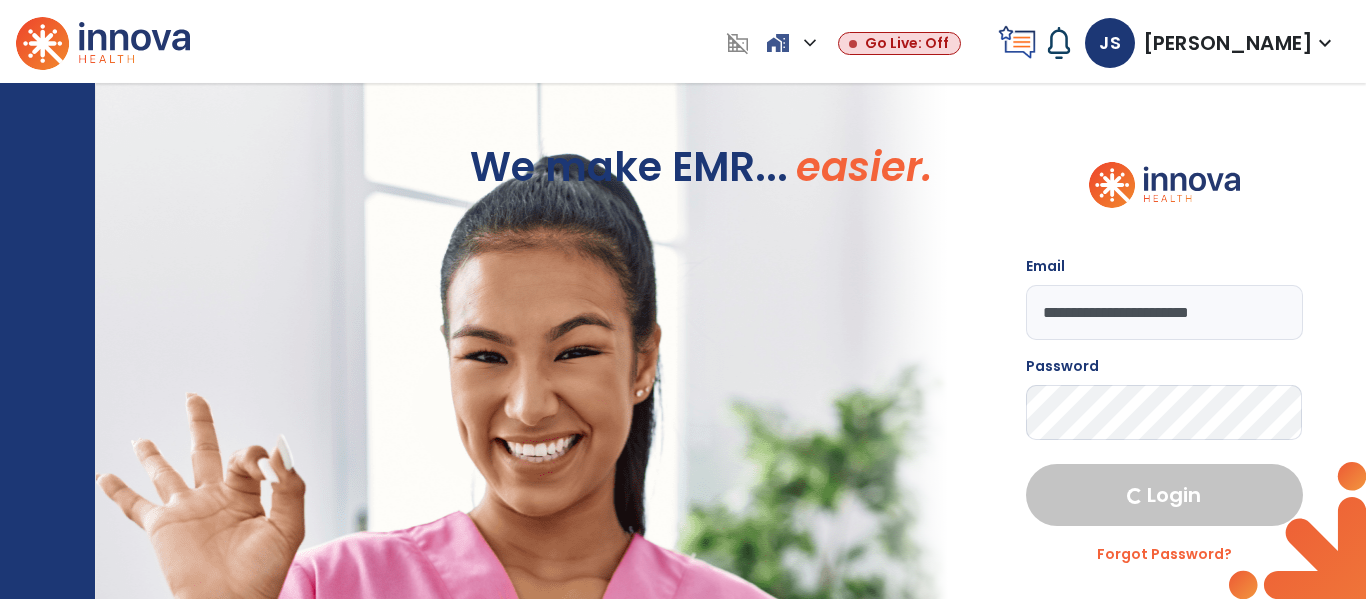 select on "****" 